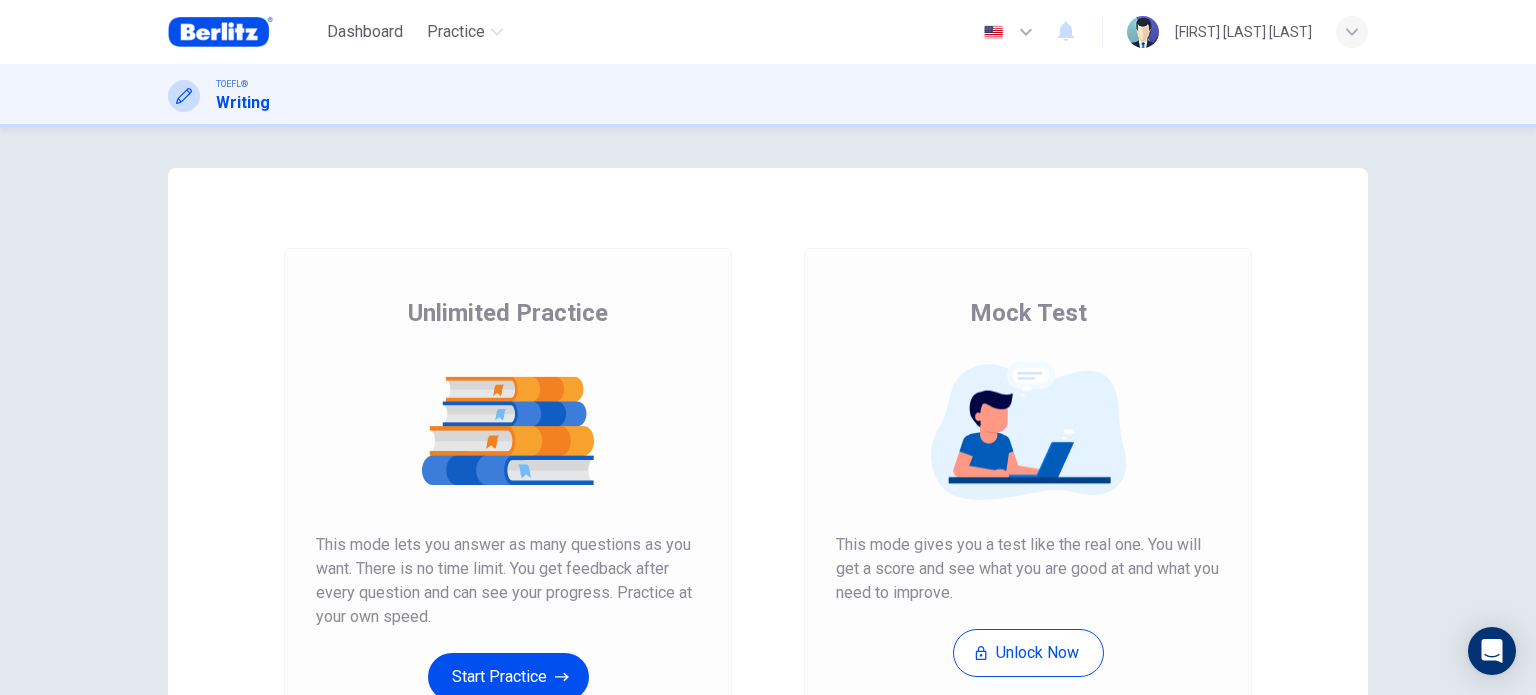 scroll, scrollTop: 0, scrollLeft: 0, axis: both 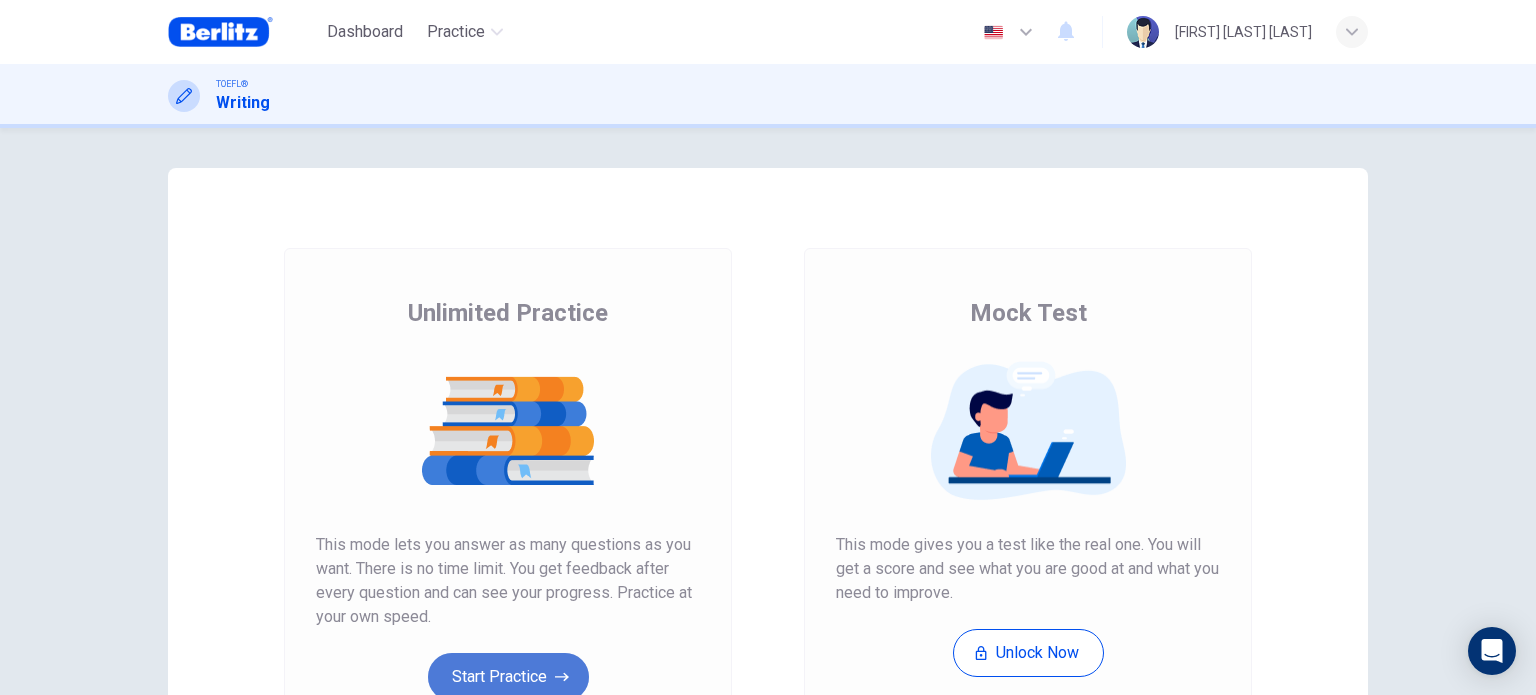 click on "Start Practice" at bounding box center (508, 677) 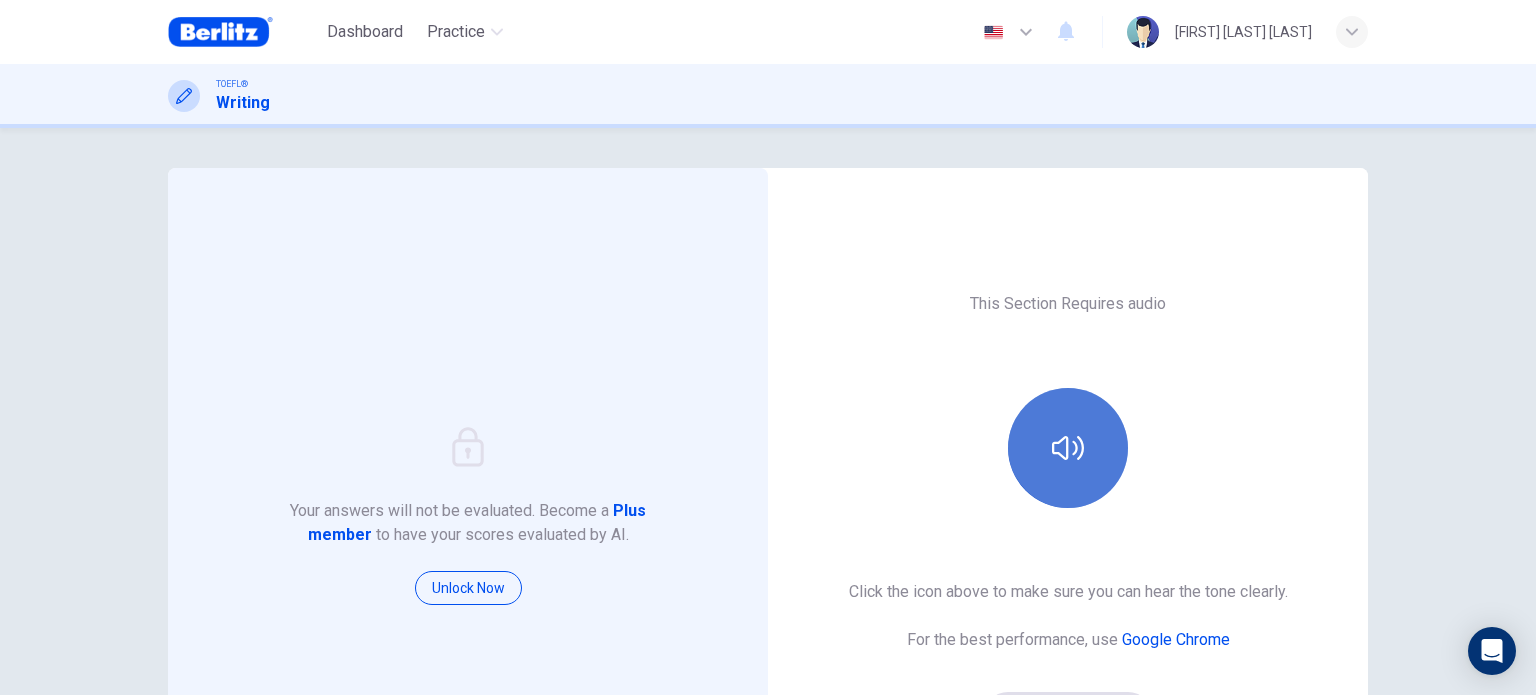 click 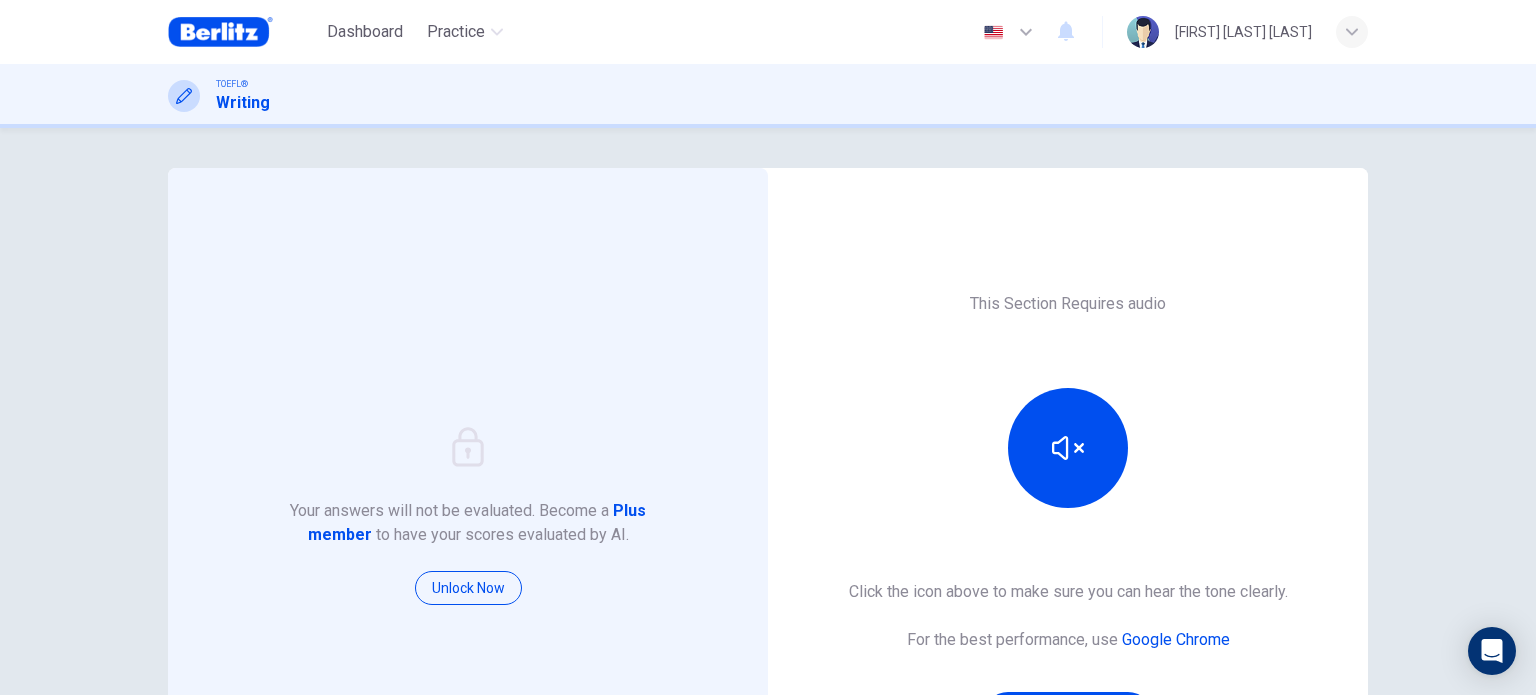 click on "Your answers will not be evaluated.   Become a   Plus member   to have your scores evaluated by AI. Unlock Now This Section Requires audio Click the icon above to make sure you can hear the tone clearly. For the best performance, use   Google Chrome Sounds good!" at bounding box center (768, 515) 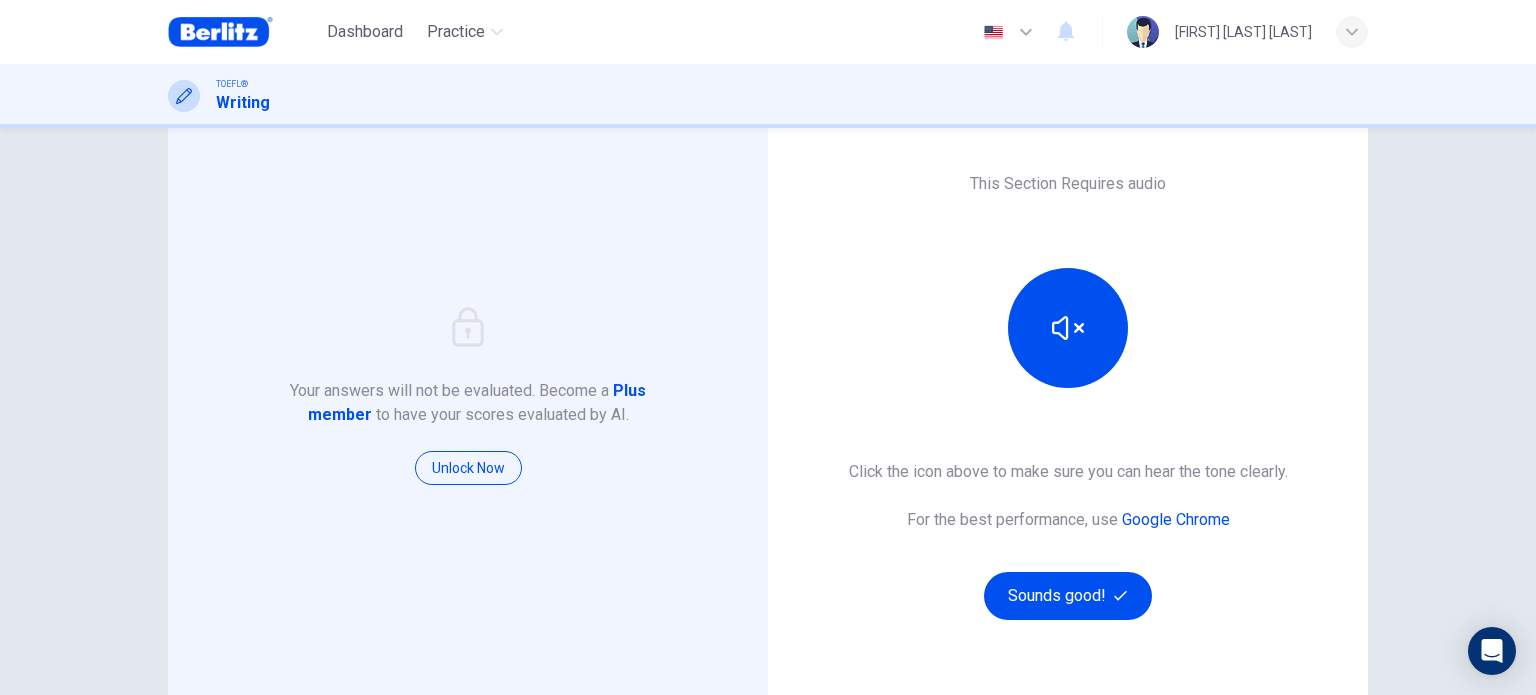 scroll, scrollTop: 160, scrollLeft: 0, axis: vertical 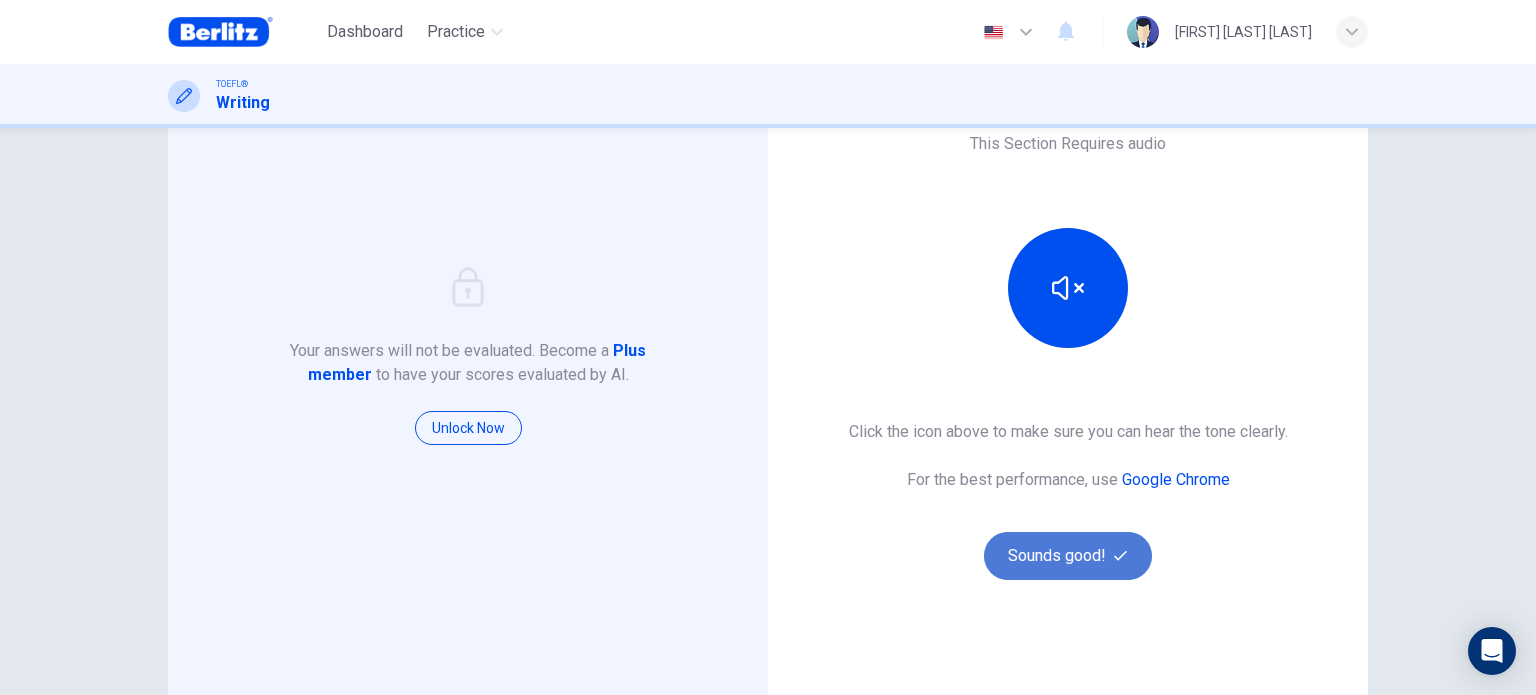 click on "Sounds good!" at bounding box center [1068, 556] 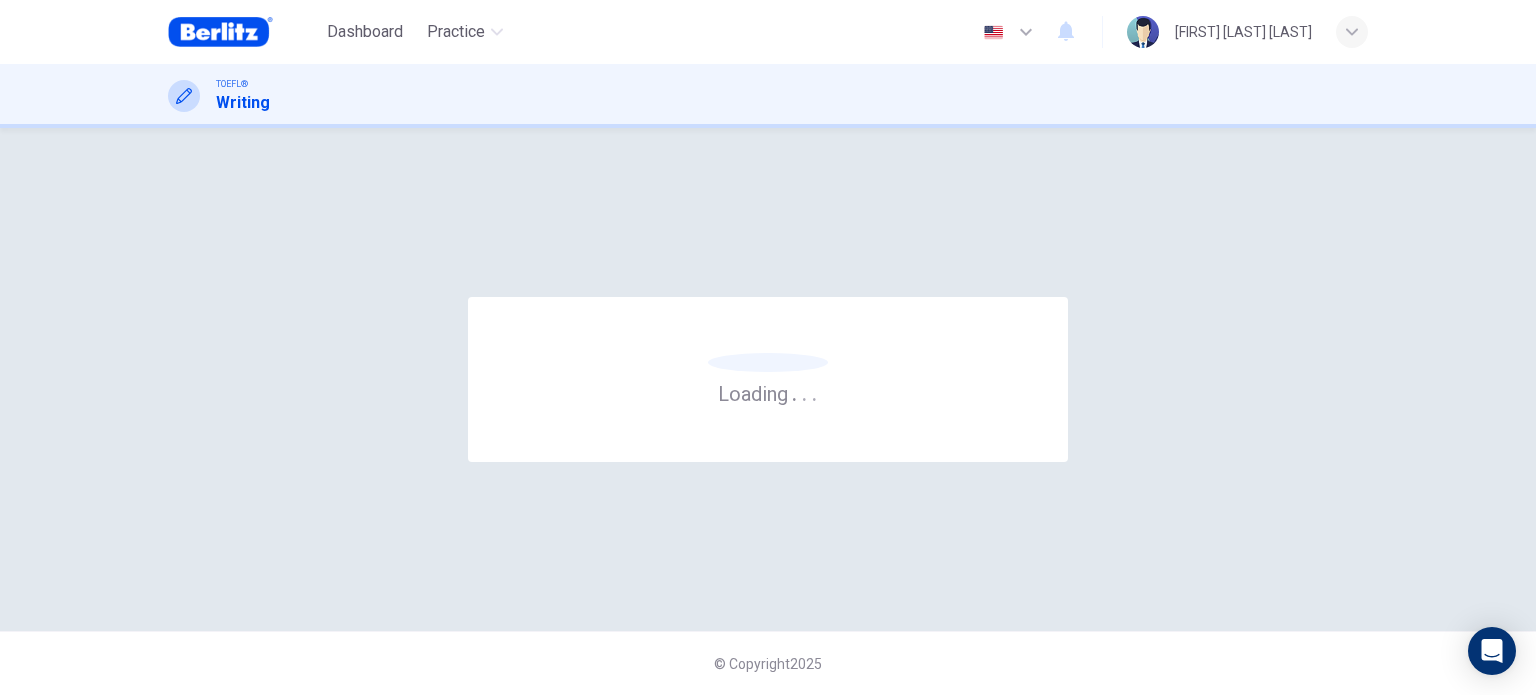 scroll, scrollTop: 0, scrollLeft: 0, axis: both 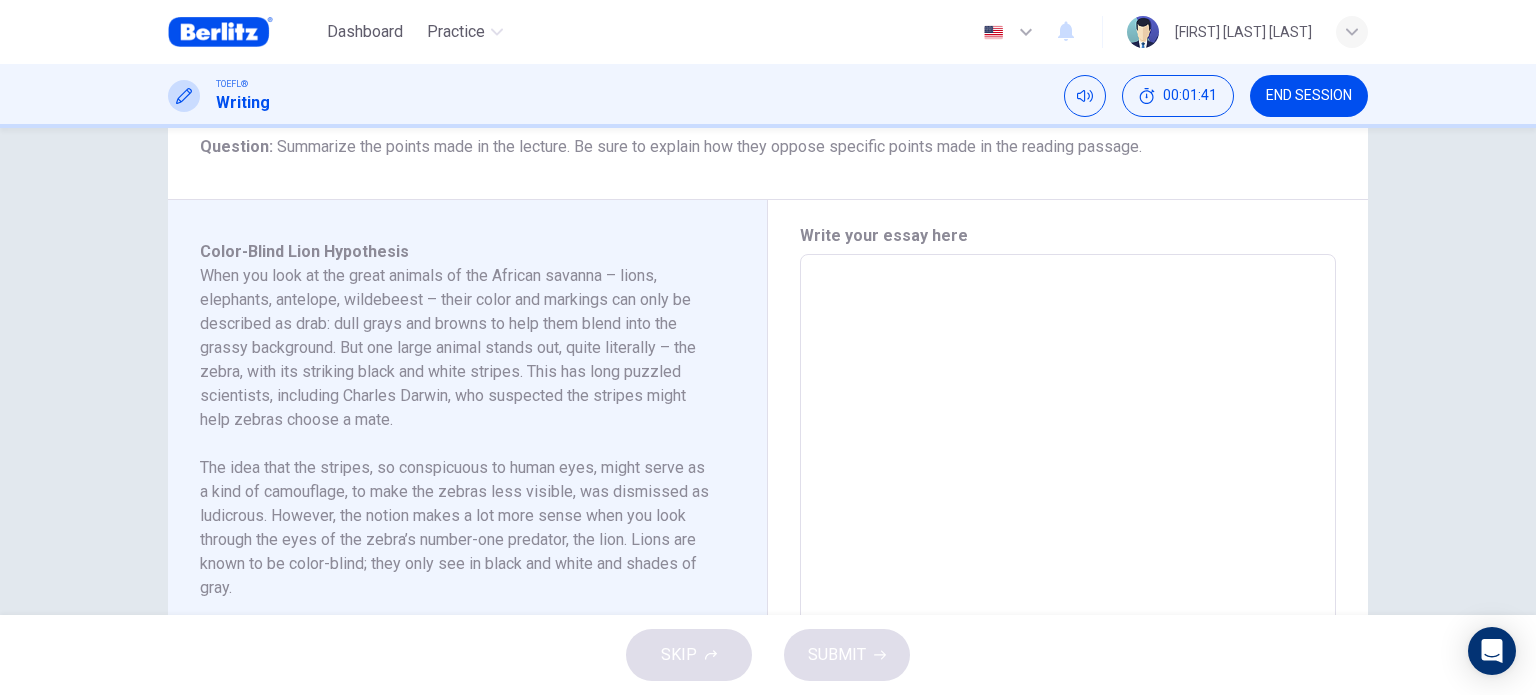 click on "Question   1 Question Type :   Integrated Writing Task Directions :   For this task, you will read a passage about an academic topic and you will listen to a lecture about the same topic. You may take notes while you read and listen. Then you will write a response to a question that asks you about the relationship between the lecture you heard and the reading passage. Typically, an effective response will be 150 to 225 words. Your response will be judged on the quality of your writing and on the completeness and accuracy of the content. You should allow 3 minutes to read the passage. Then listen to the lecture. On an actual test, you will have 20 minutes to plan and write your response. Question :     Summarize the points made in the lecture. Be sure to explain how they oppose specific points made in the reading passage. Write your essay here * ​ Word count :  0 Color-Blind Lion Hypothesis Listen to the following audio clip before answering the question : 02m 16s Write your essay here * ​ Word count :  0" at bounding box center [768, 371] 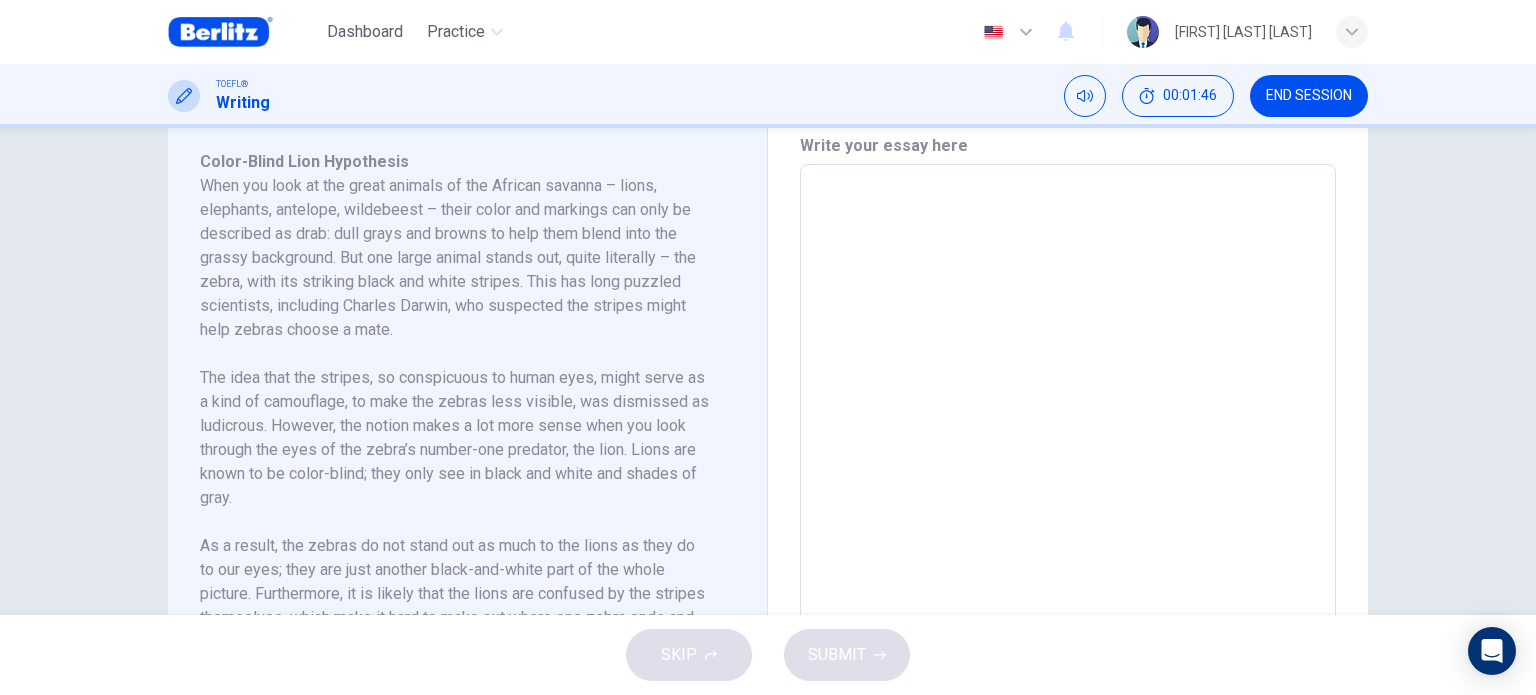 scroll, scrollTop: 451, scrollLeft: 0, axis: vertical 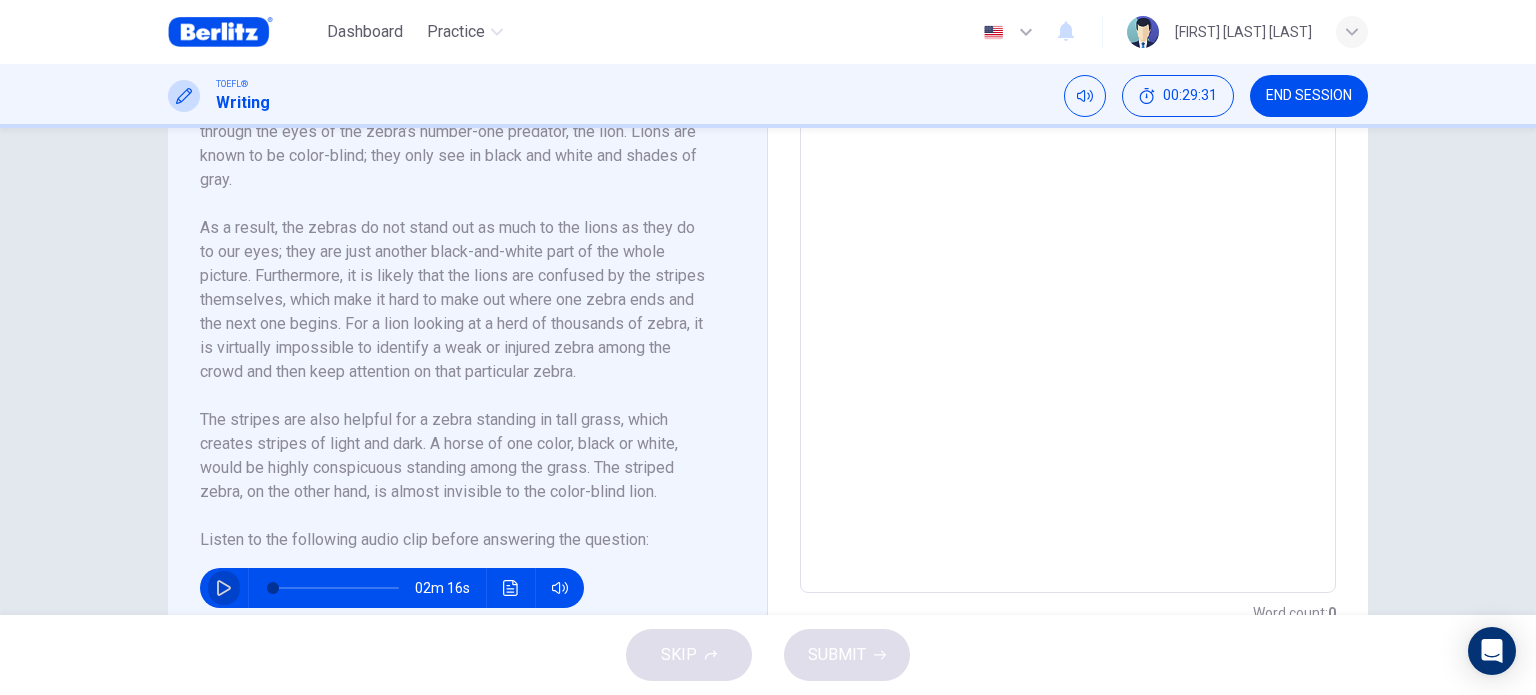 click 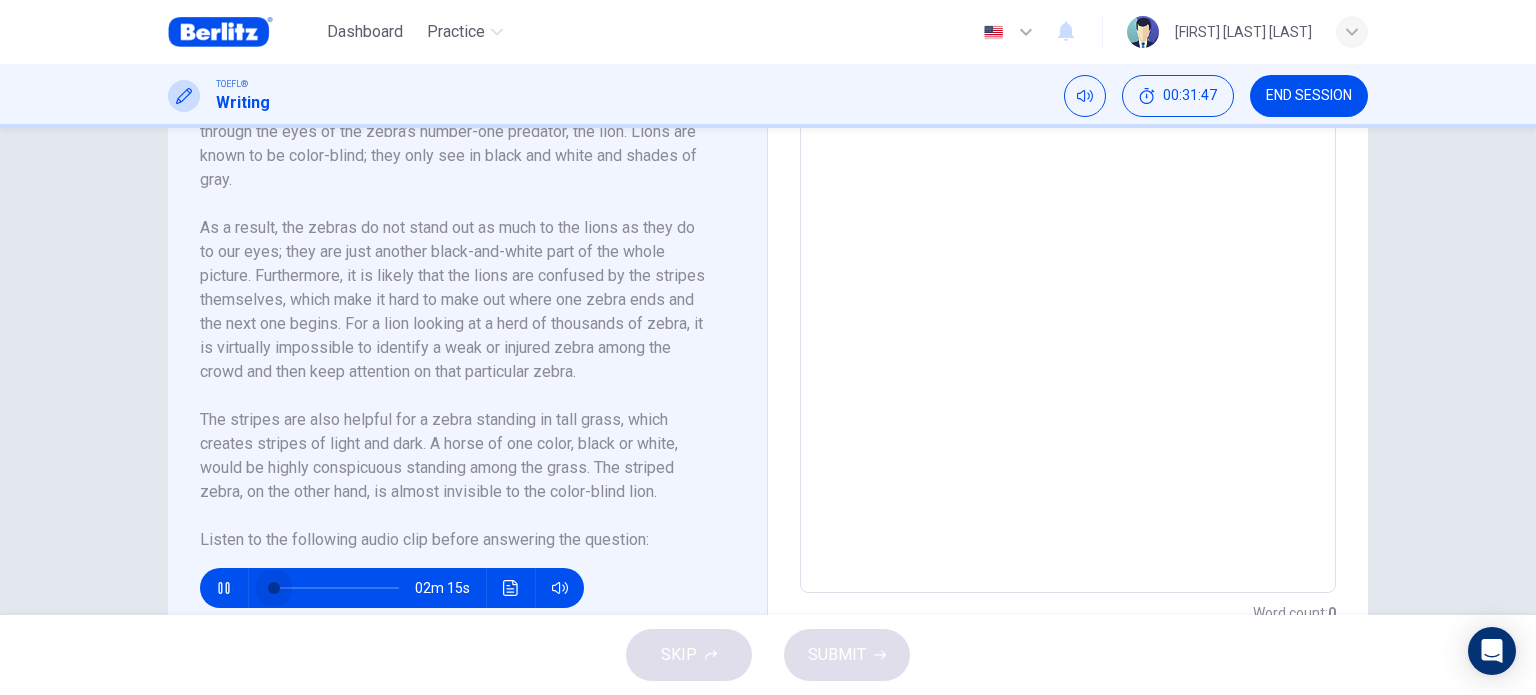 click at bounding box center [336, 588] 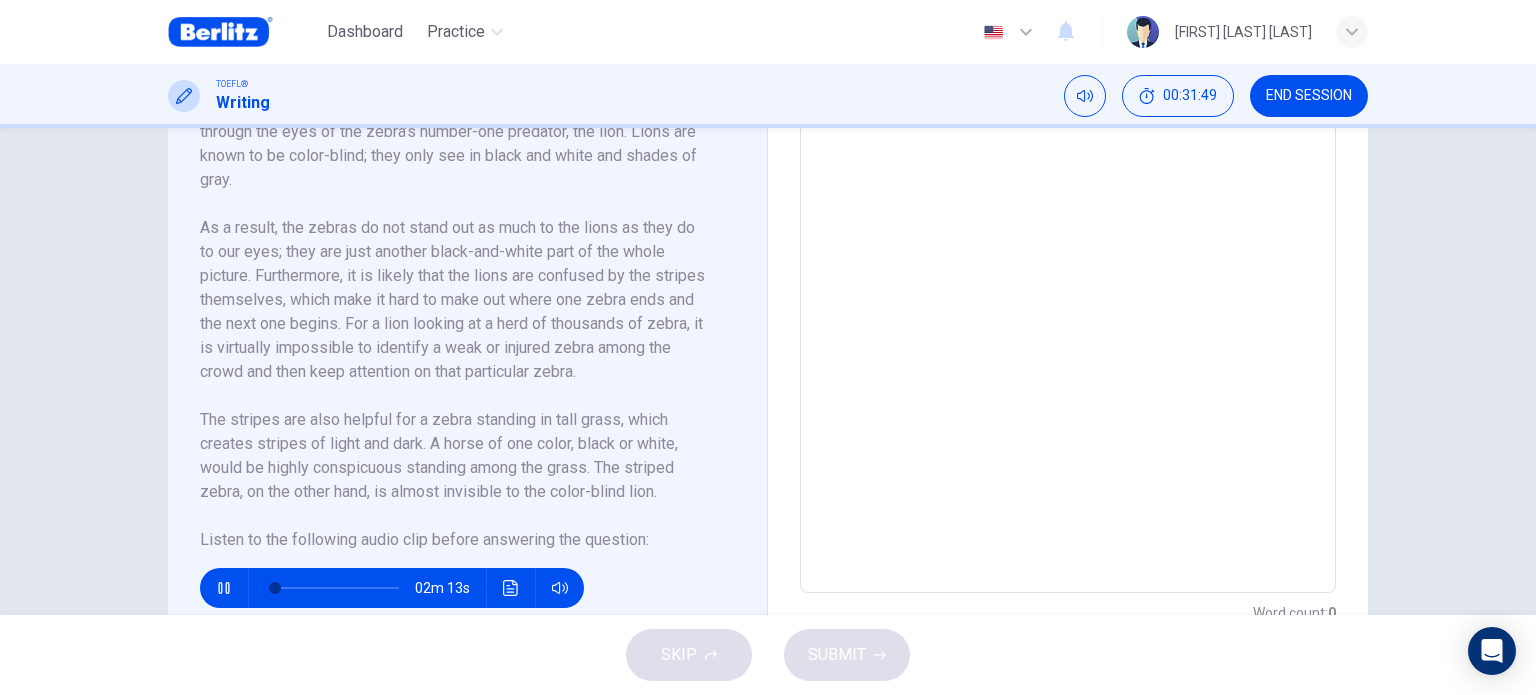 click 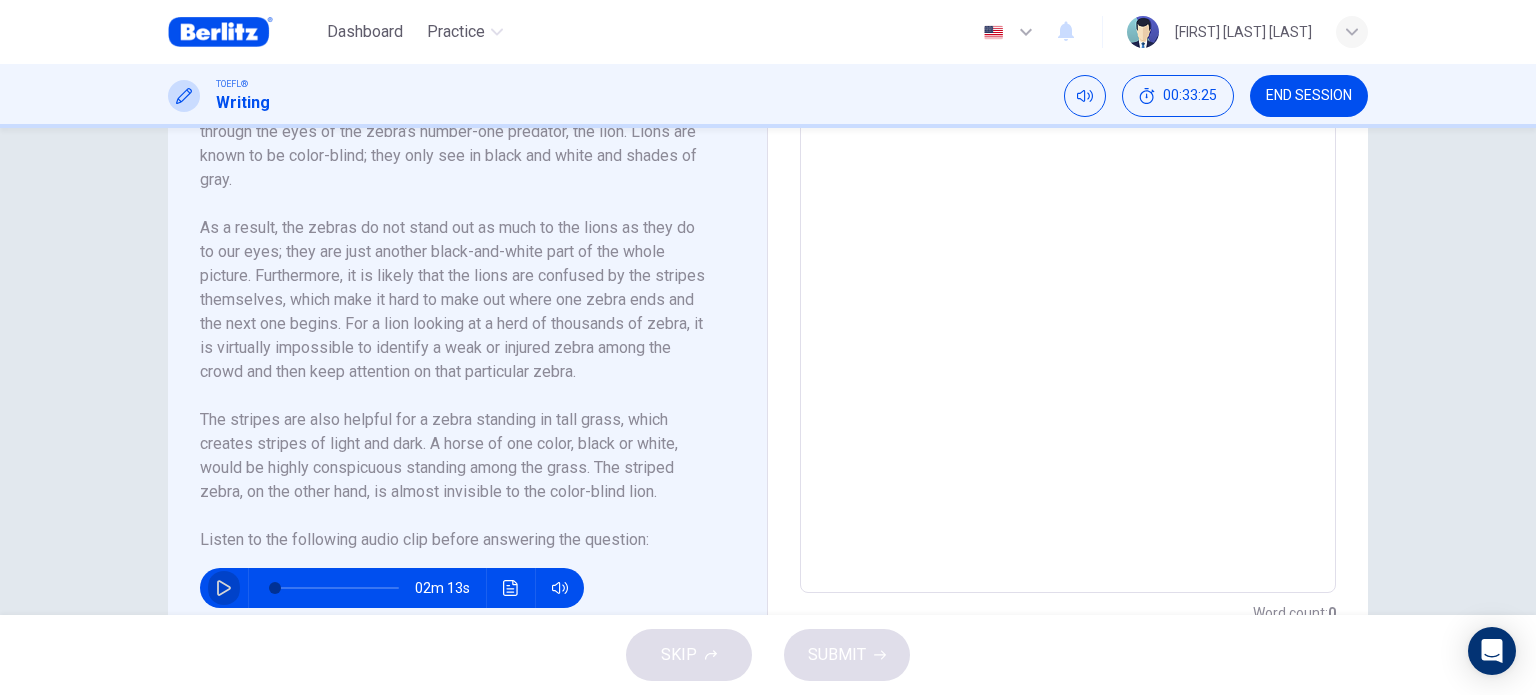 click 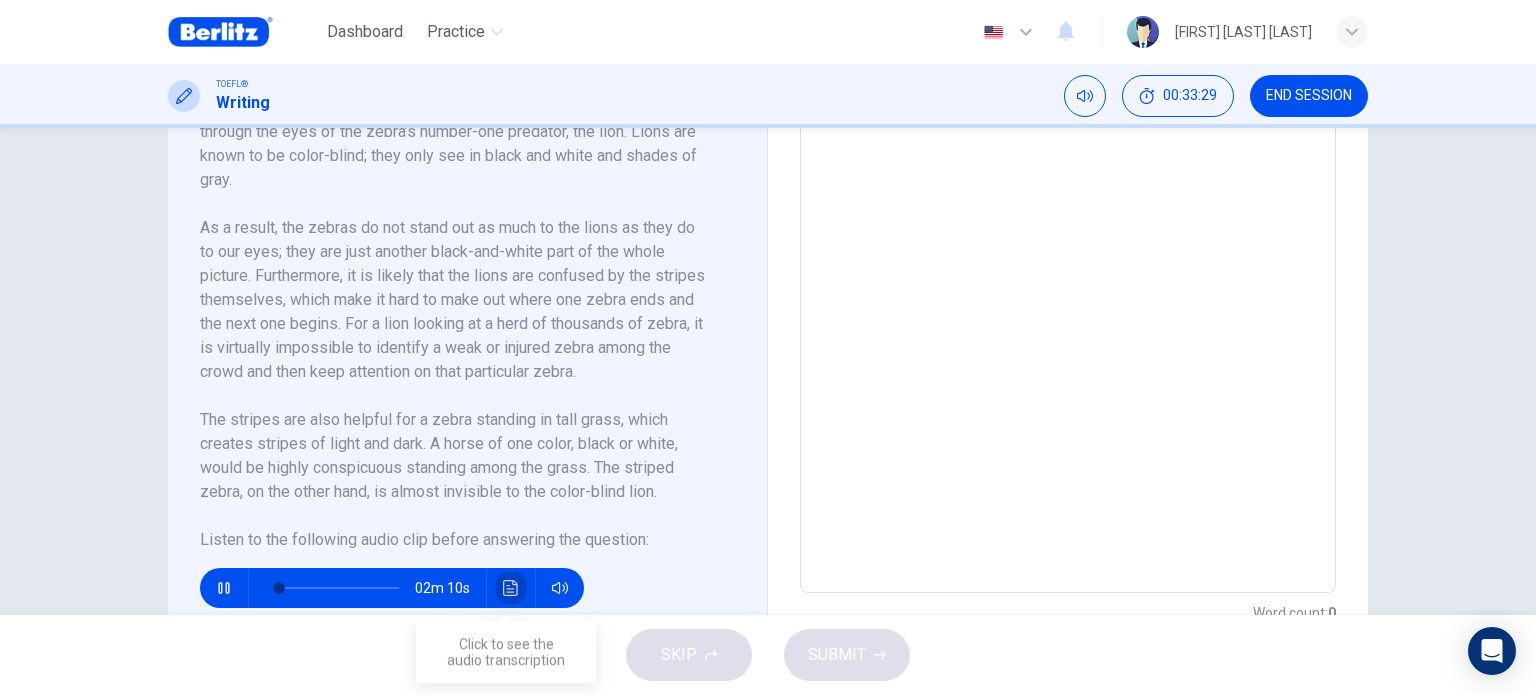 click at bounding box center (511, 588) 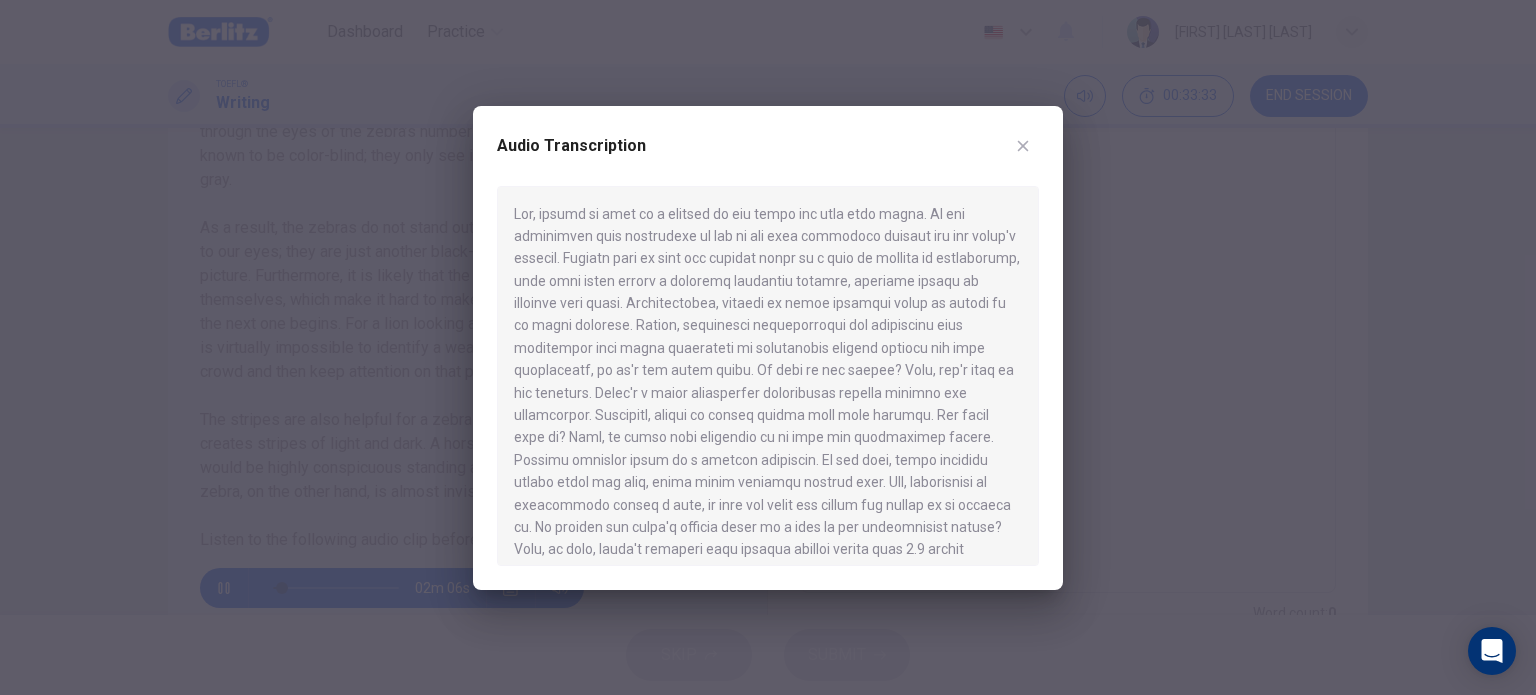 click at bounding box center (768, 347) 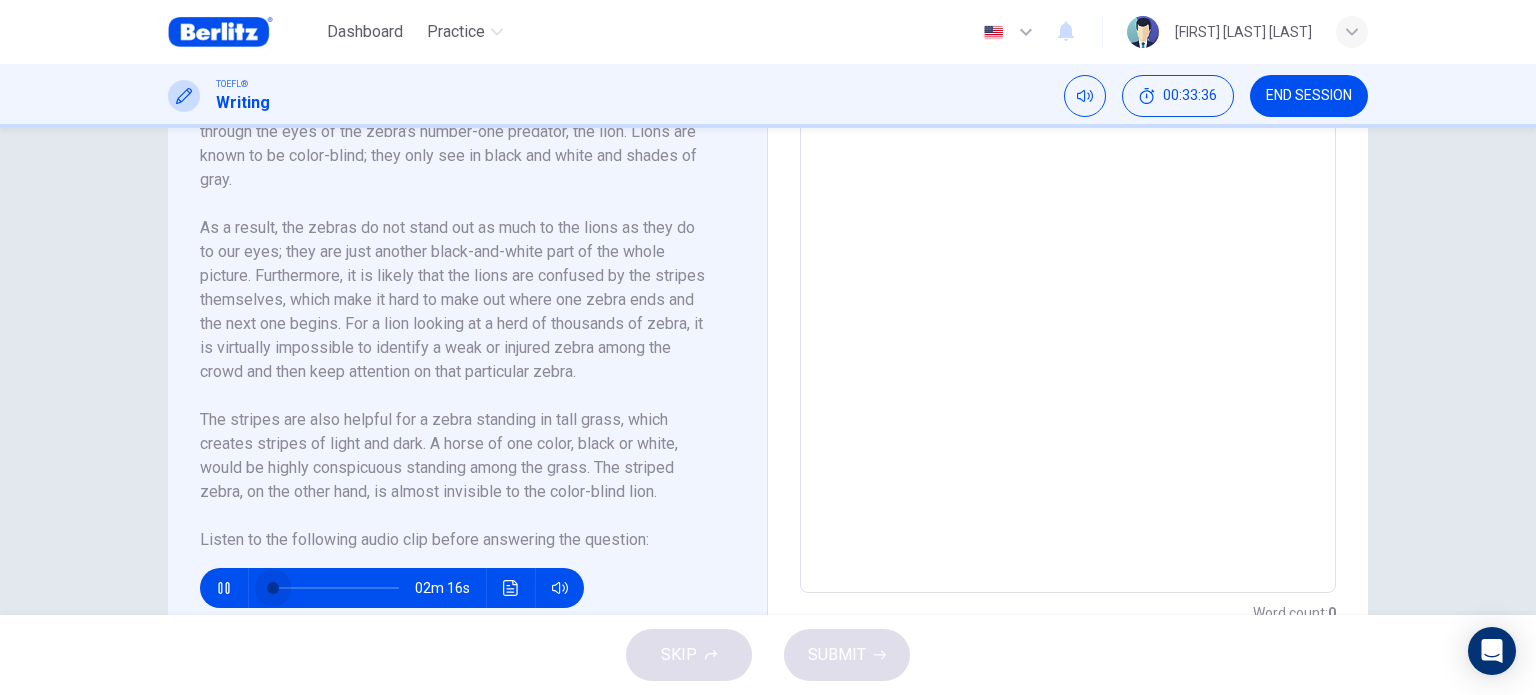 drag, startPoint x: 276, startPoint y: 590, endPoint x: 152, endPoint y: 583, distance: 124.197426 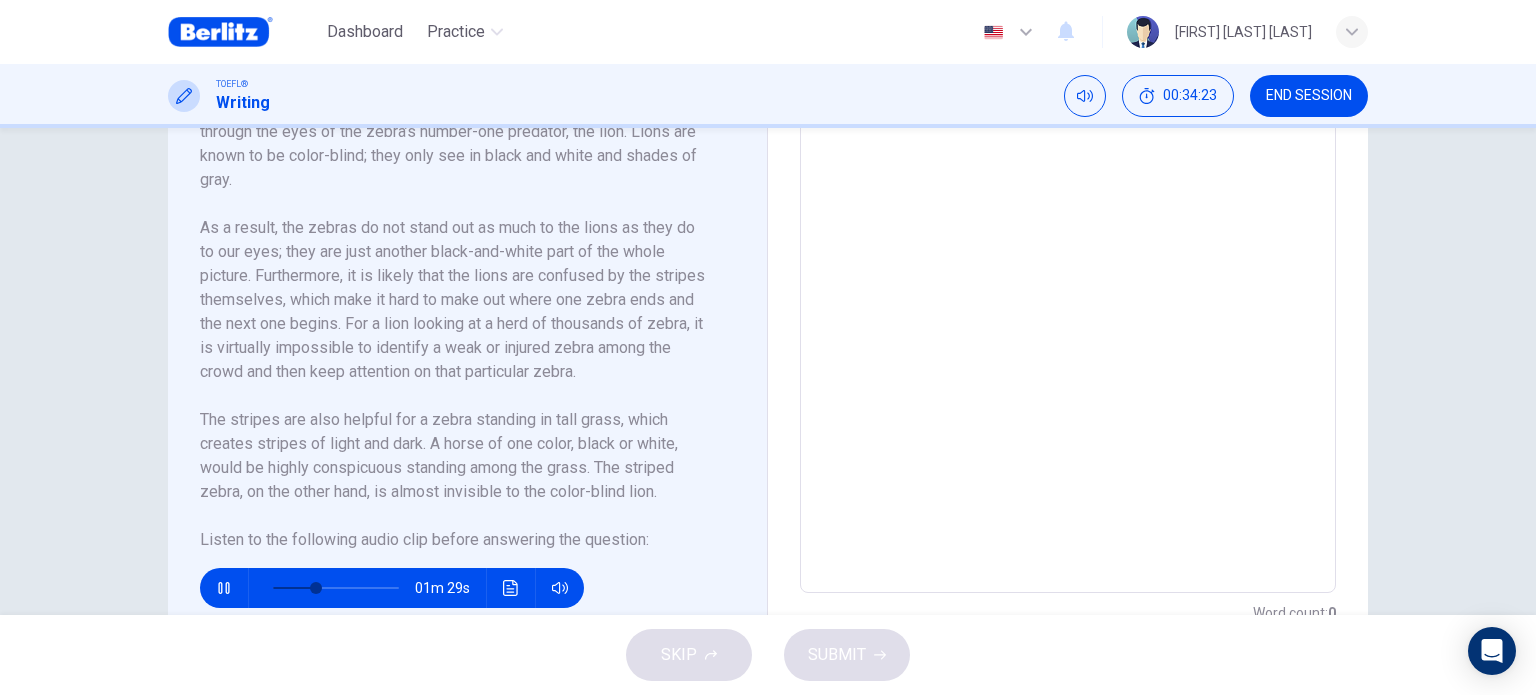 click on "01m 29s" at bounding box center [455, 580] 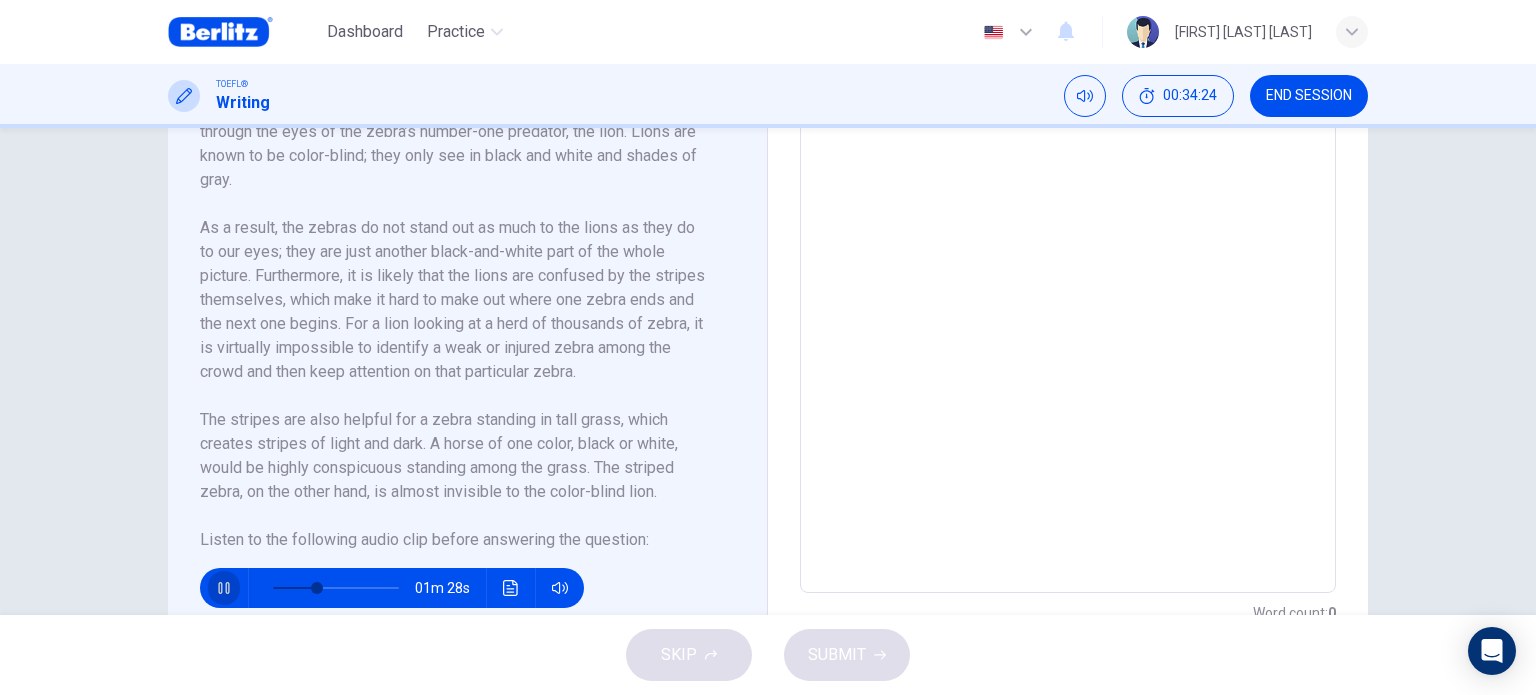 click 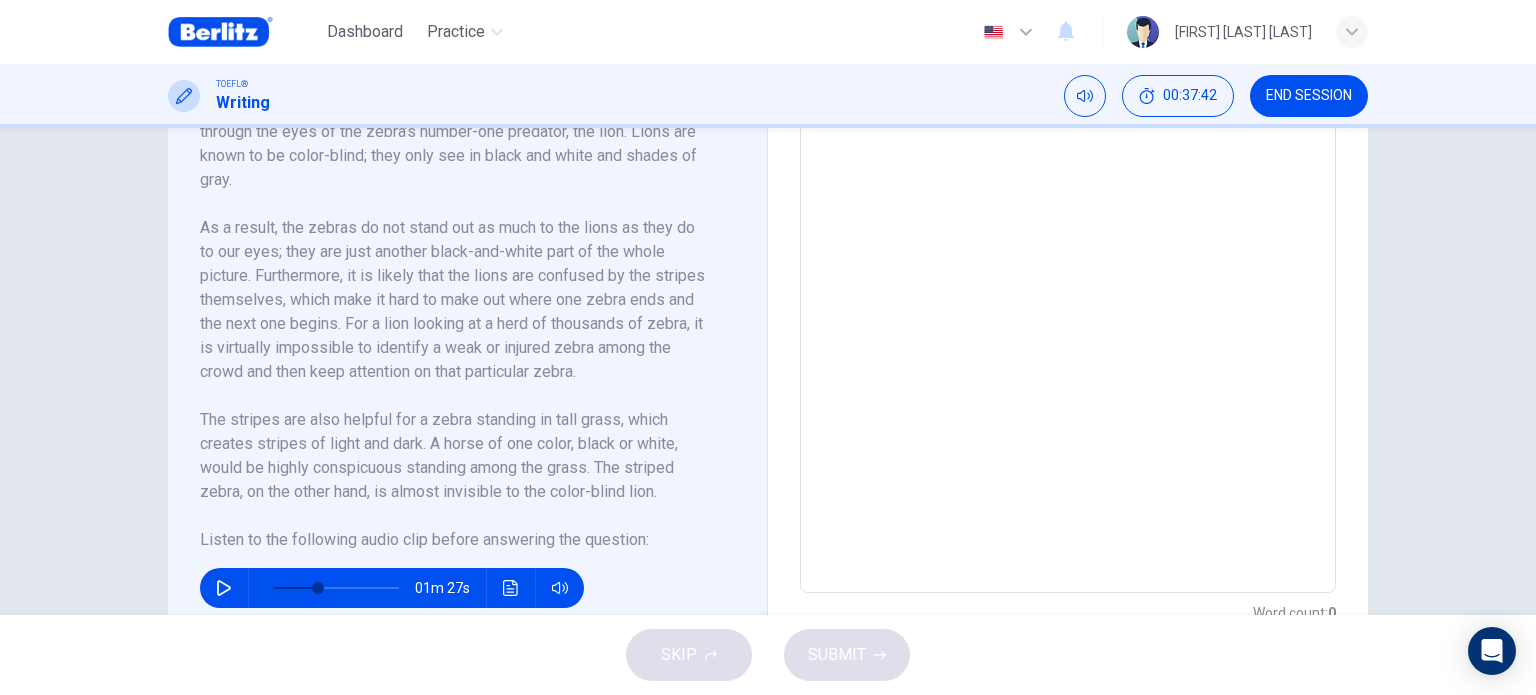 click at bounding box center [1068, 308] 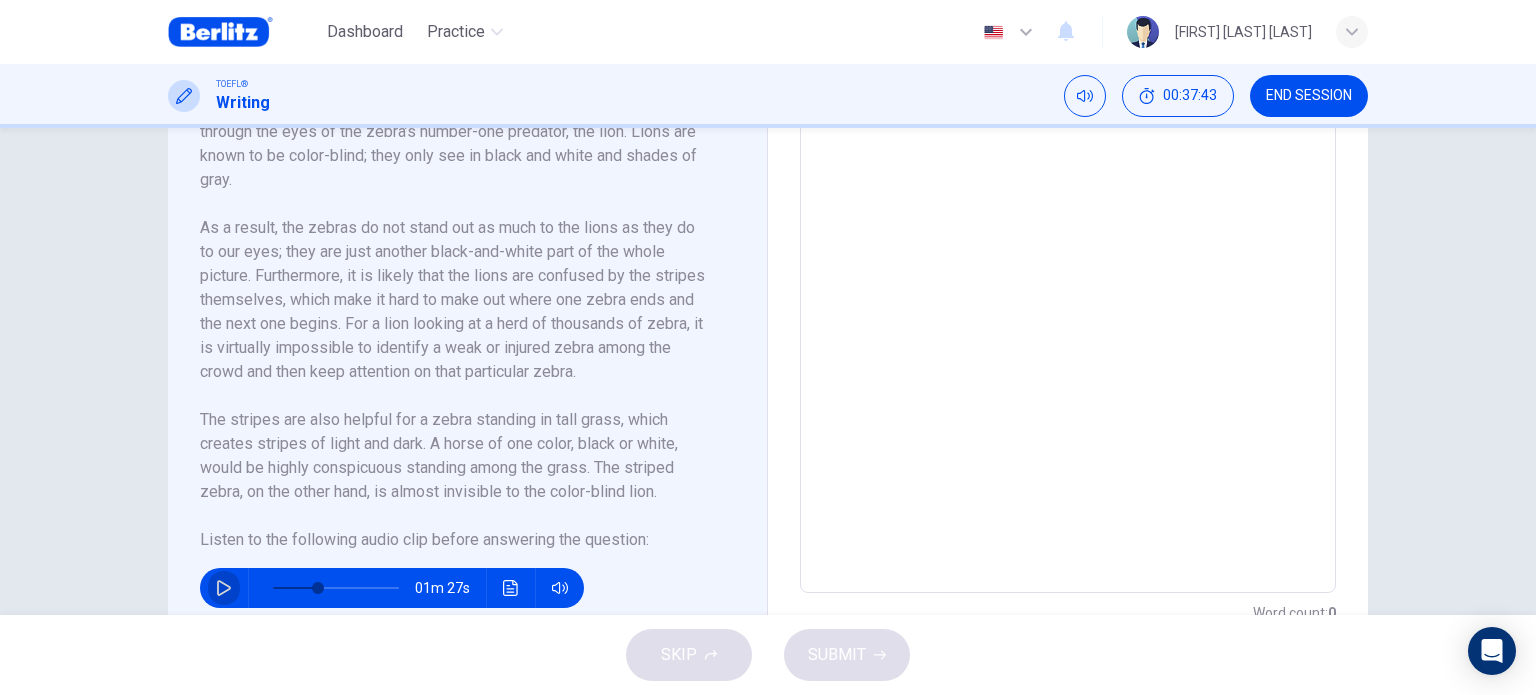 click at bounding box center (224, 588) 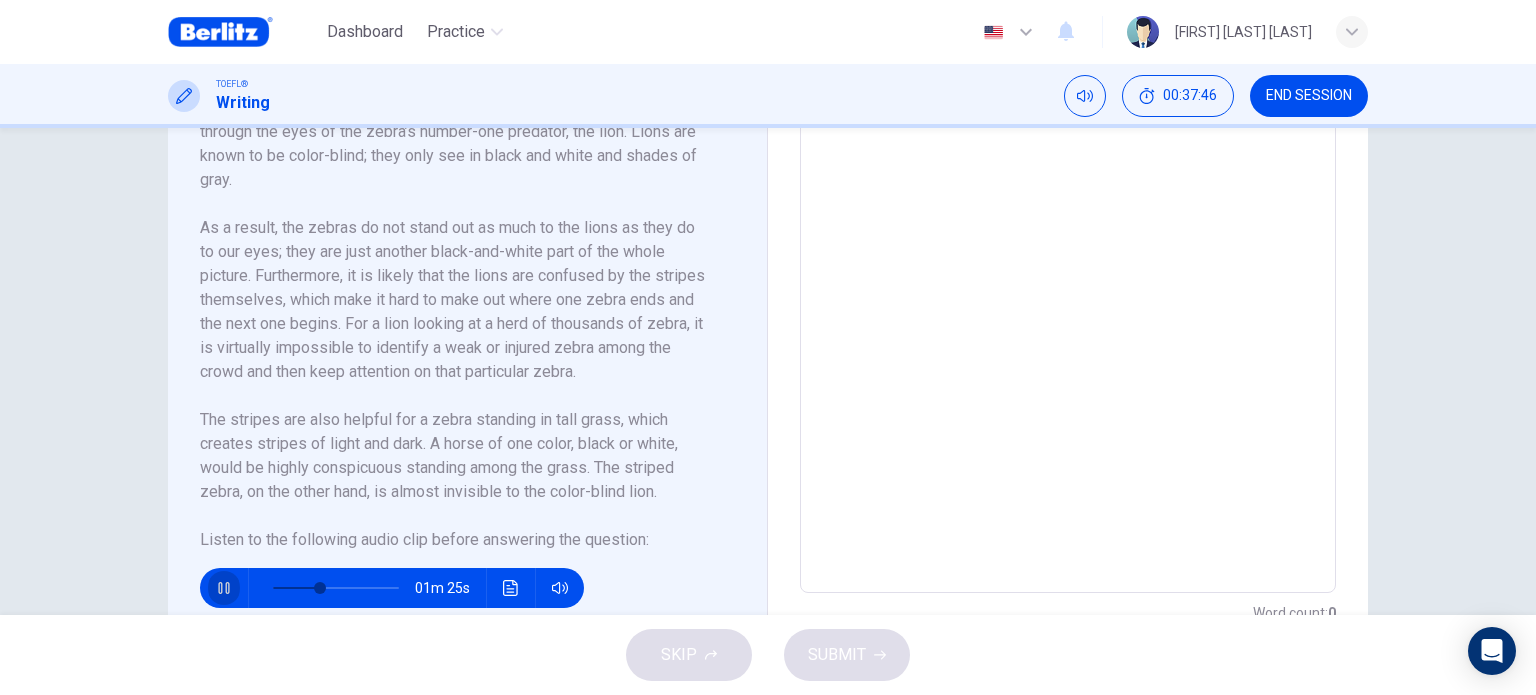 click at bounding box center (224, 588) 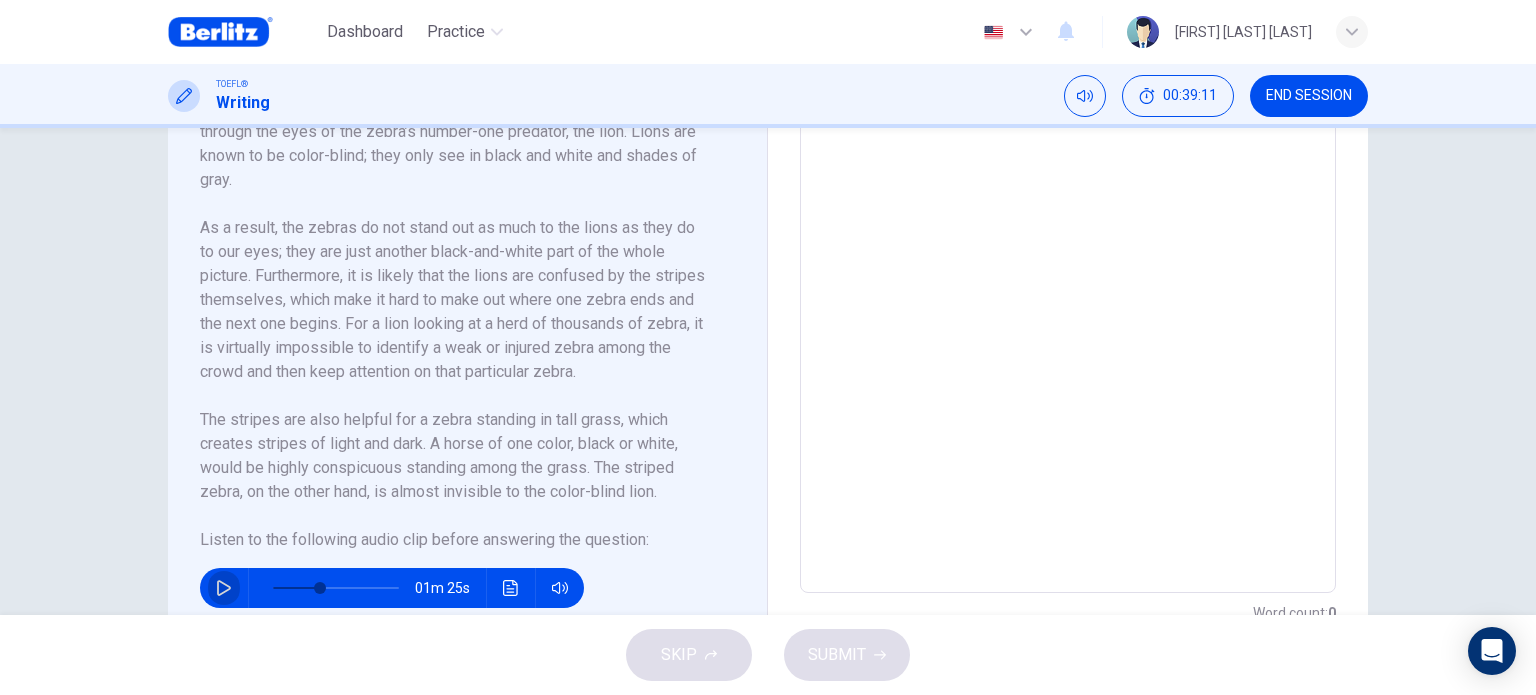 click at bounding box center (224, 588) 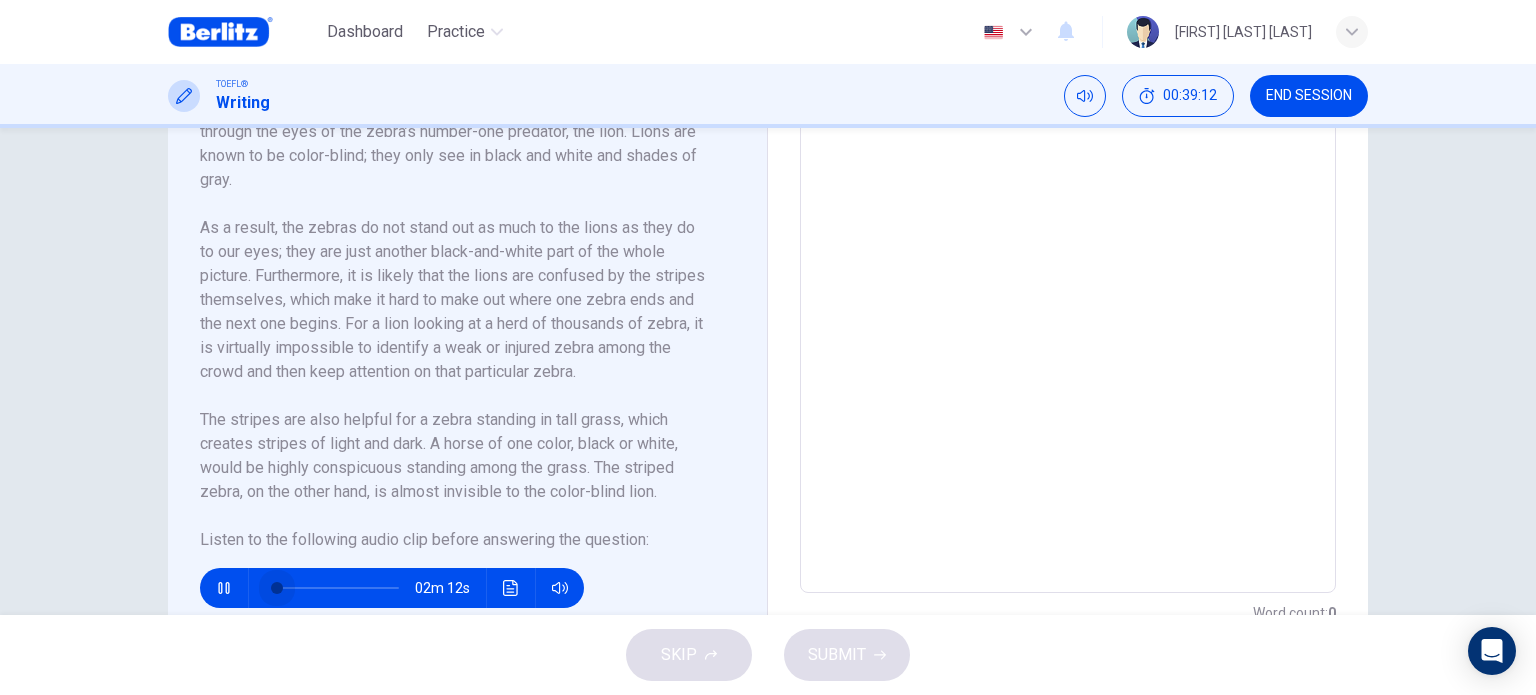 click at bounding box center [336, 588] 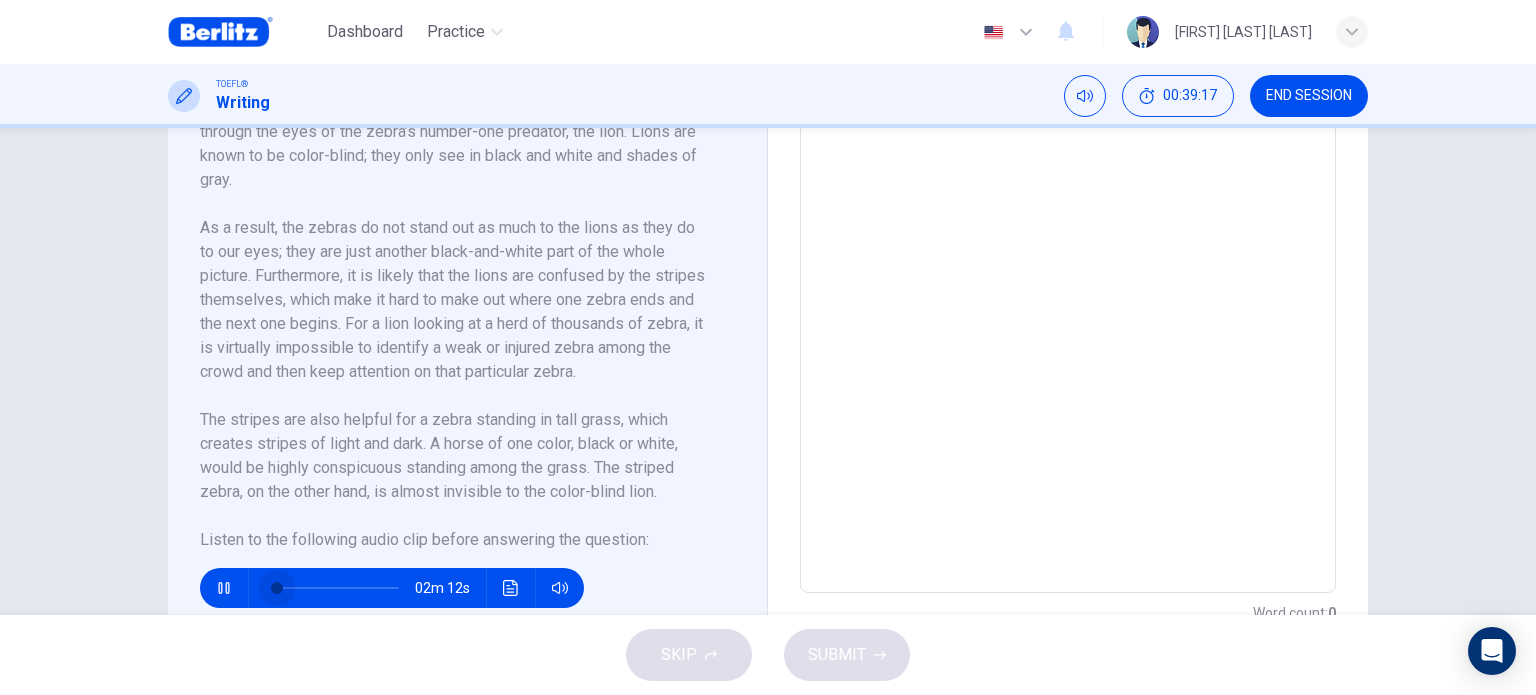click at bounding box center [277, 588] 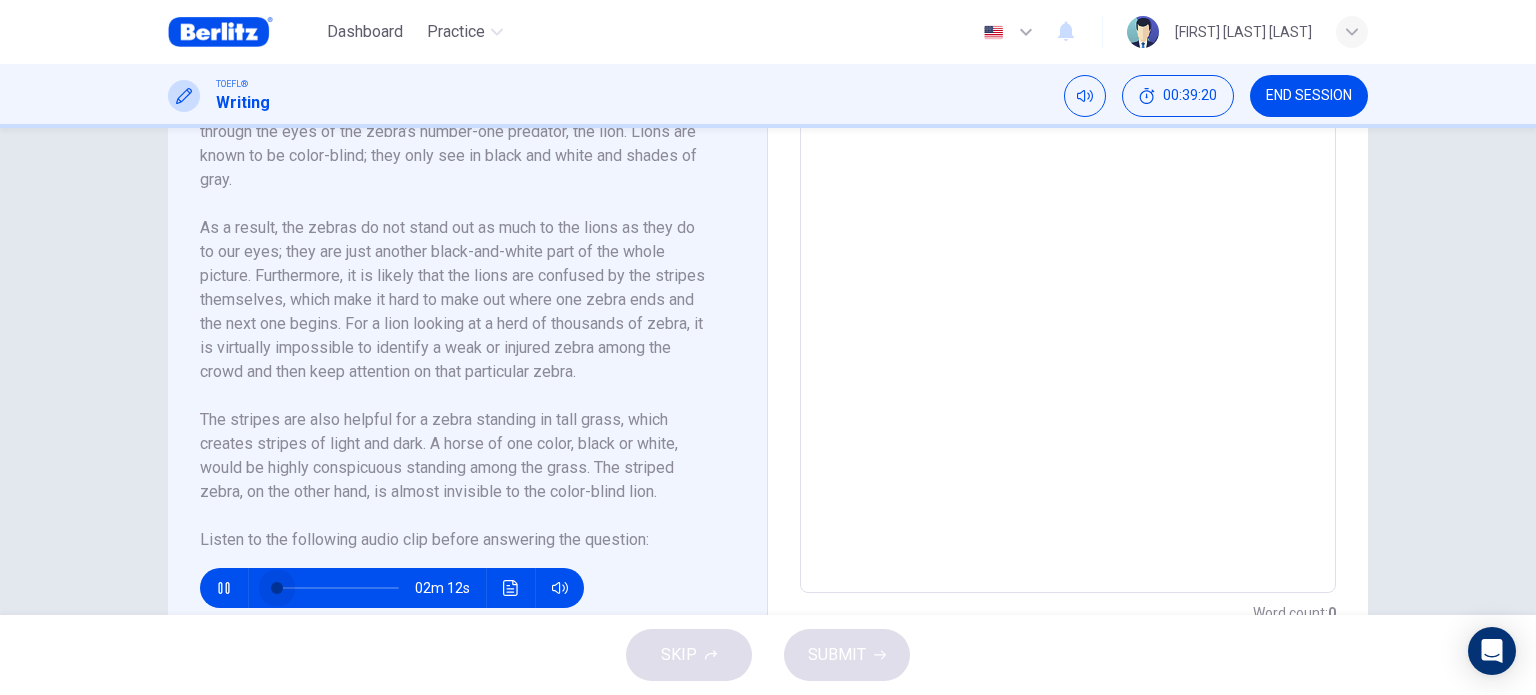 click at bounding box center (277, 588) 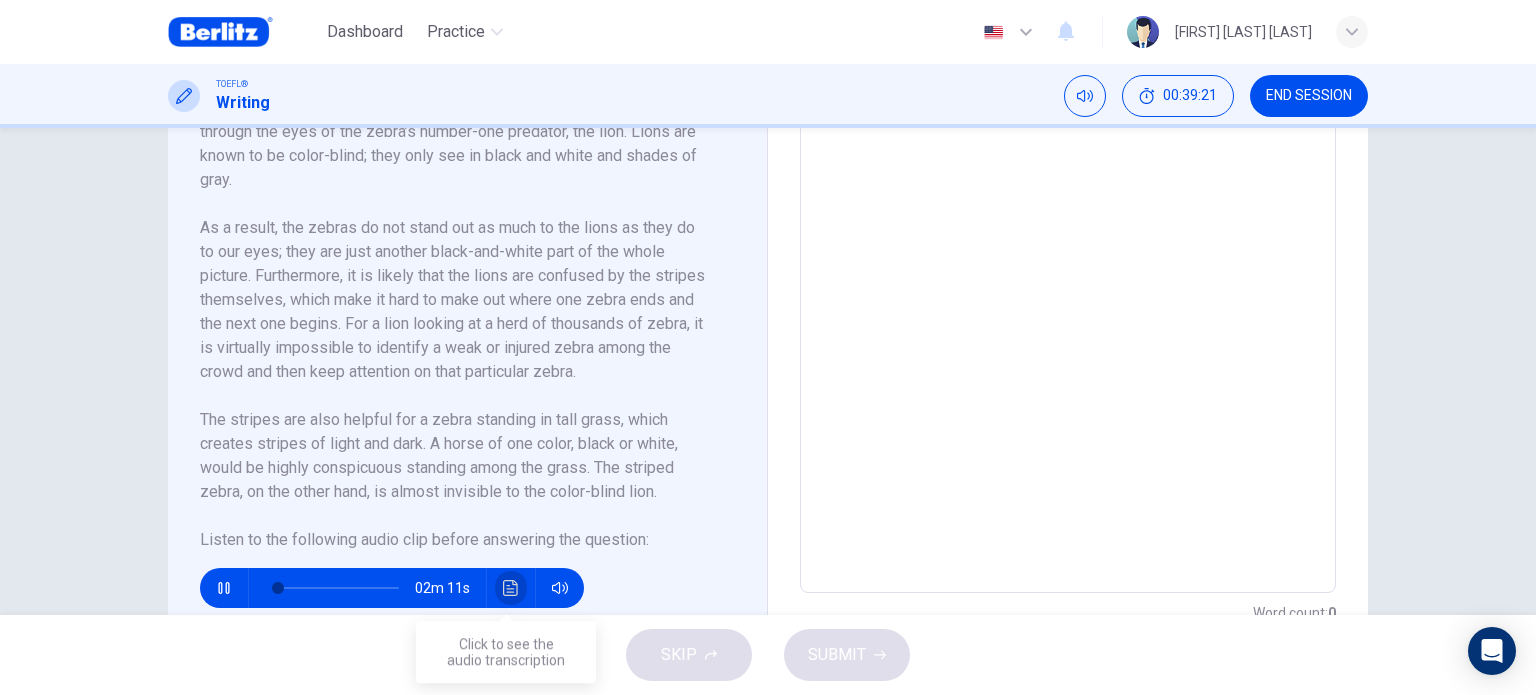 click at bounding box center (511, 588) 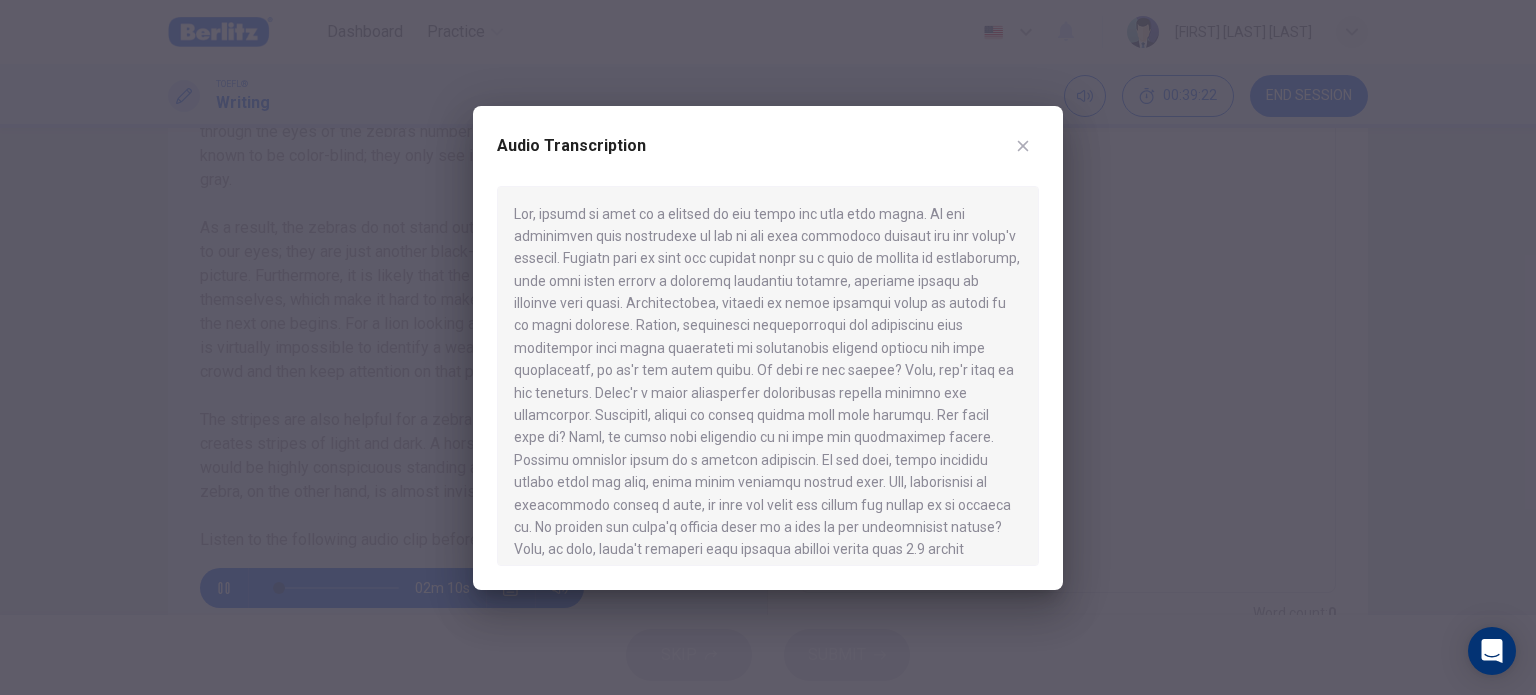 click at bounding box center (768, 347) 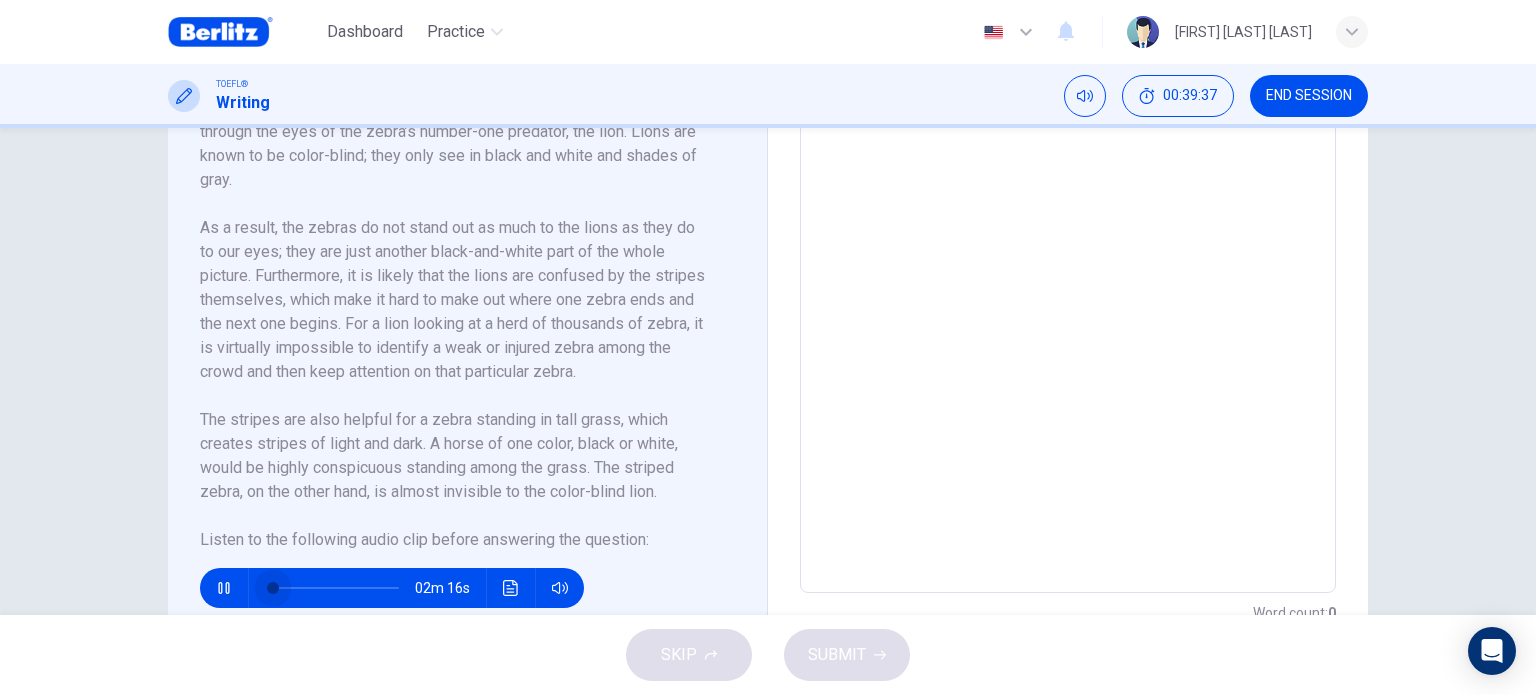 click at bounding box center [273, 588] 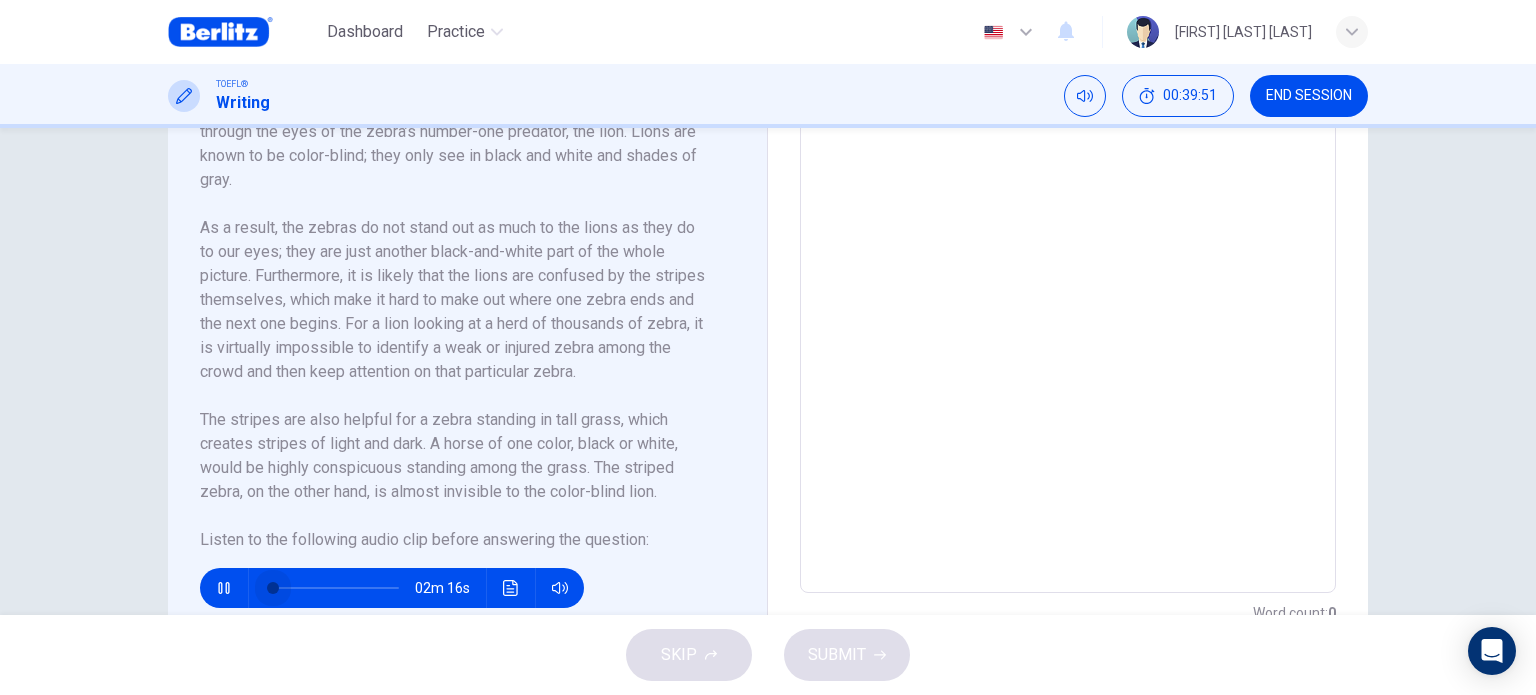 click at bounding box center [273, 588] 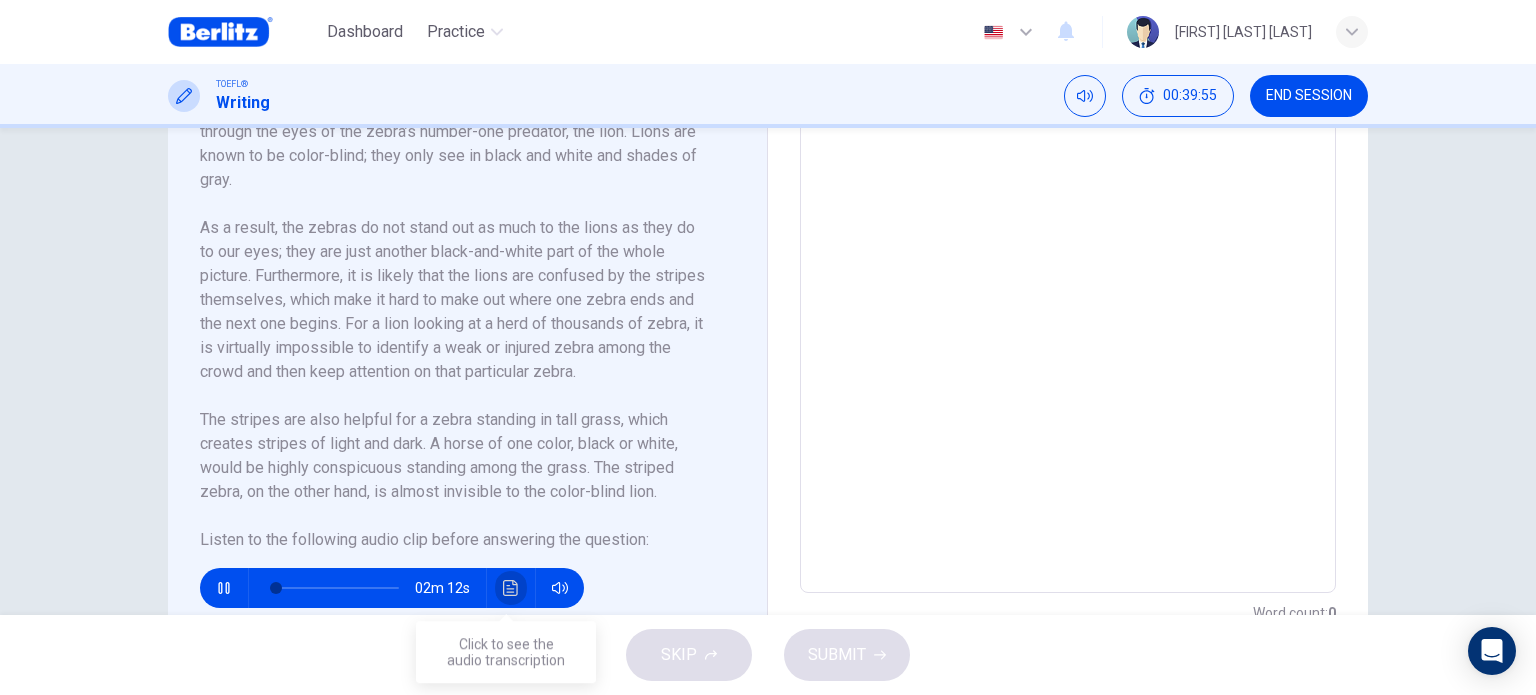 click 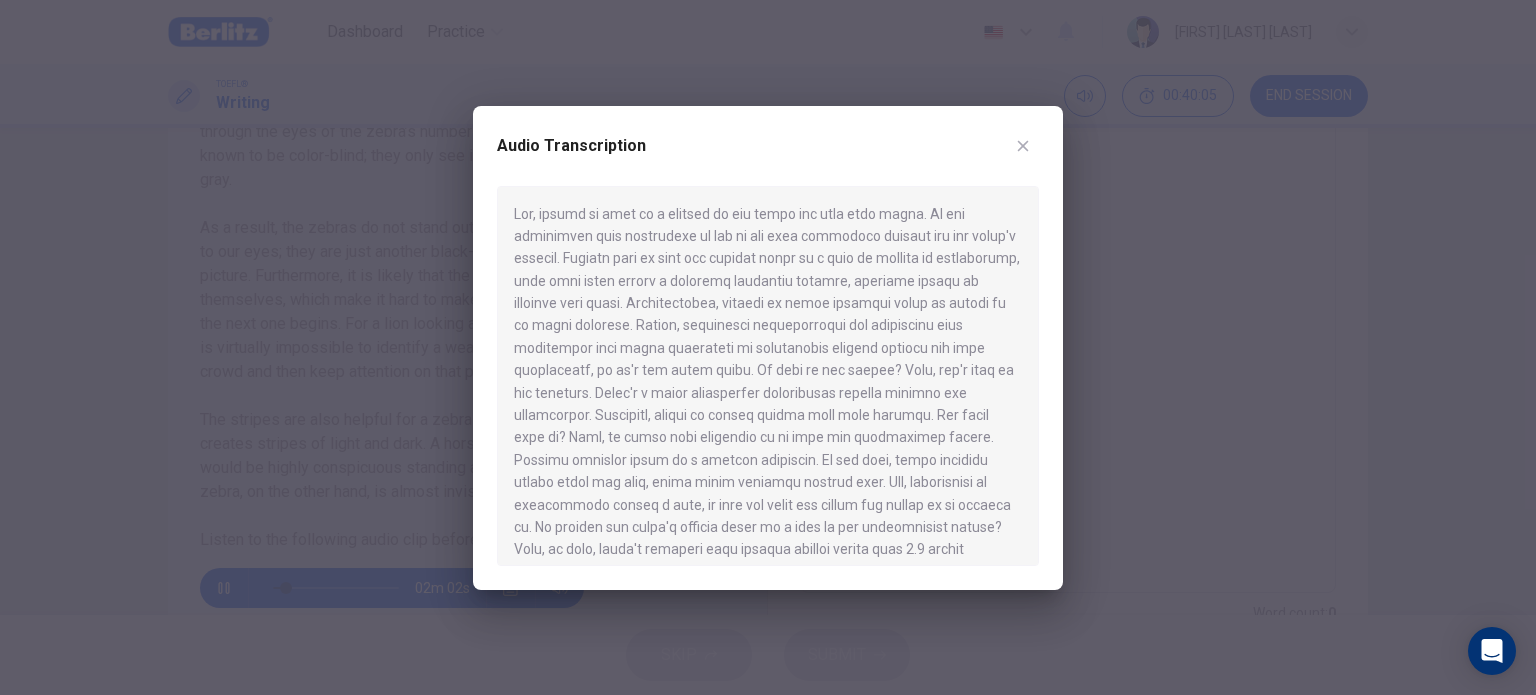 click at bounding box center [768, 347] 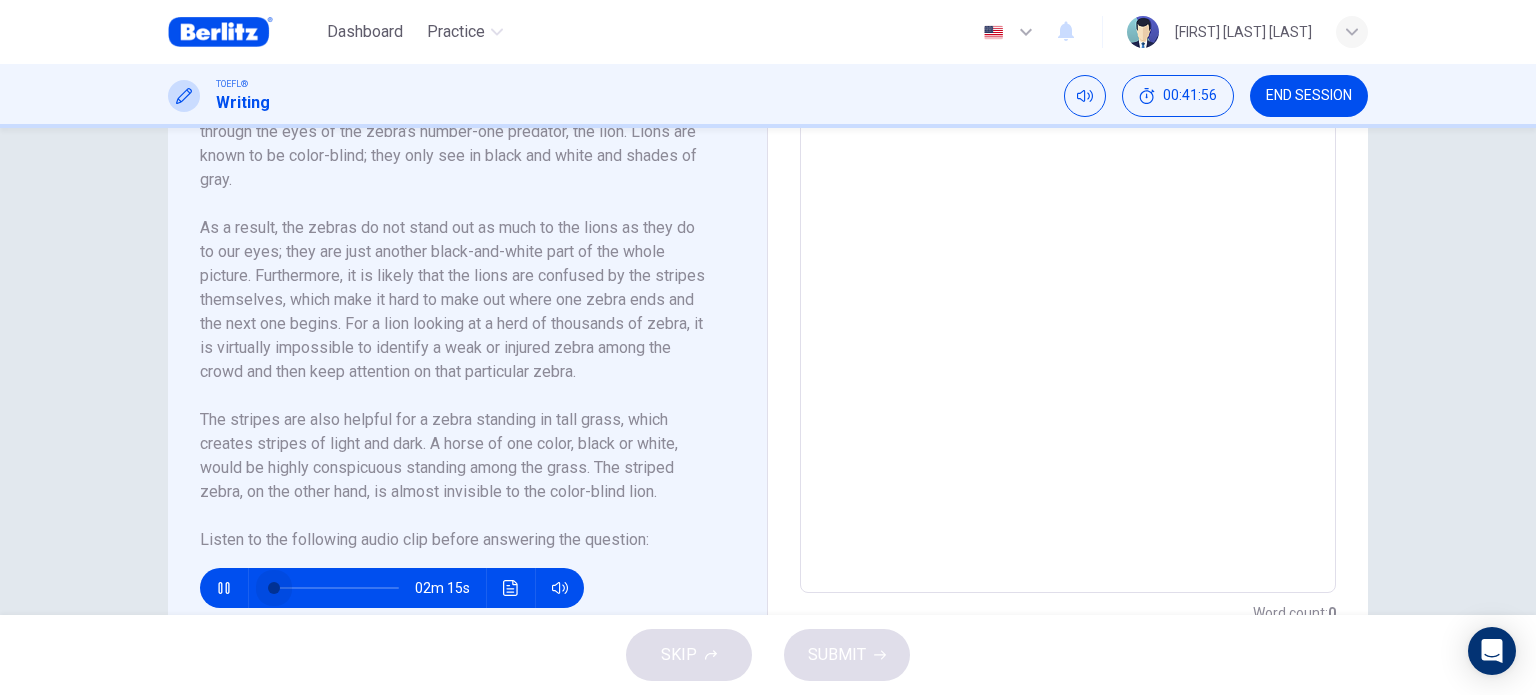 click at bounding box center [336, 588] 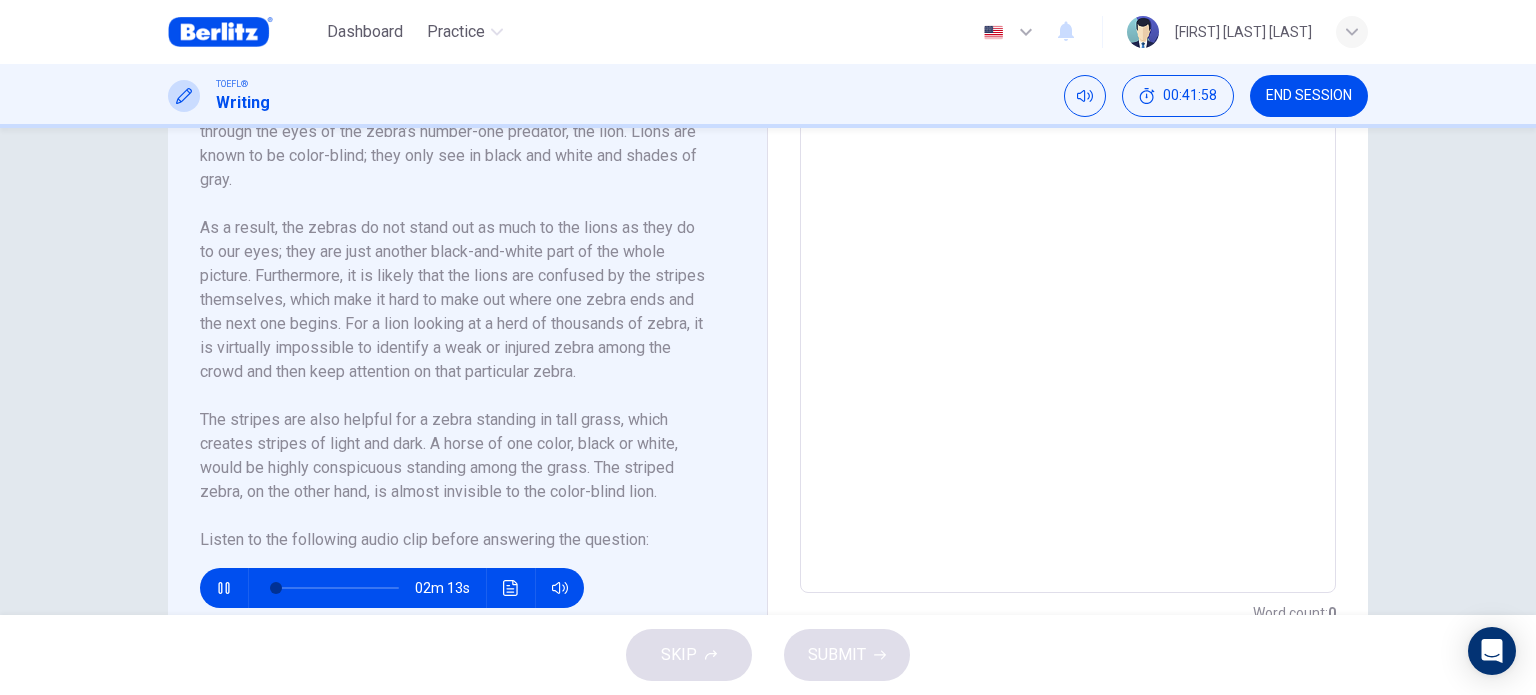 click on "02m 13s" at bounding box center [392, 588] 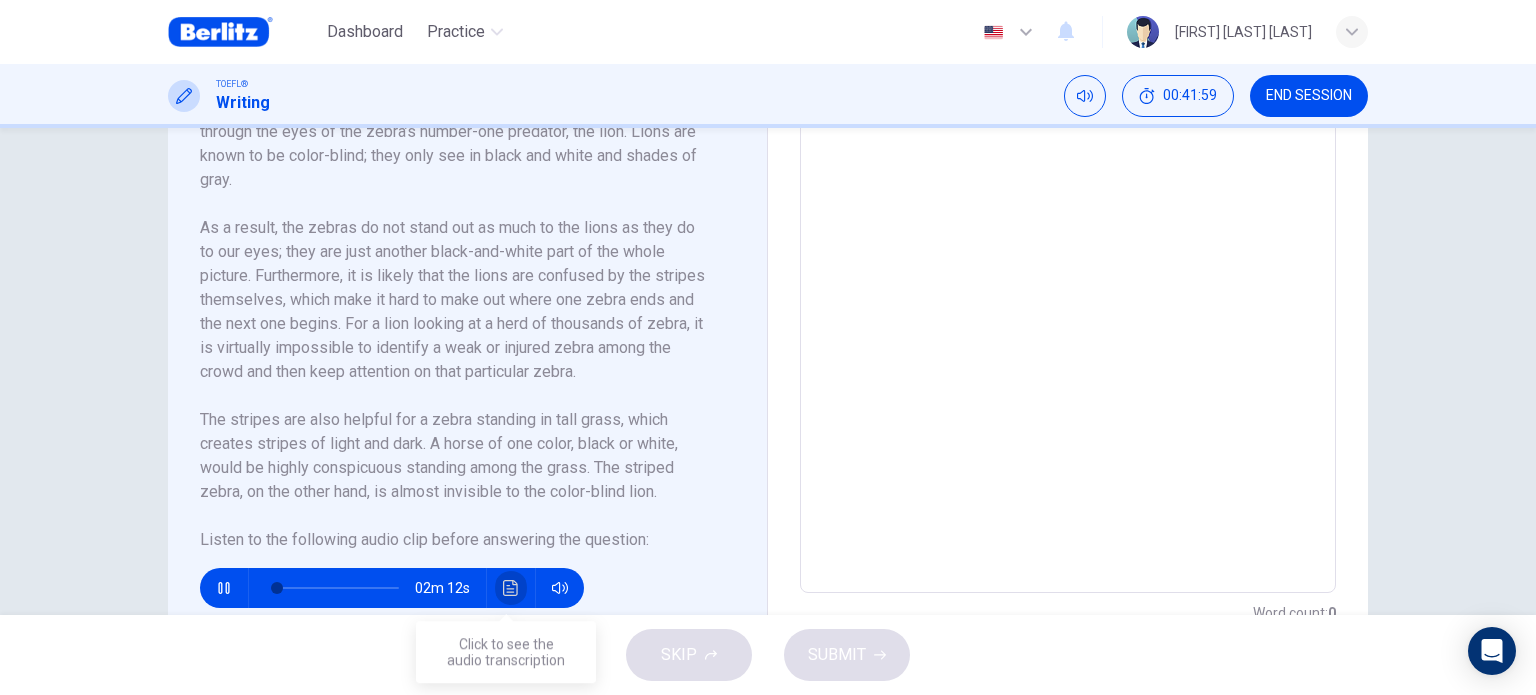 click at bounding box center (511, 588) 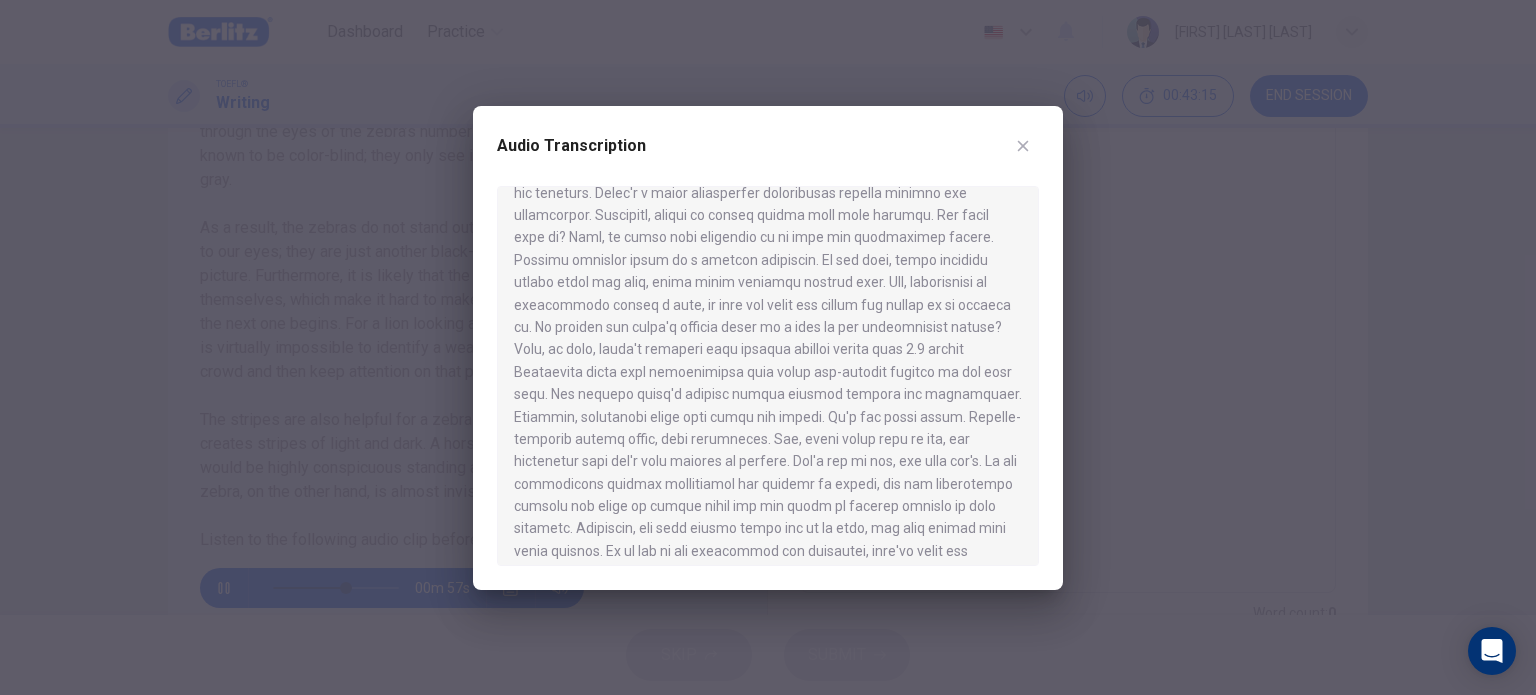 scroll, scrollTop: 236, scrollLeft: 0, axis: vertical 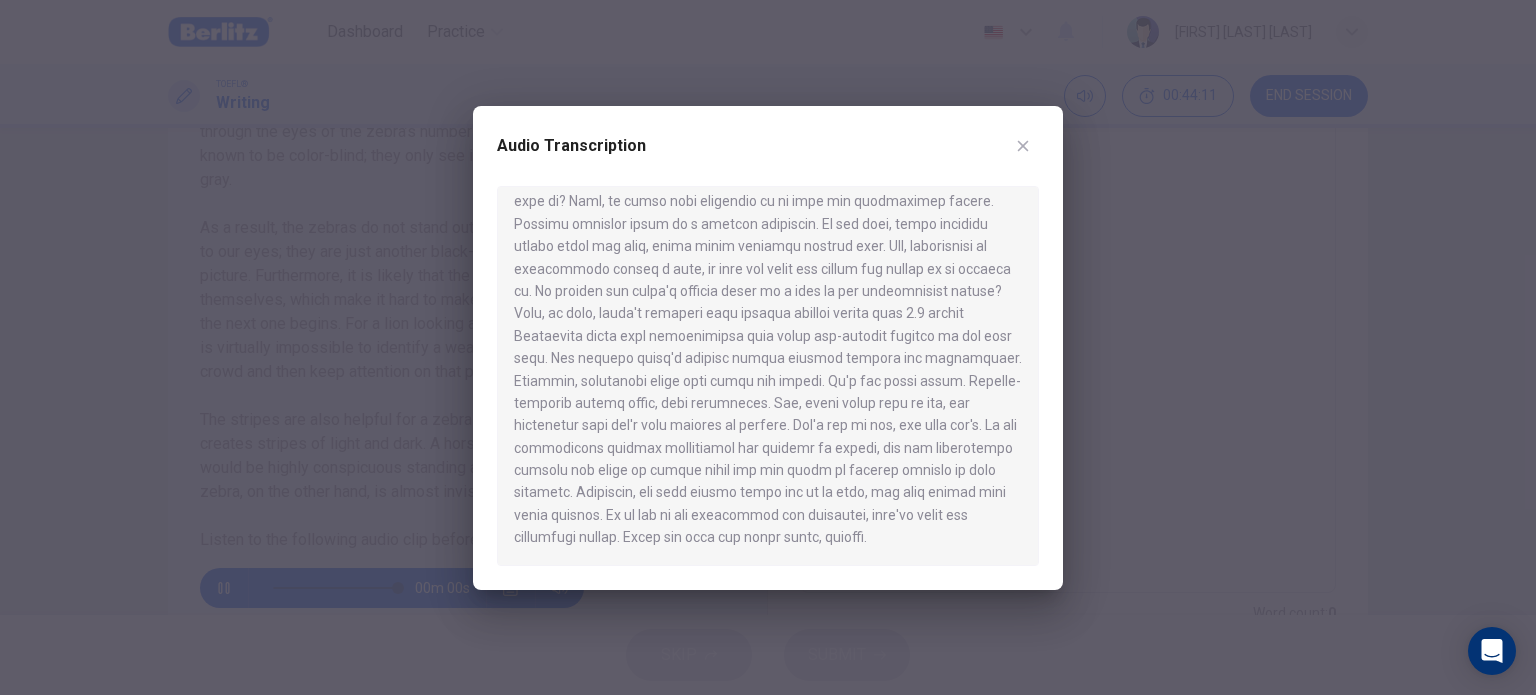 type on "*" 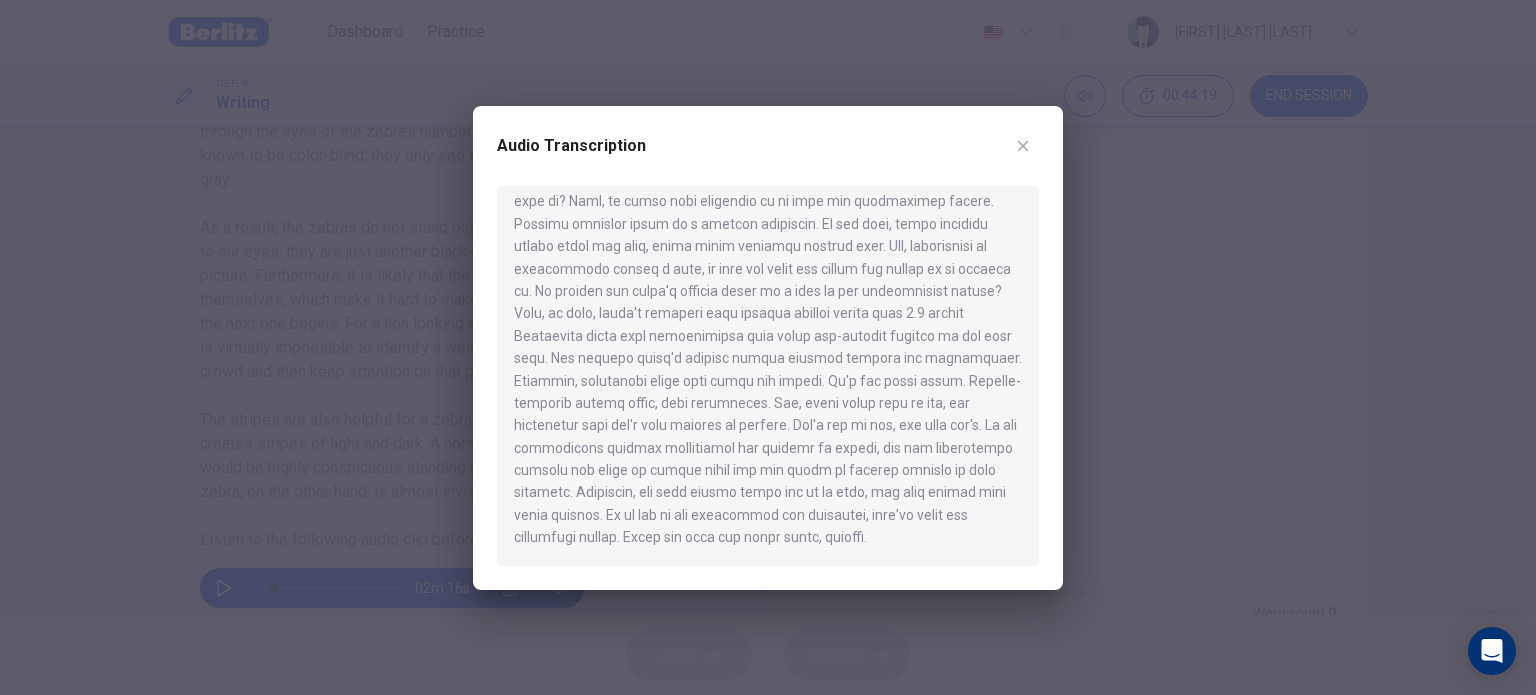 click at bounding box center [768, 347] 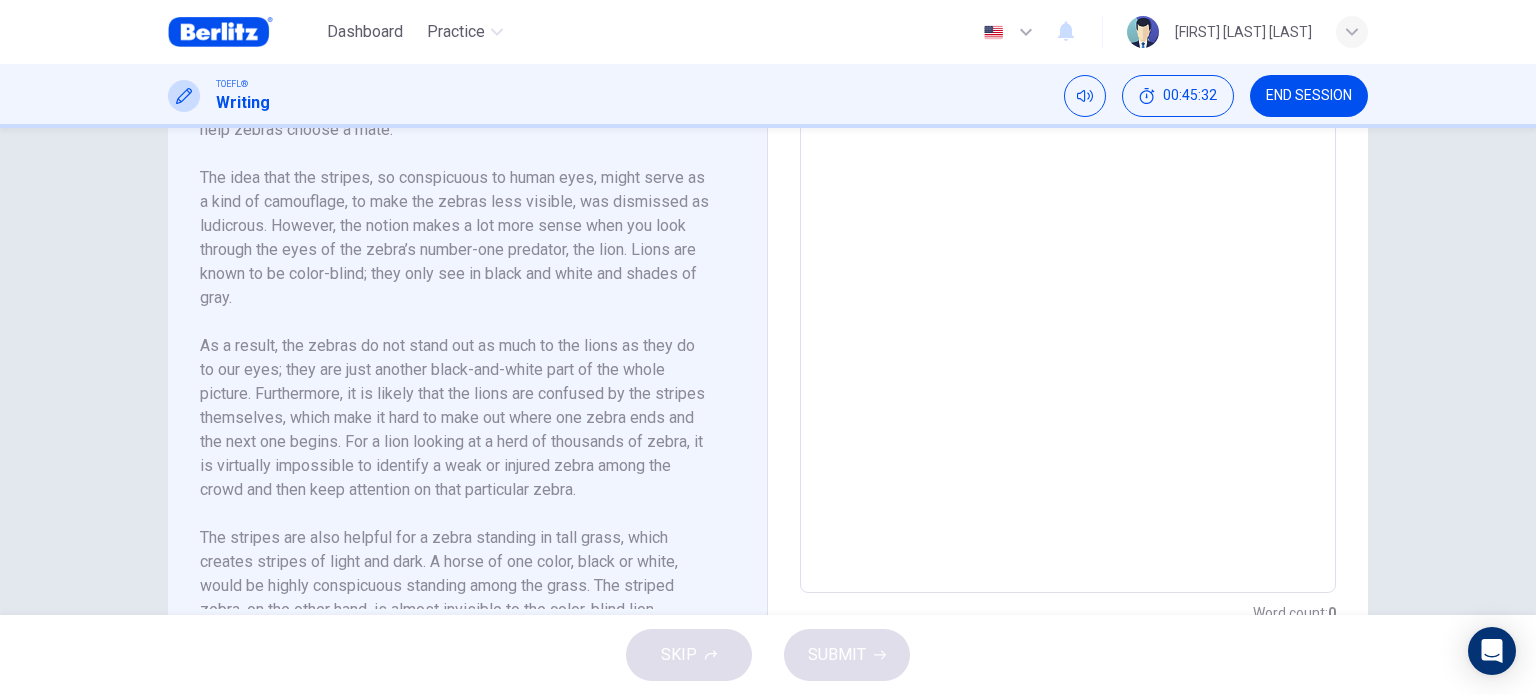 scroll, scrollTop: 0, scrollLeft: 0, axis: both 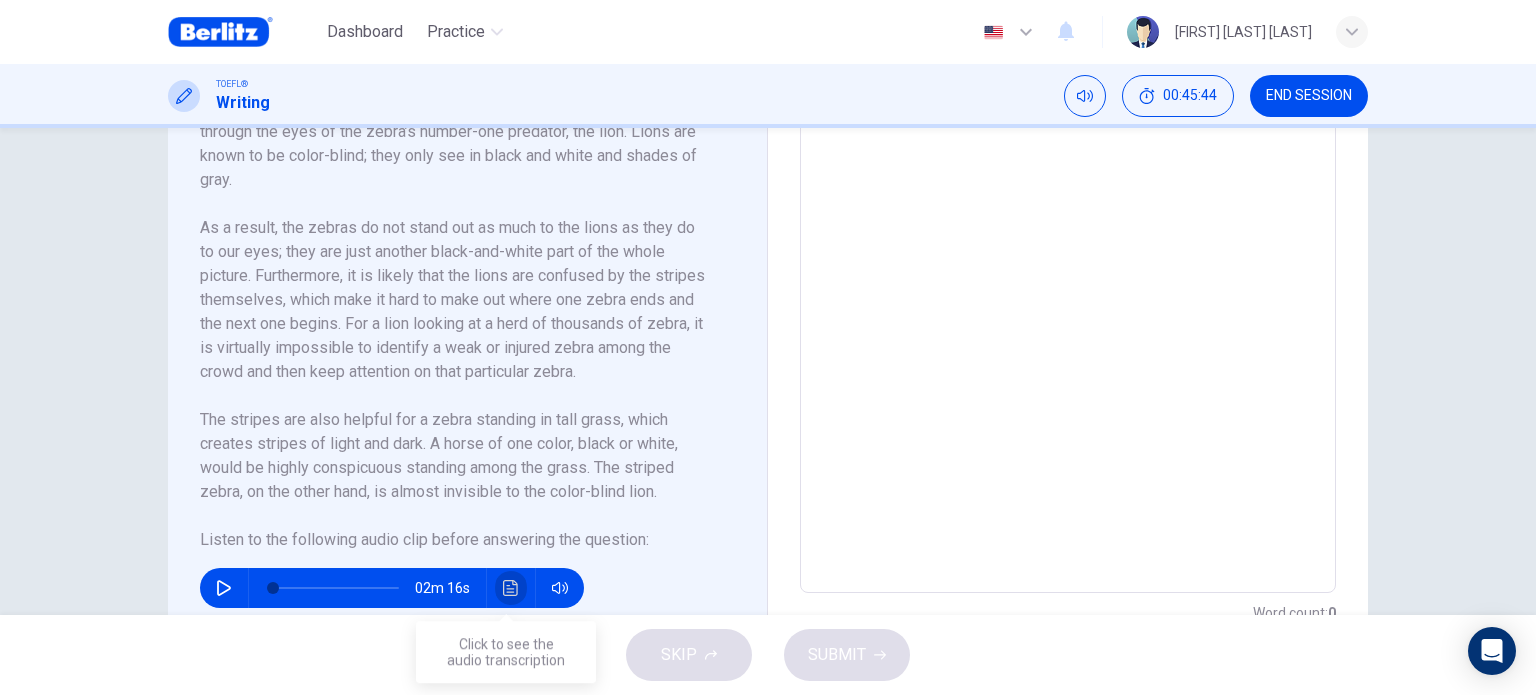 click 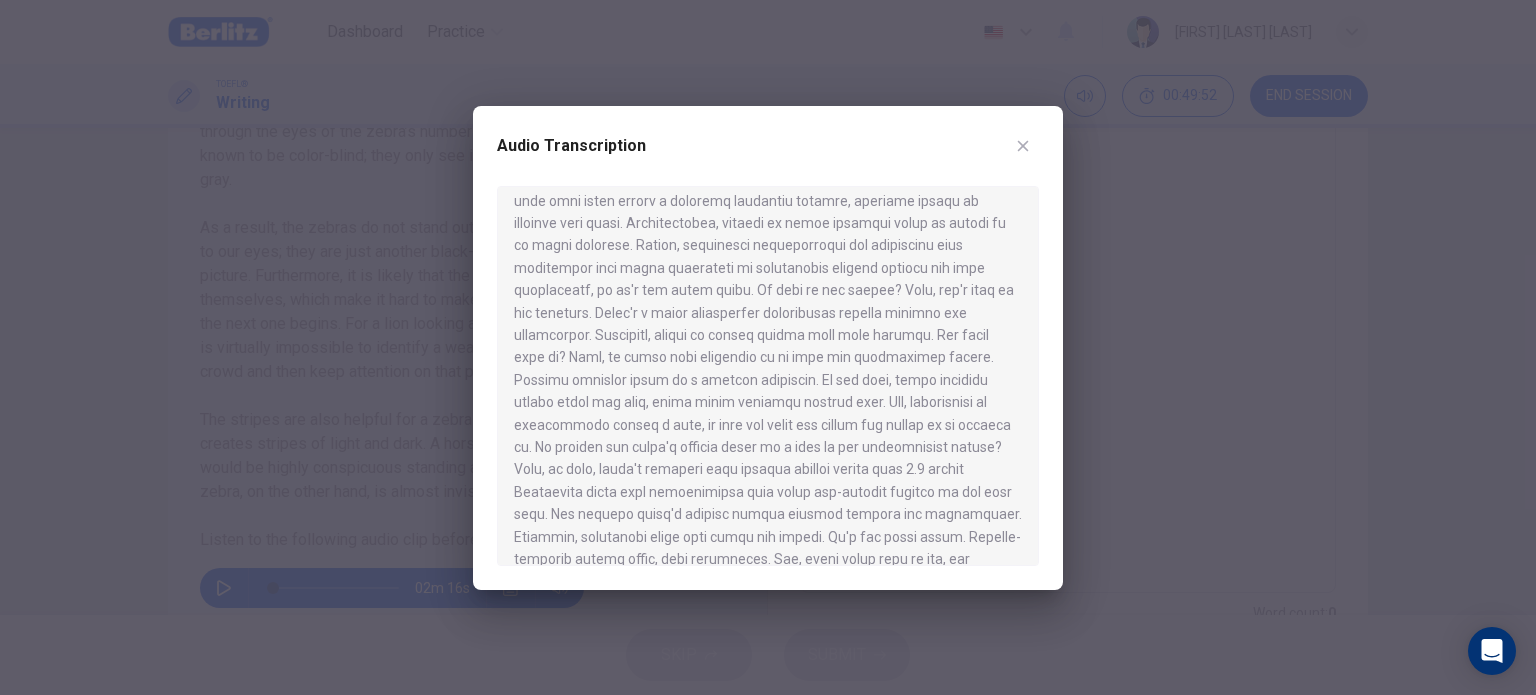 scroll, scrollTop: 120, scrollLeft: 0, axis: vertical 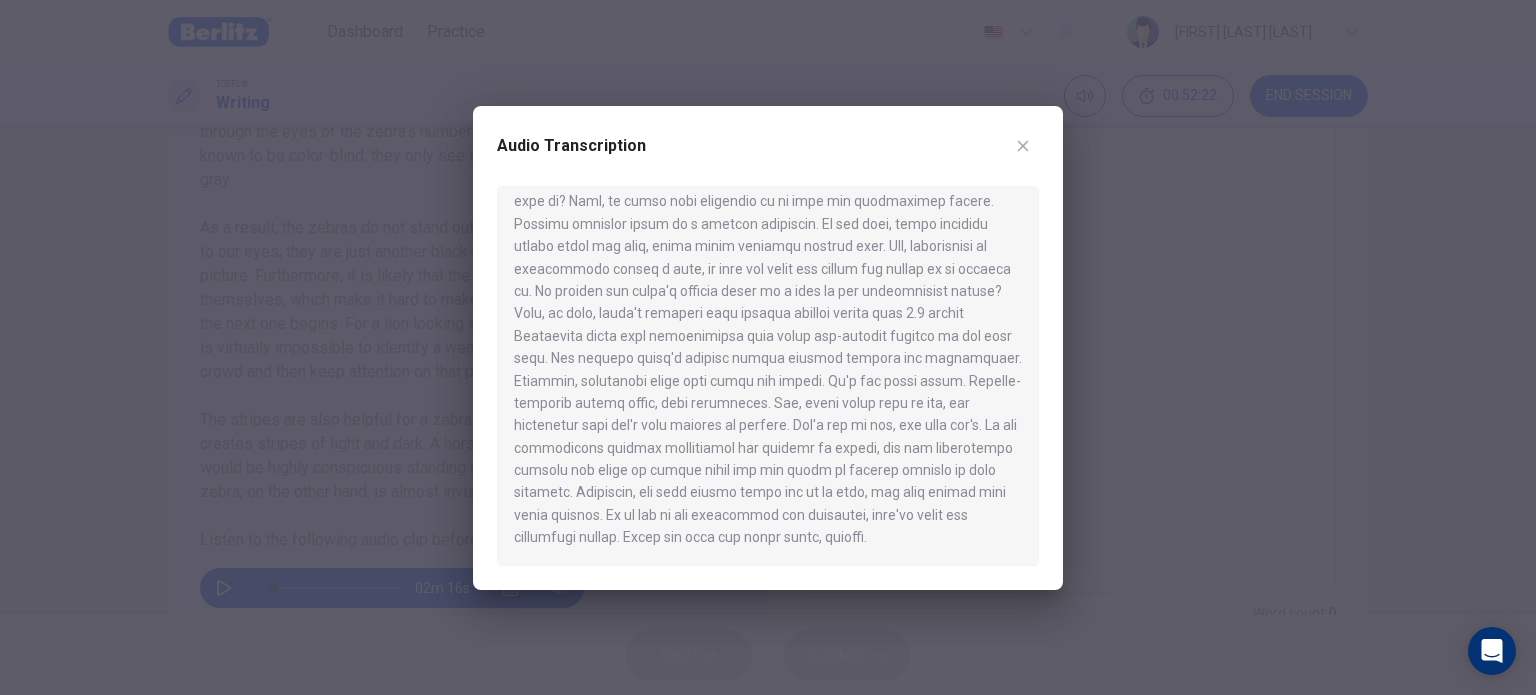 drag, startPoint x: 1038, startPoint y: 449, endPoint x: 1032, endPoint y: 539, distance: 90.199776 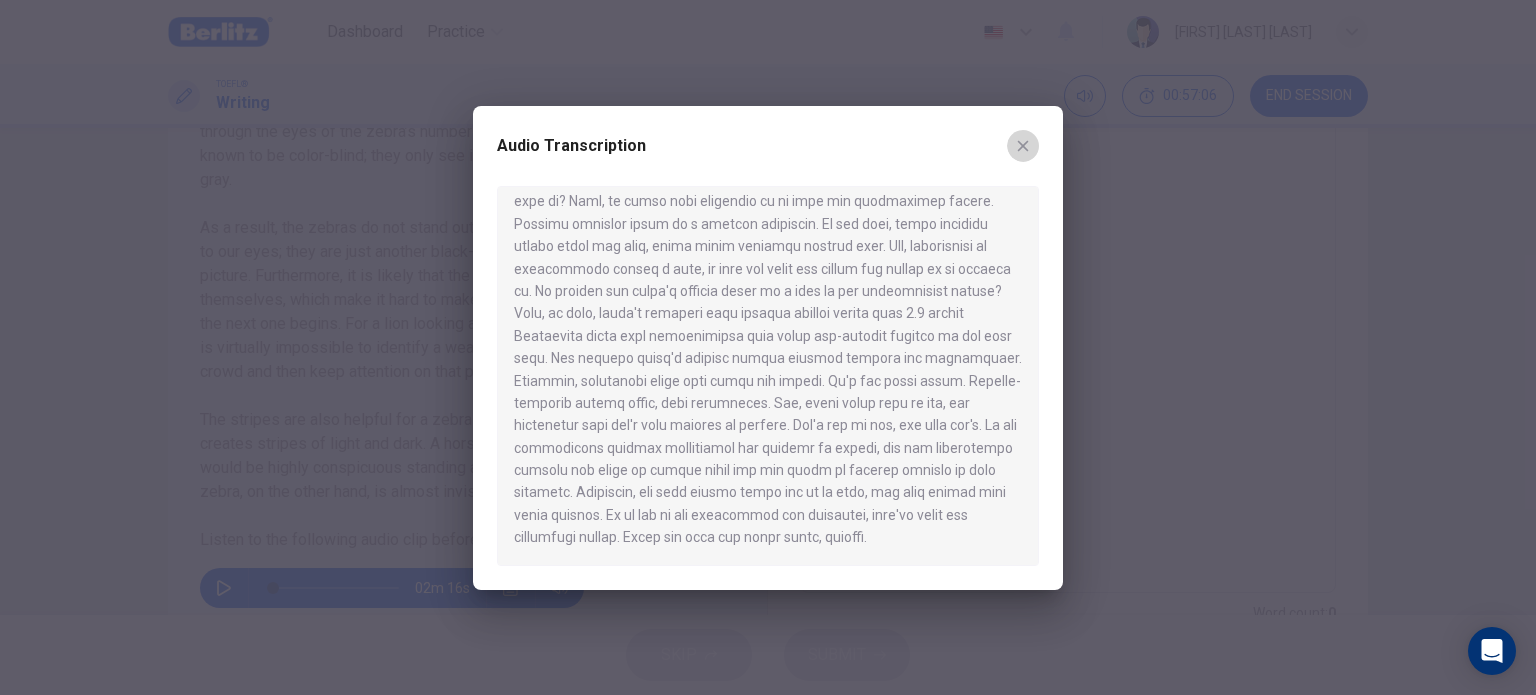 click at bounding box center (1023, 146) 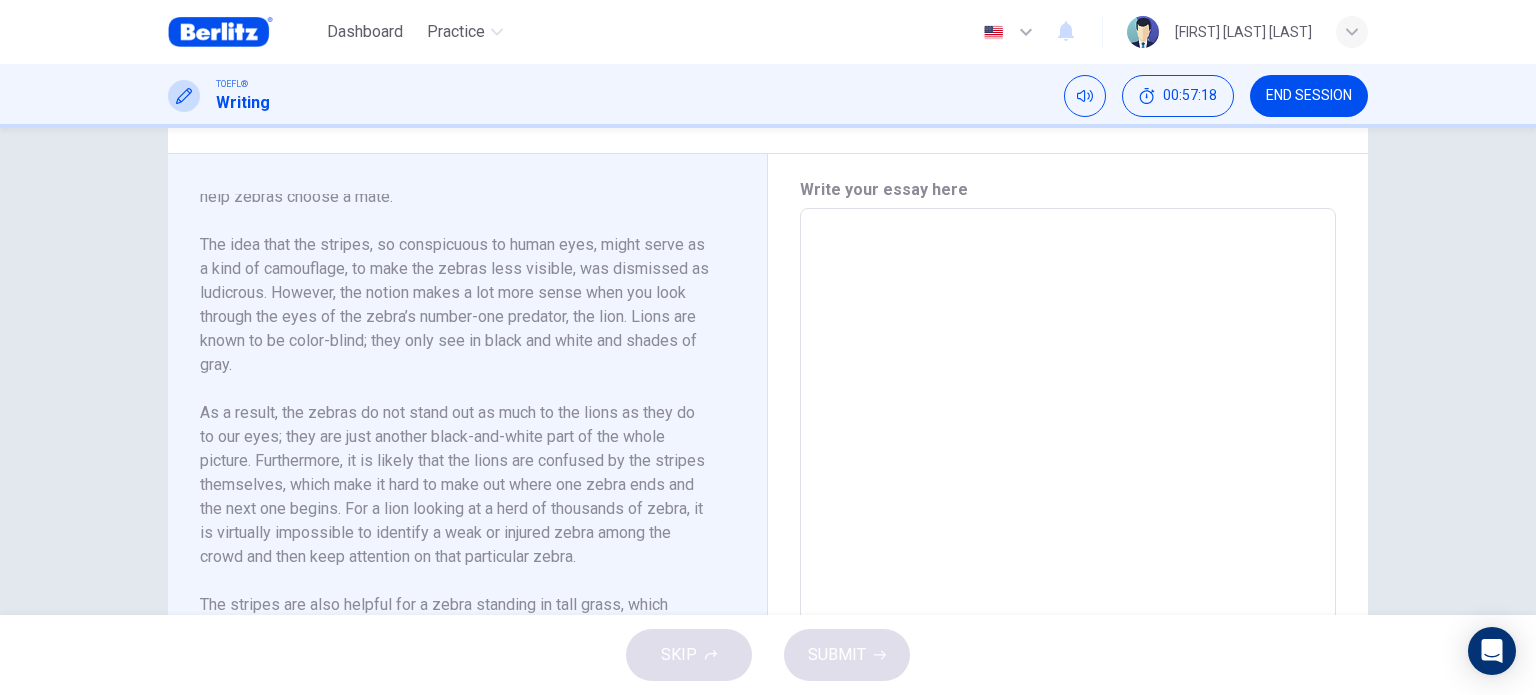 scroll, scrollTop: 411, scrollLeft: 0, axis: vertical 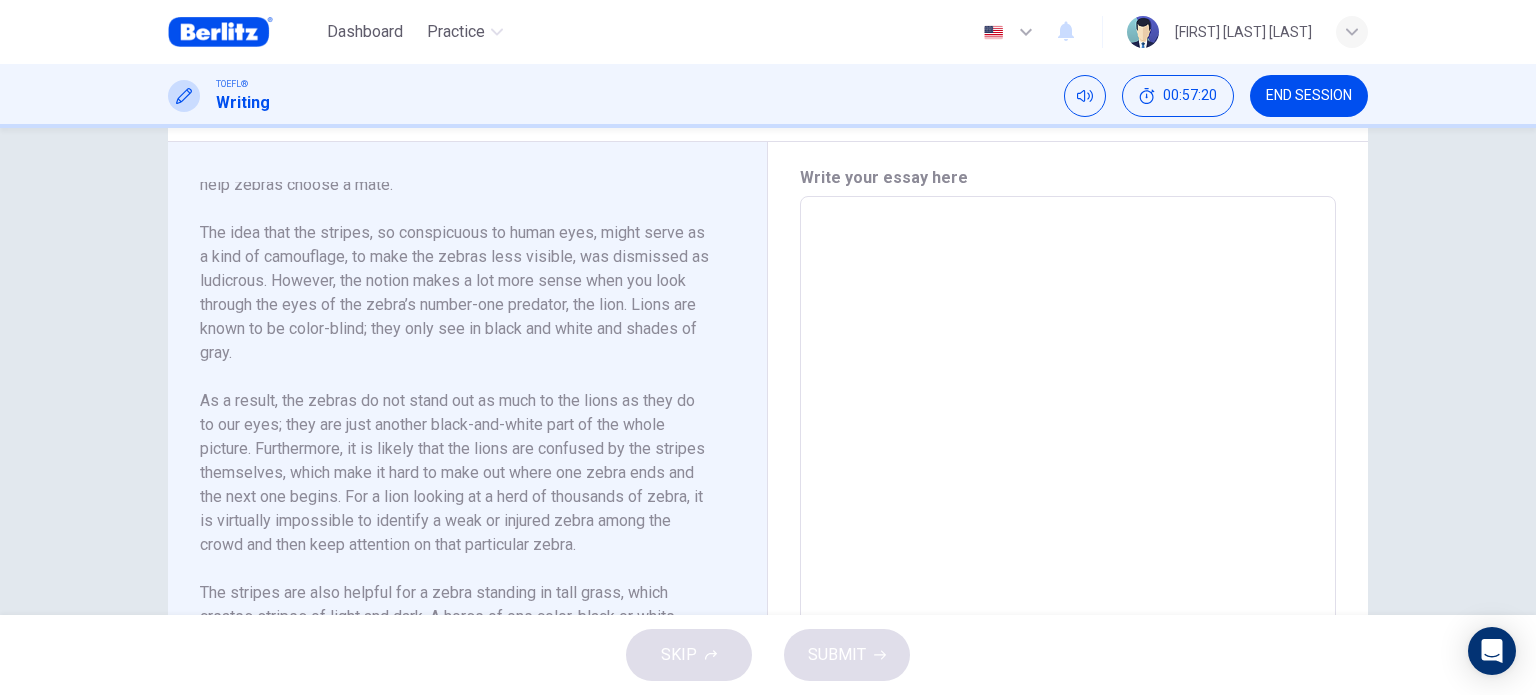 click at bounding box center [1068, 481] 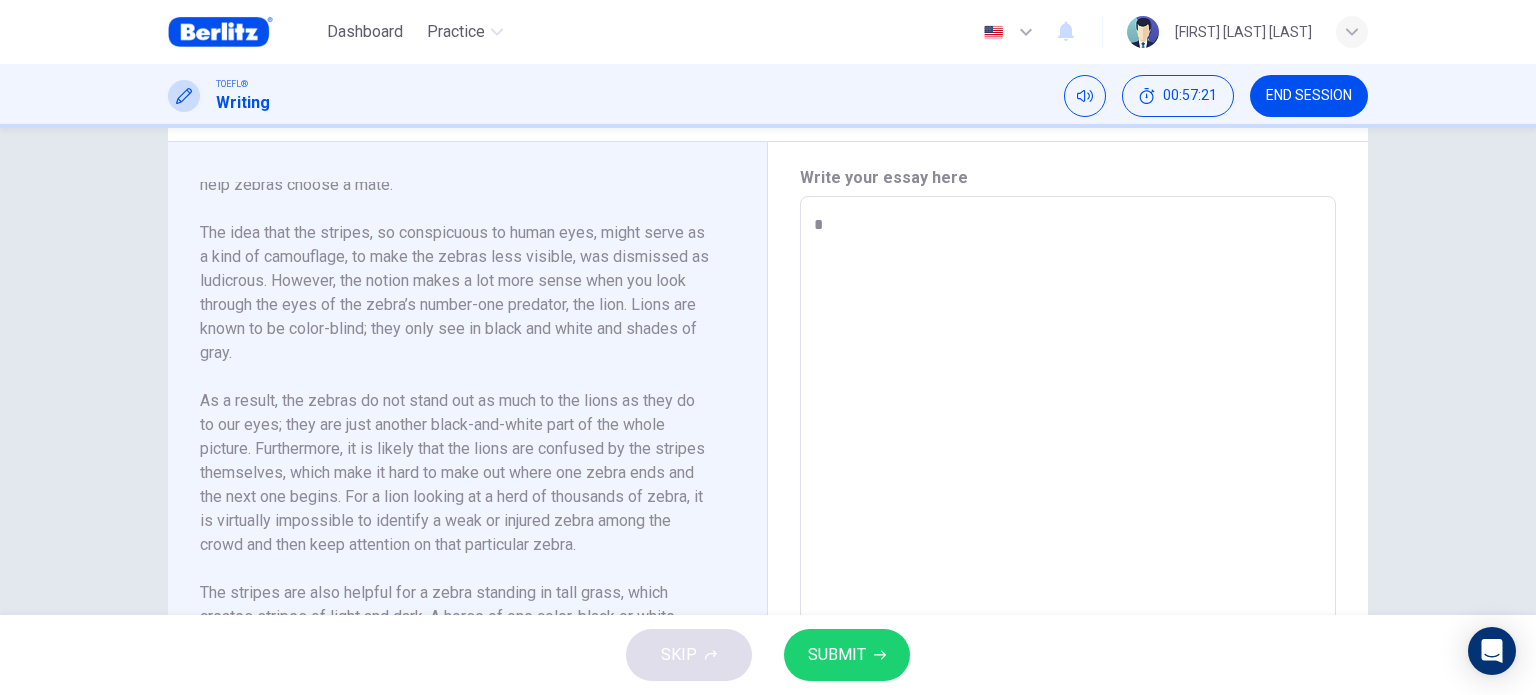 type on "**" 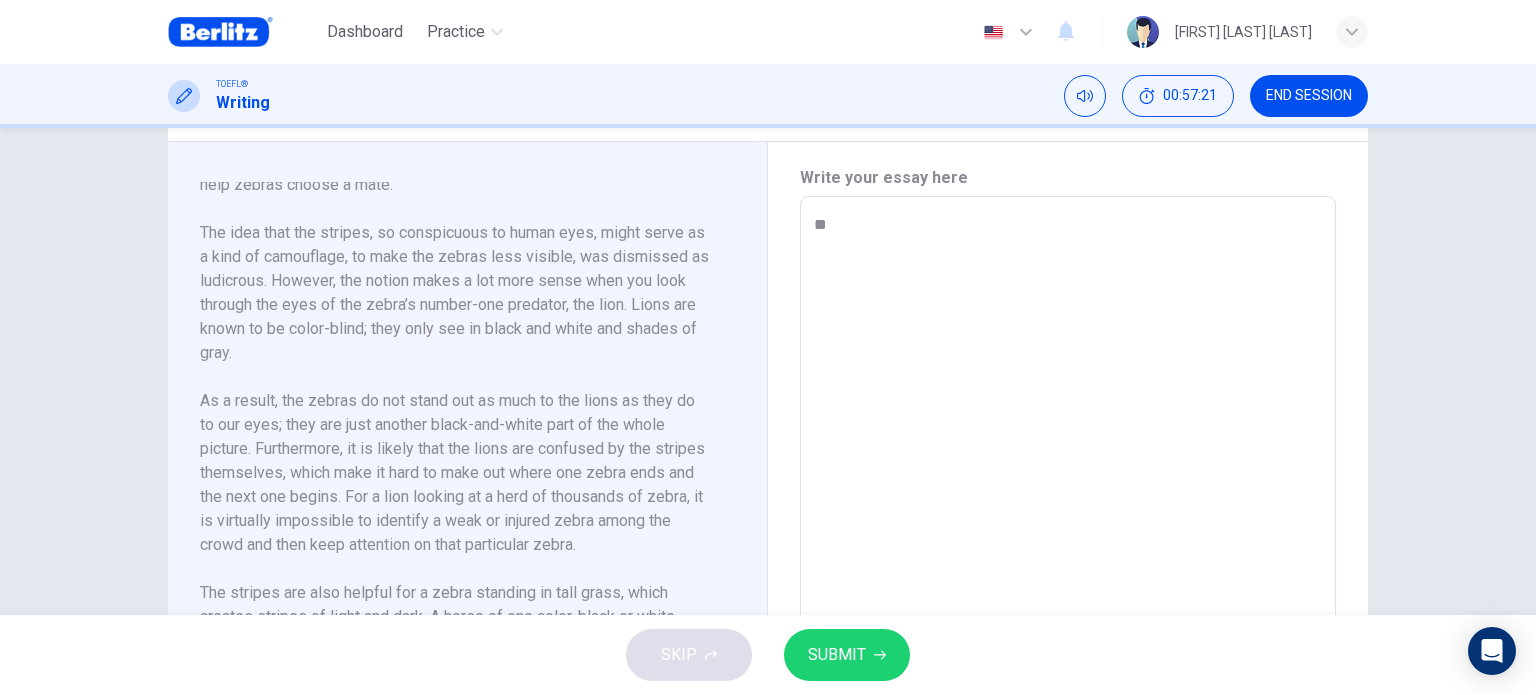 type on "*" 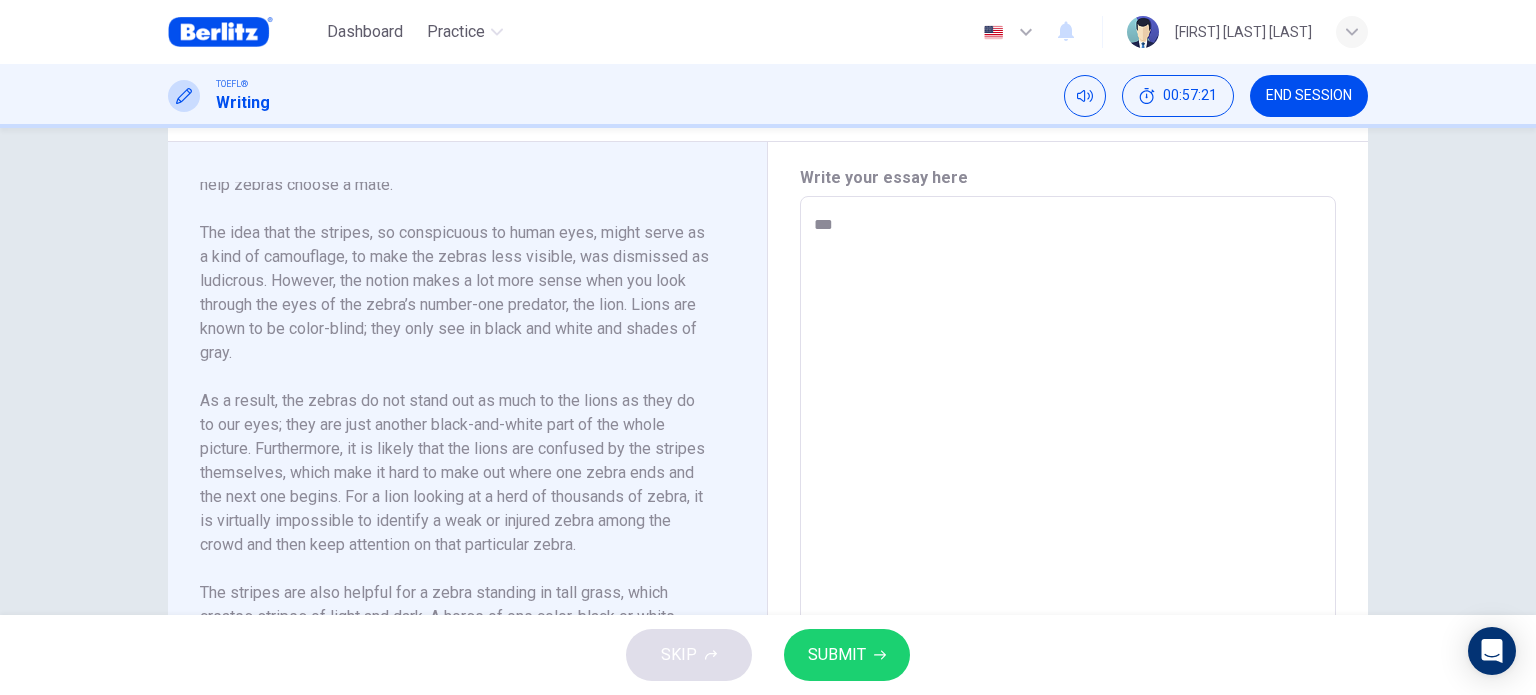 type on "***" 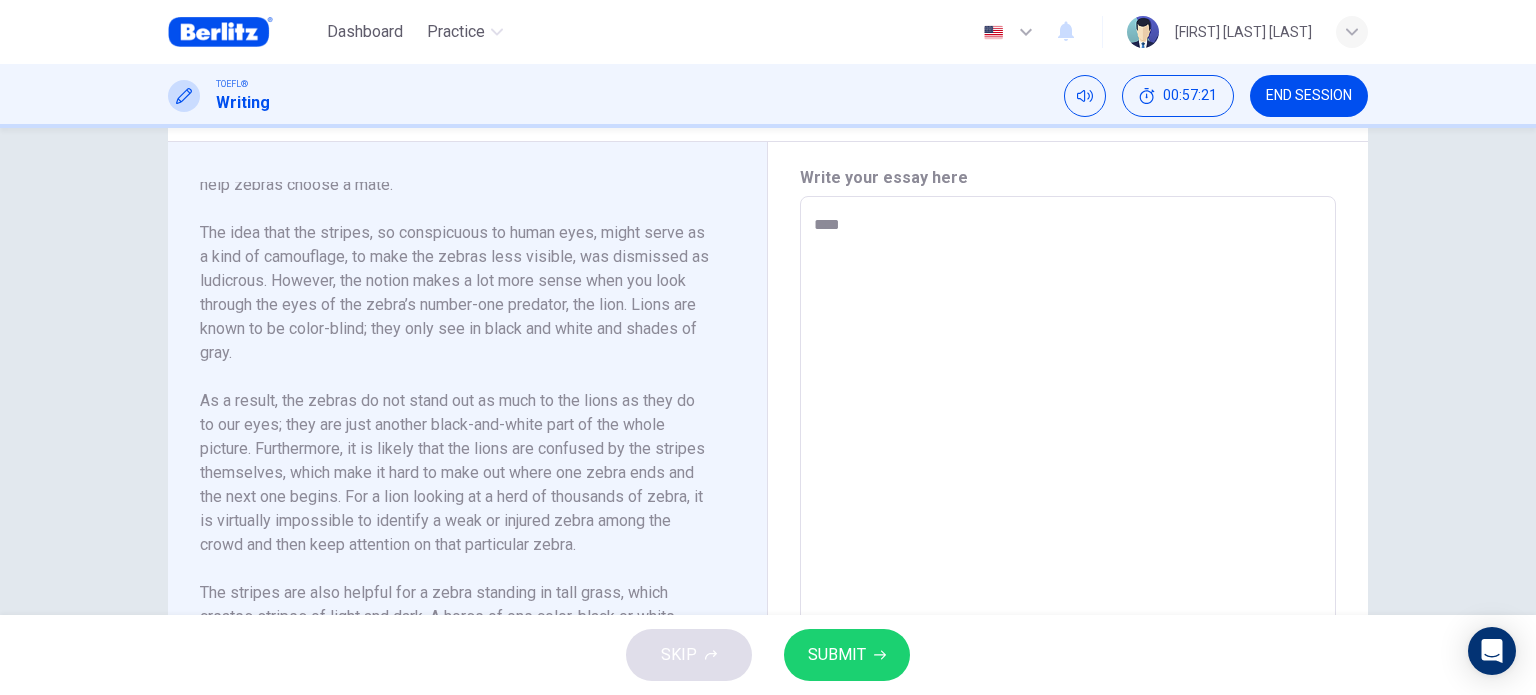 type on "*" 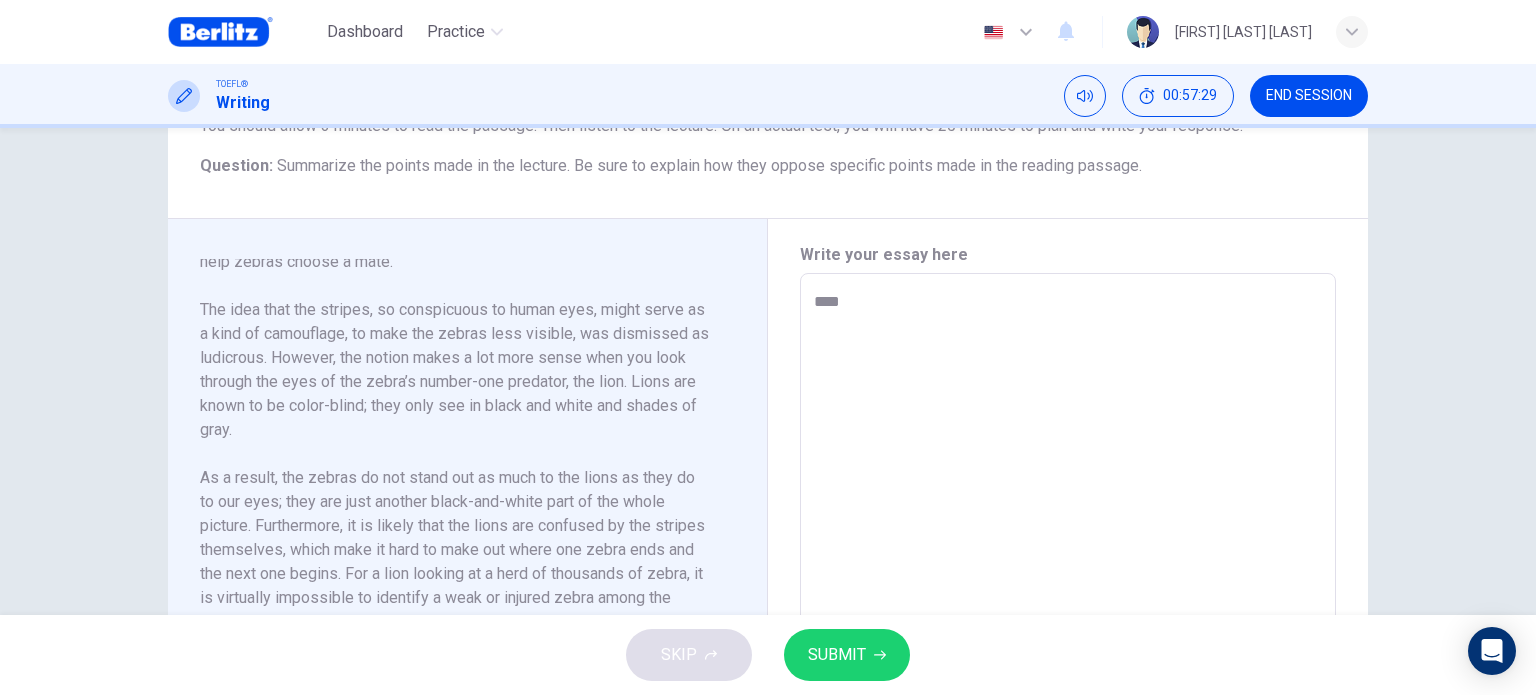 scroll, scrollTop: 336, scrollLeft: 0, axis: vertical 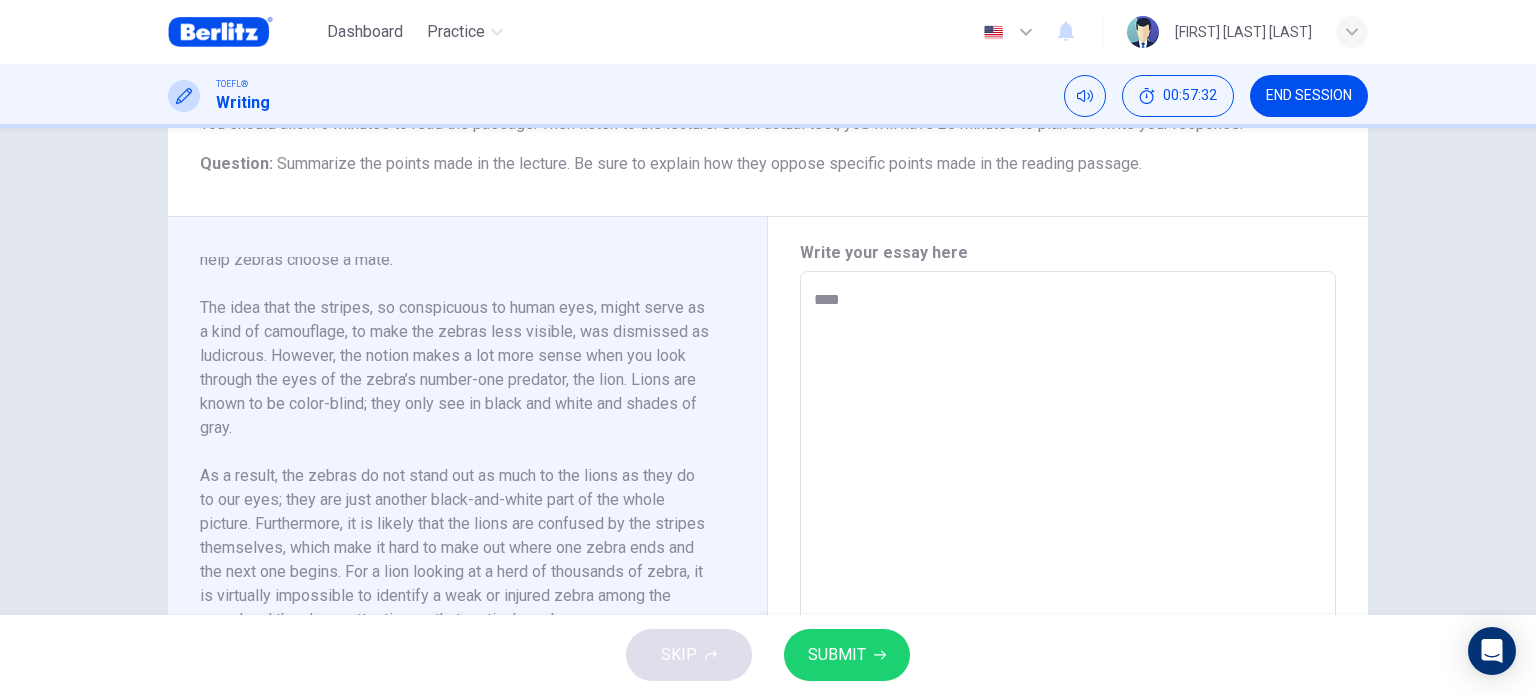 type on "*****" 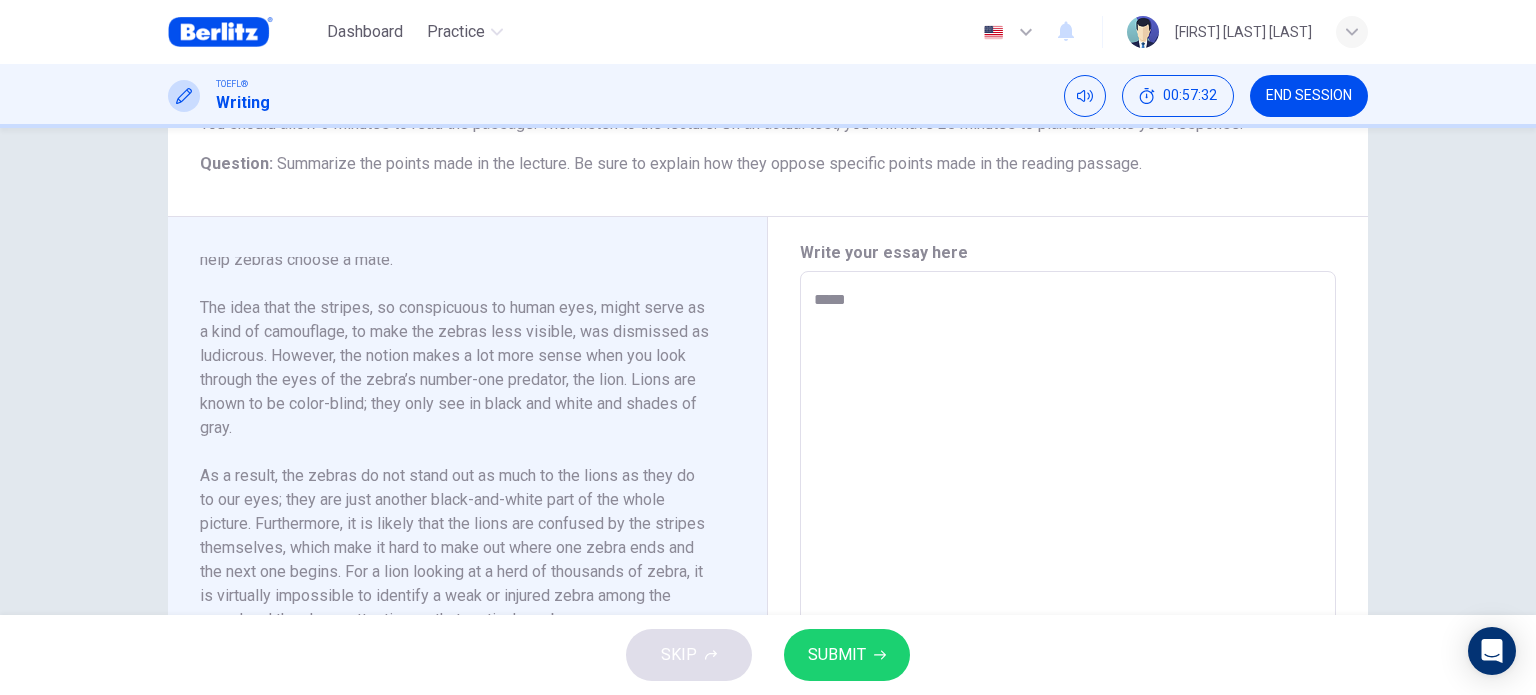 type on "******" 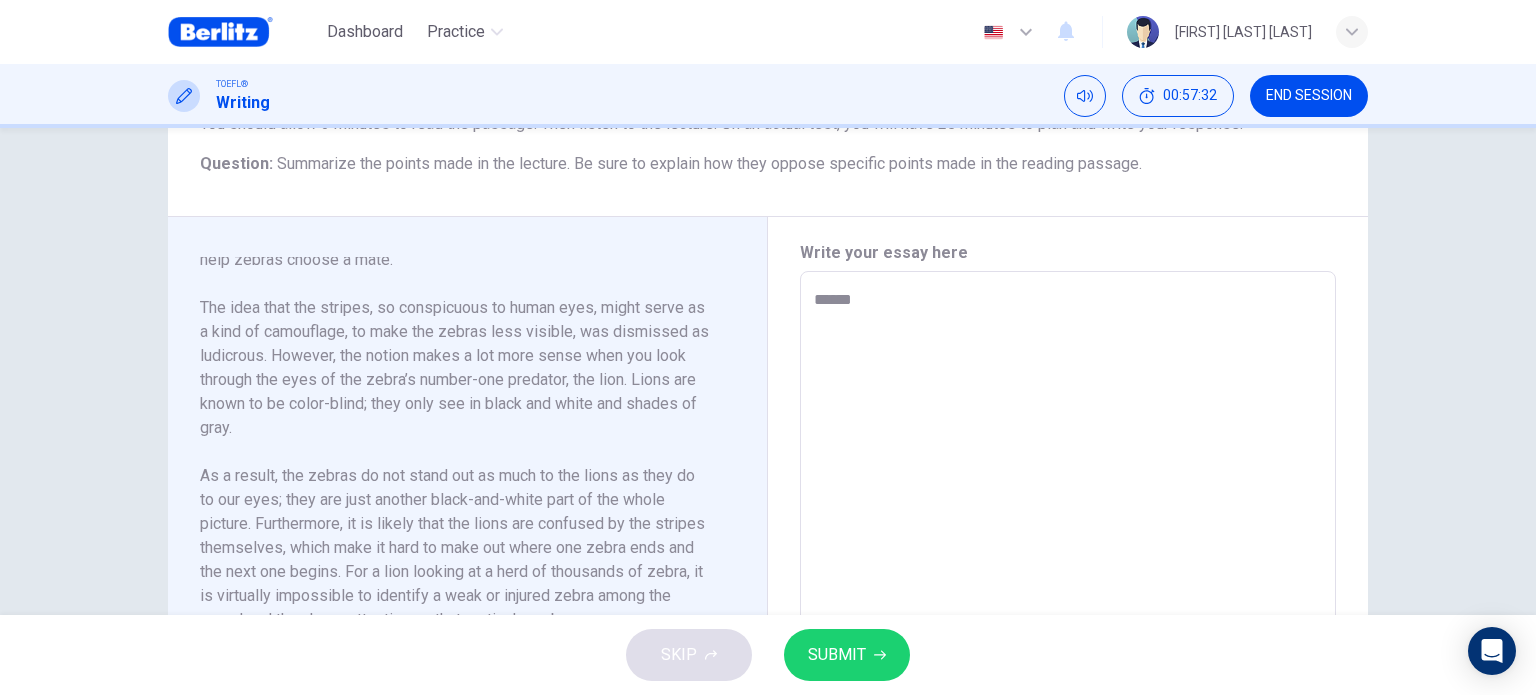 type on "*" 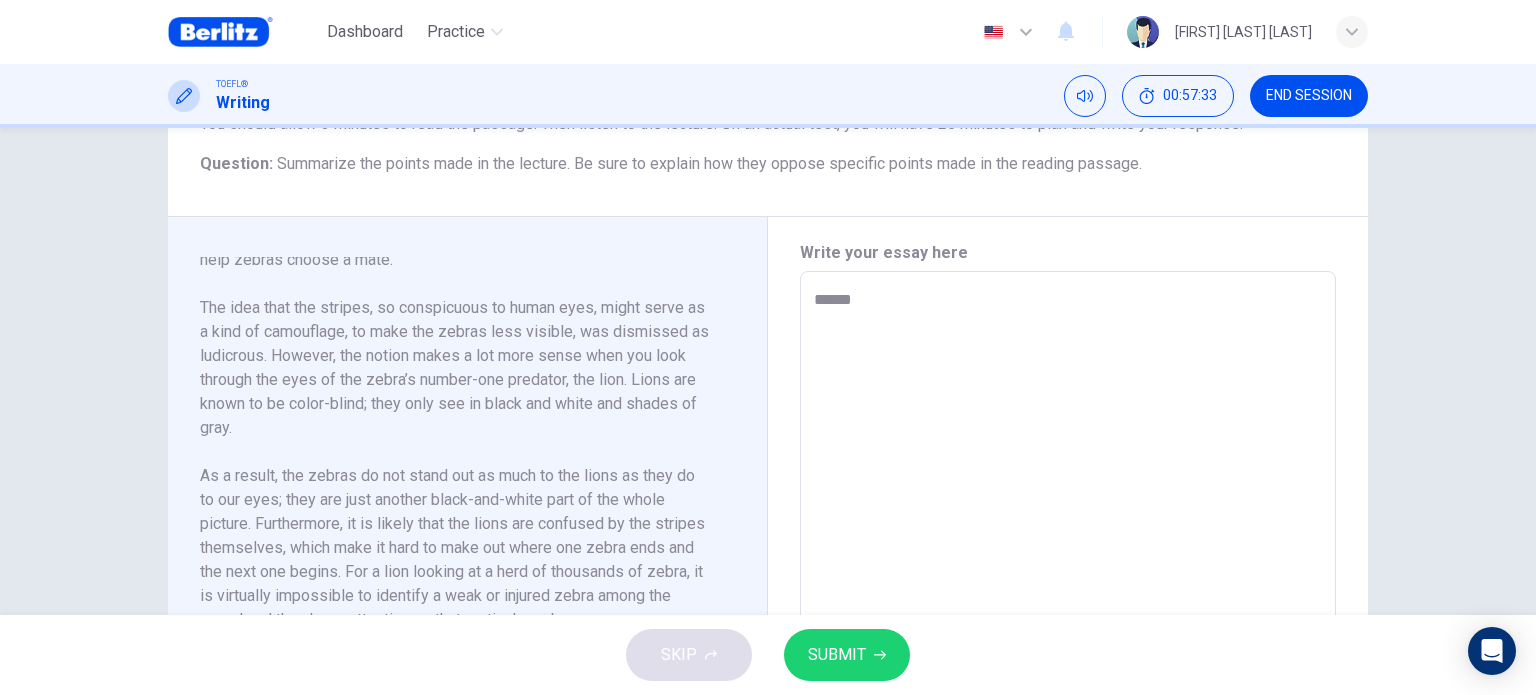 type on "*******" 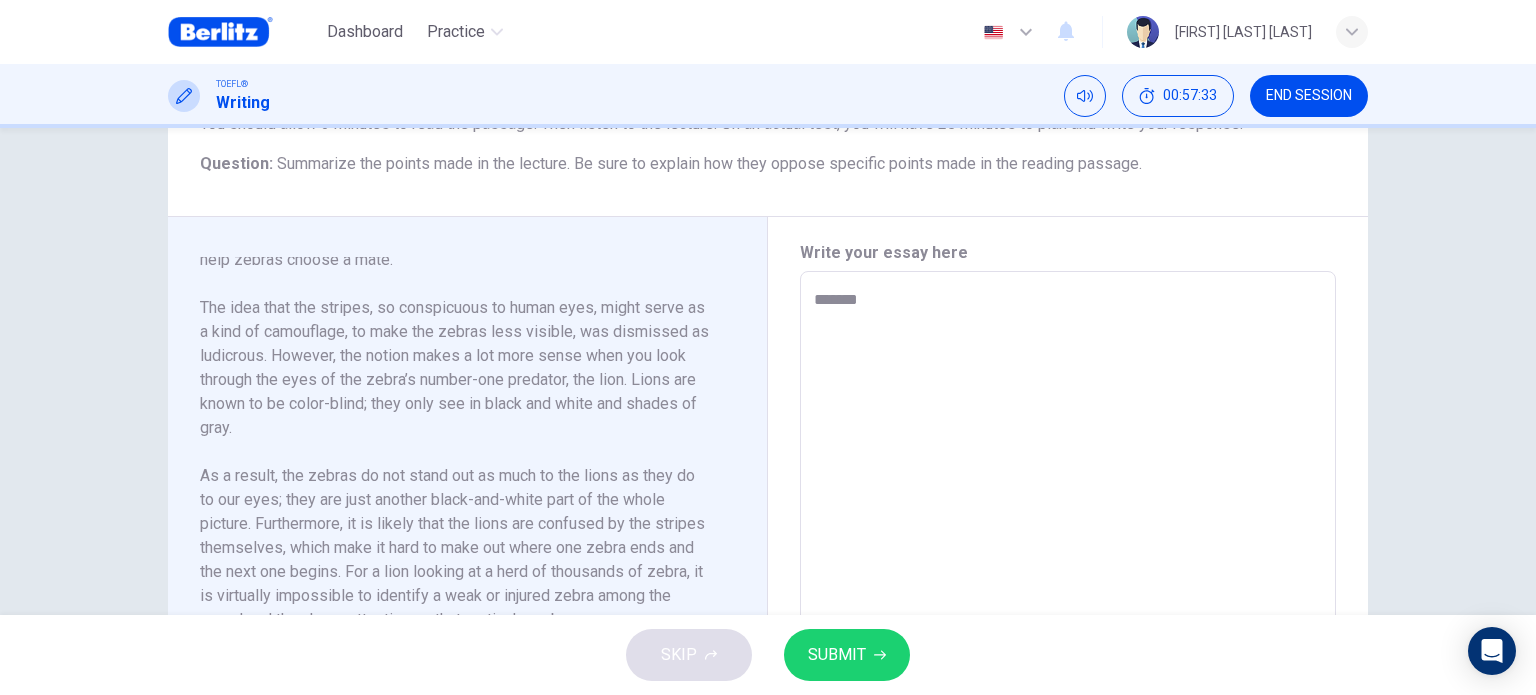 type on "********" 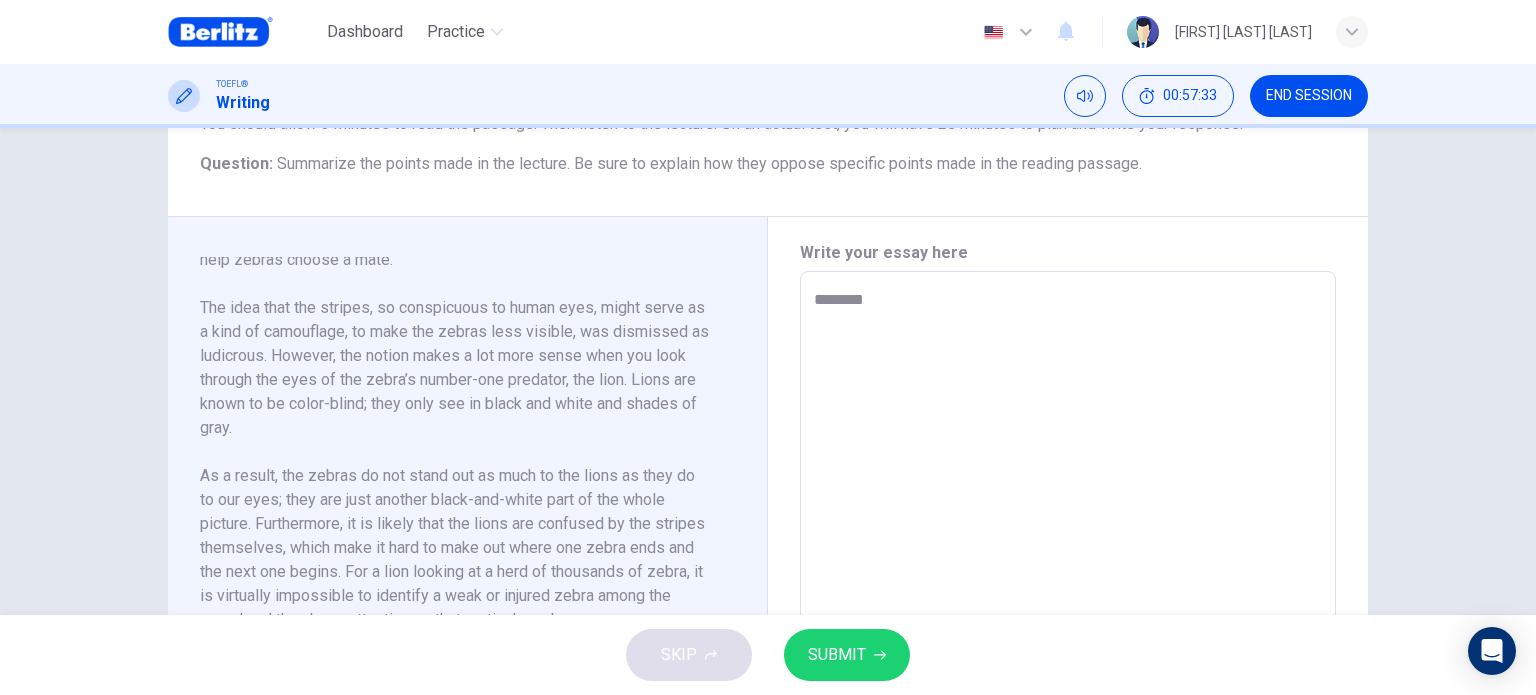 type on "*" 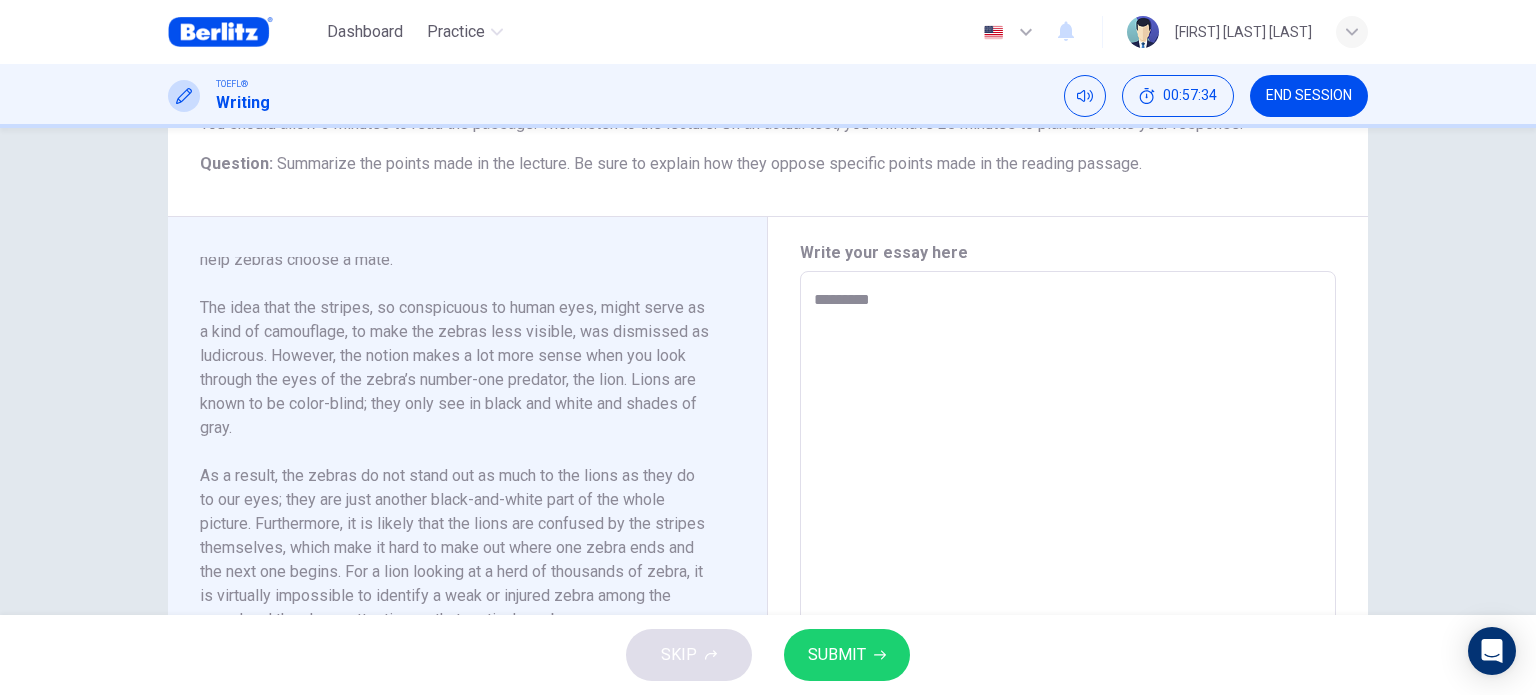 type on "*" 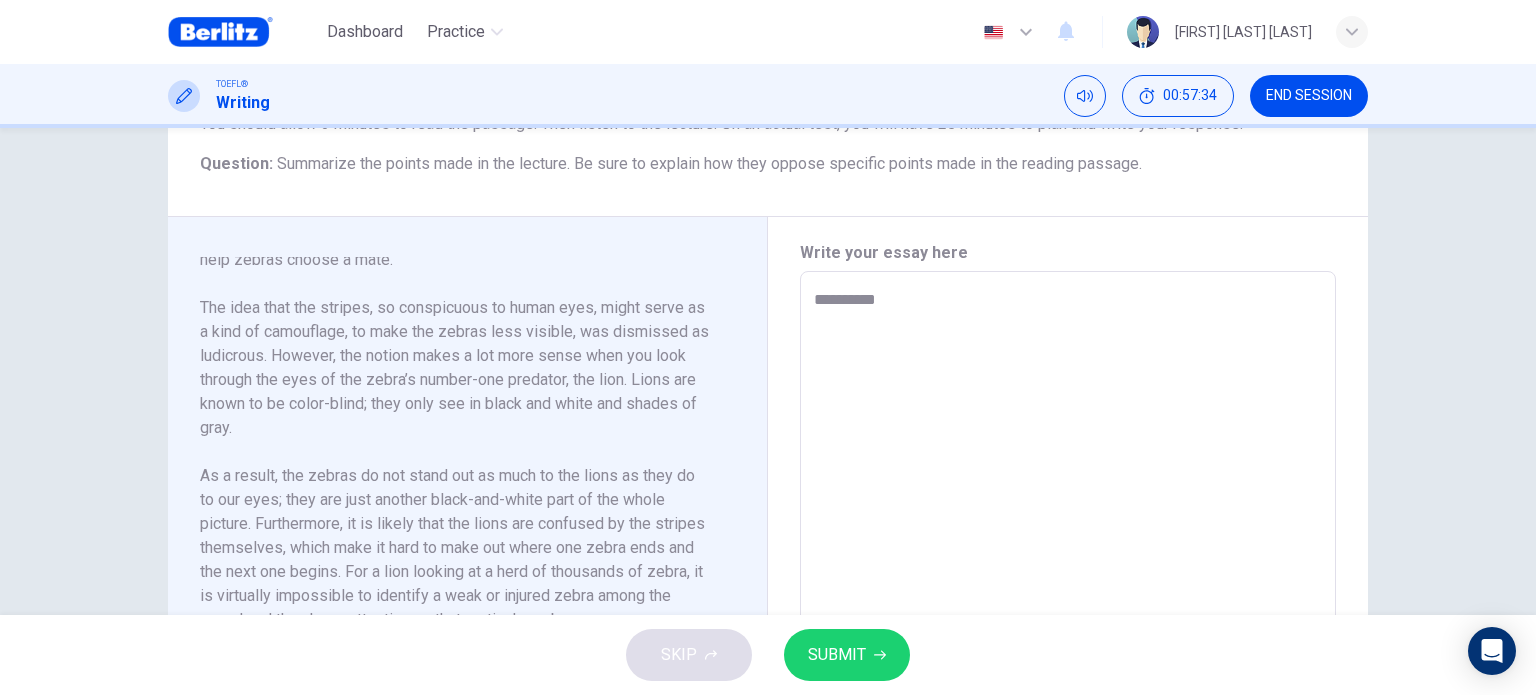 type on "*" 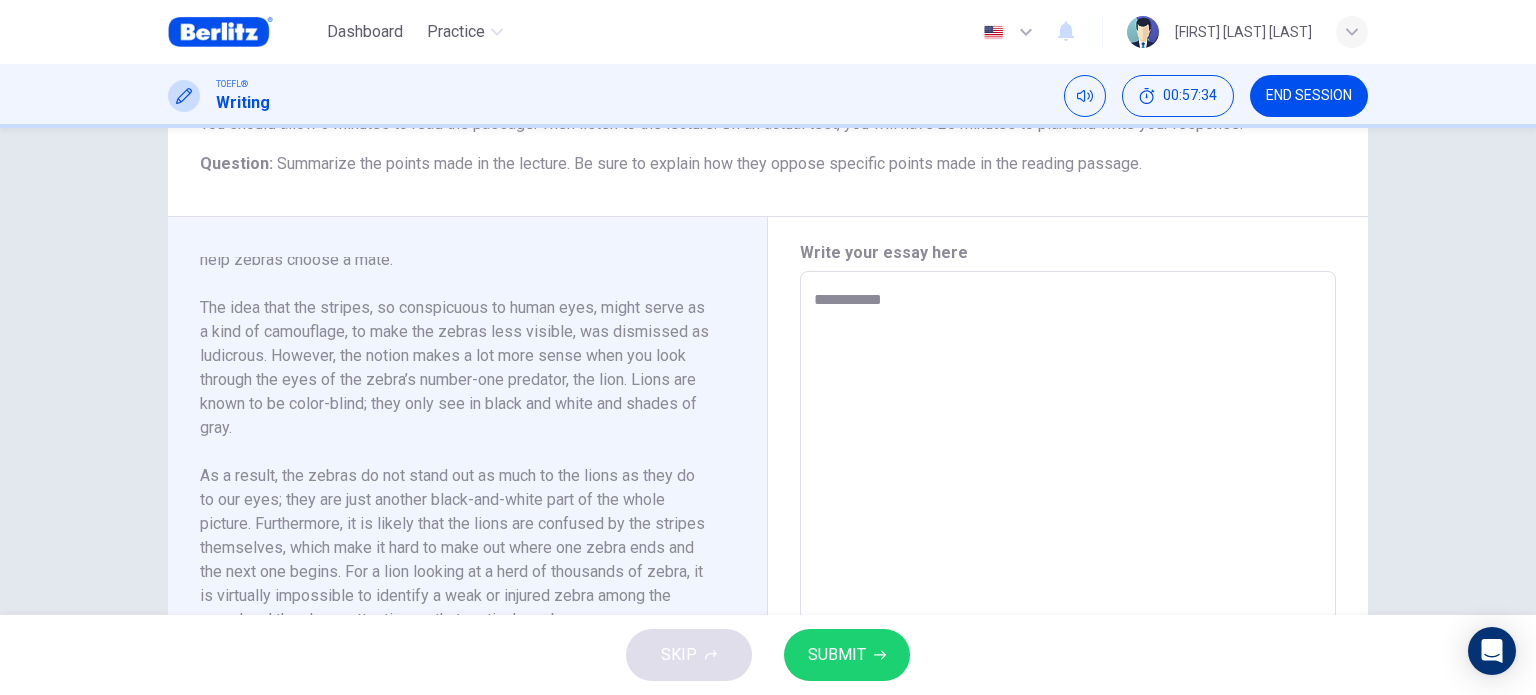 type on "*" 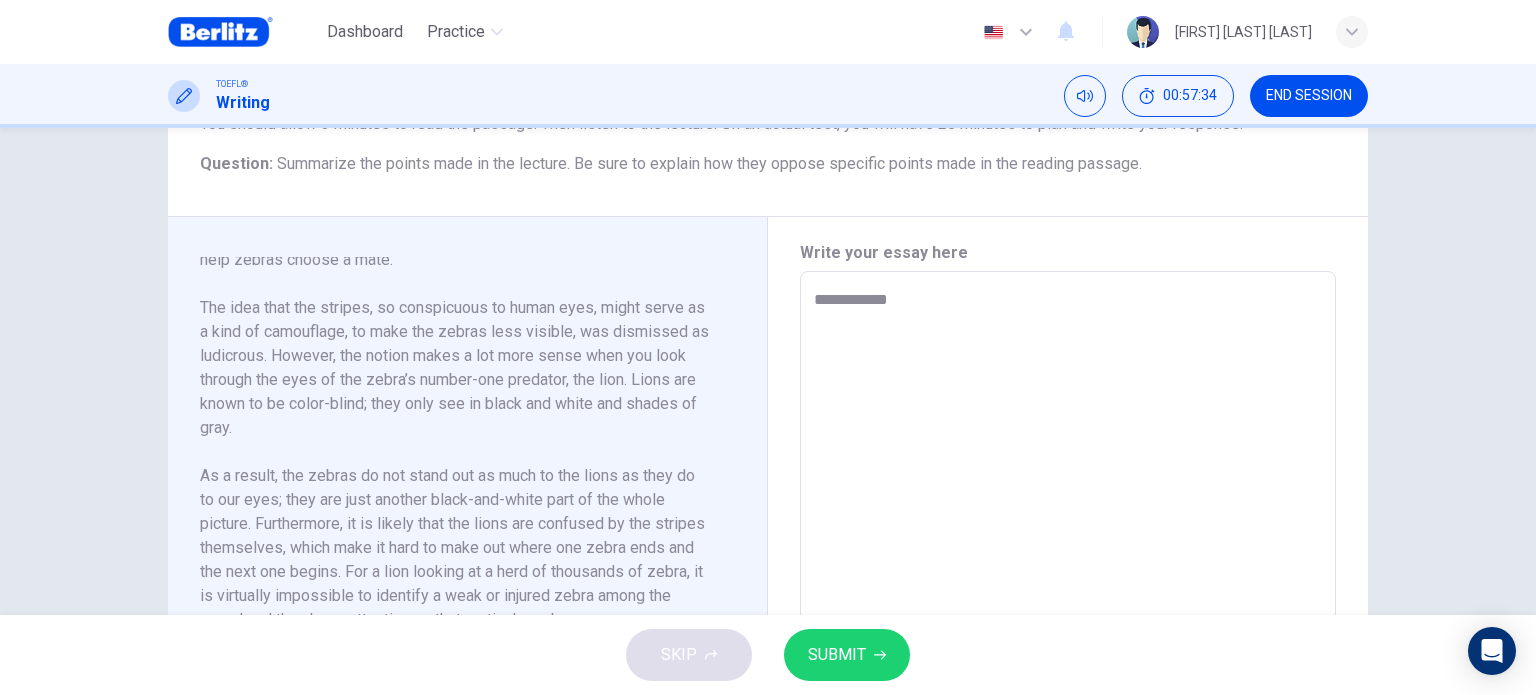 type on "**********" 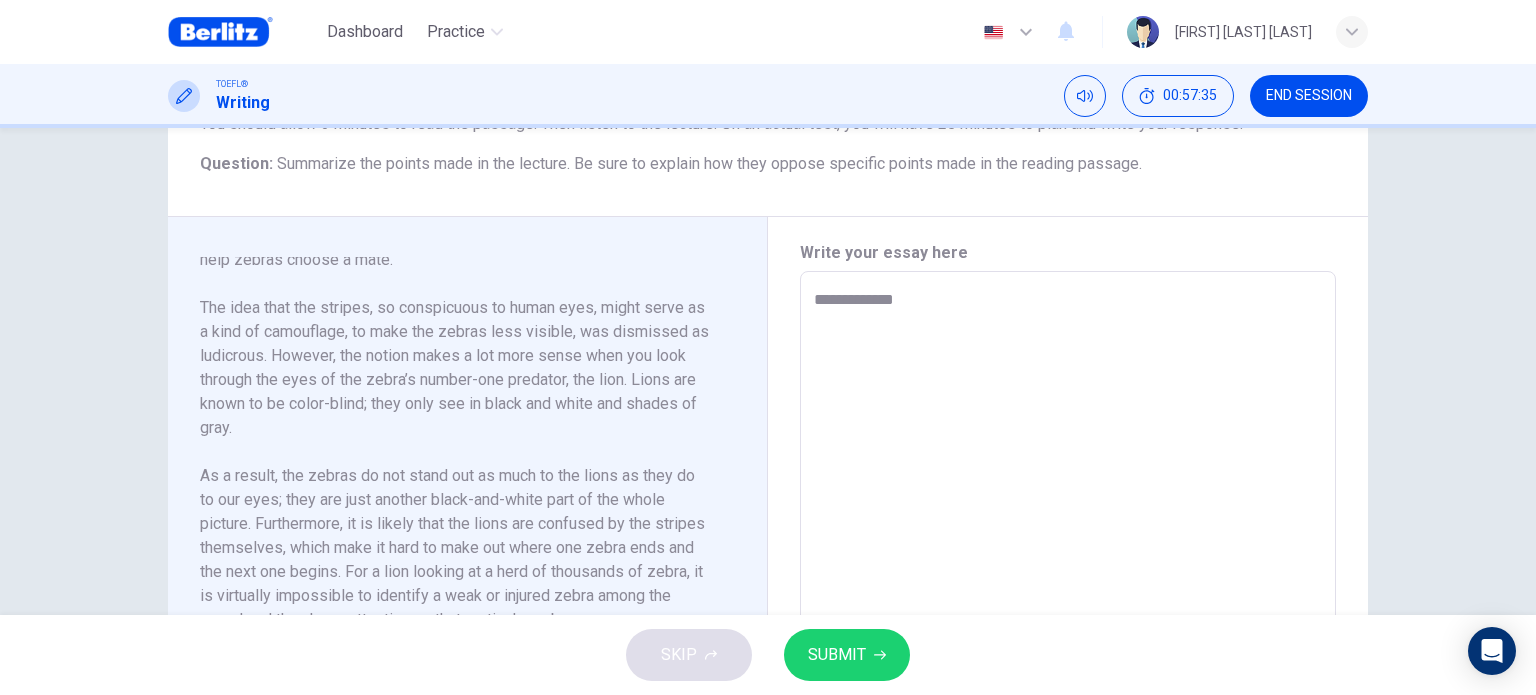 type on "**********" 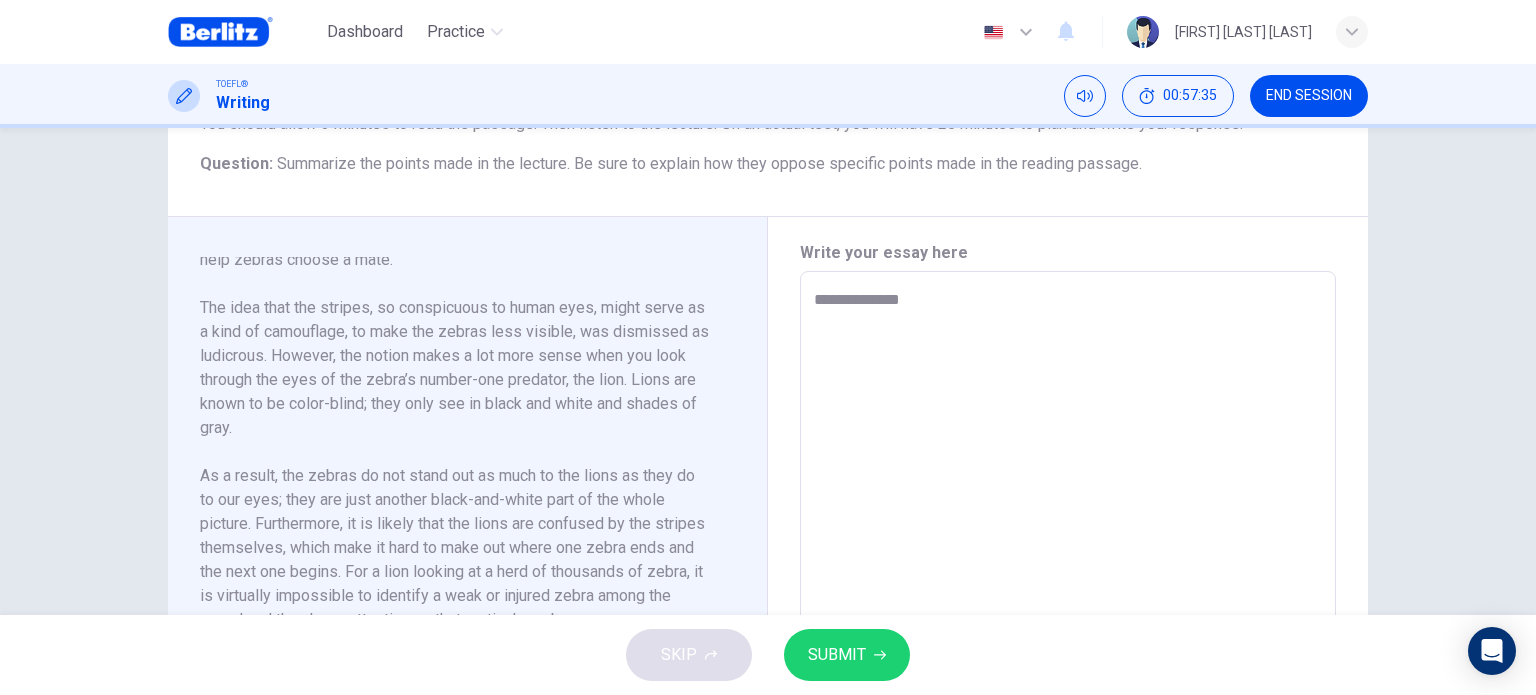 type on "*" 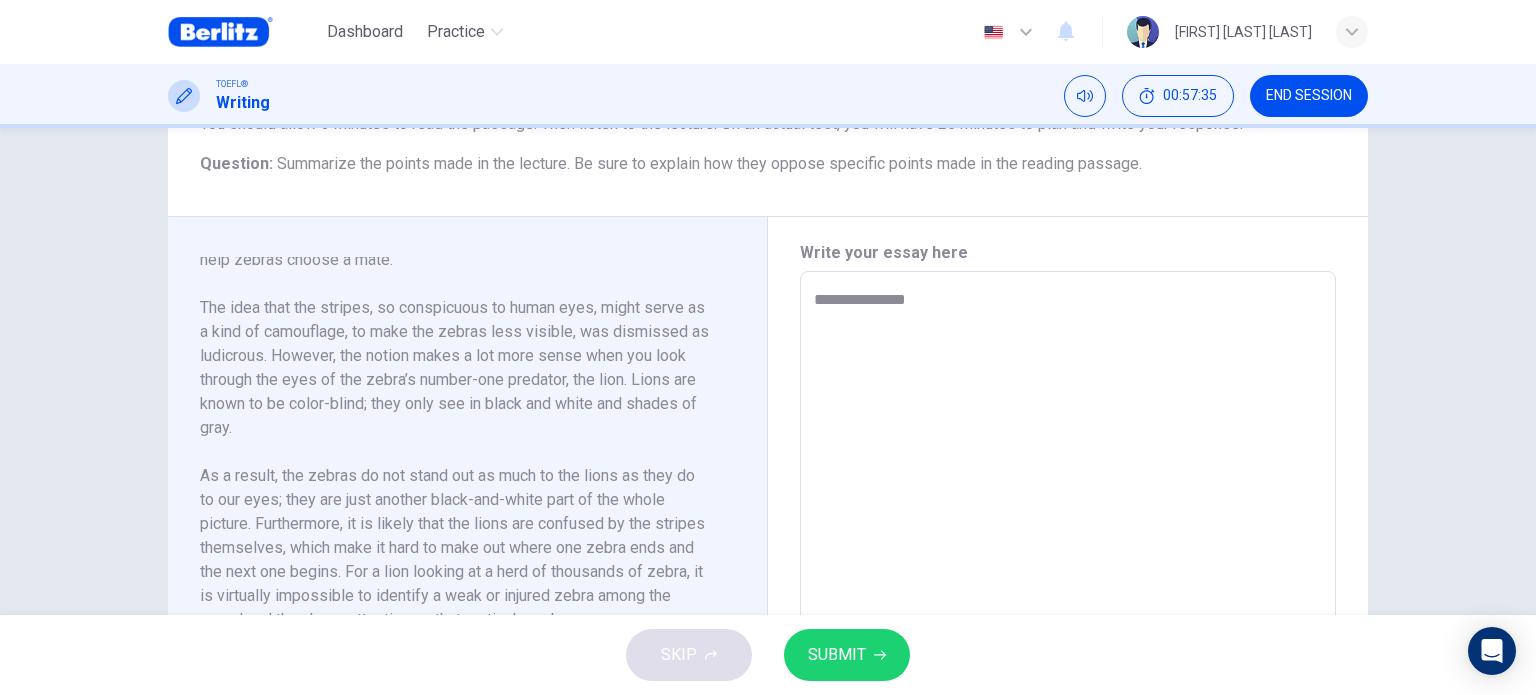 type on "*" 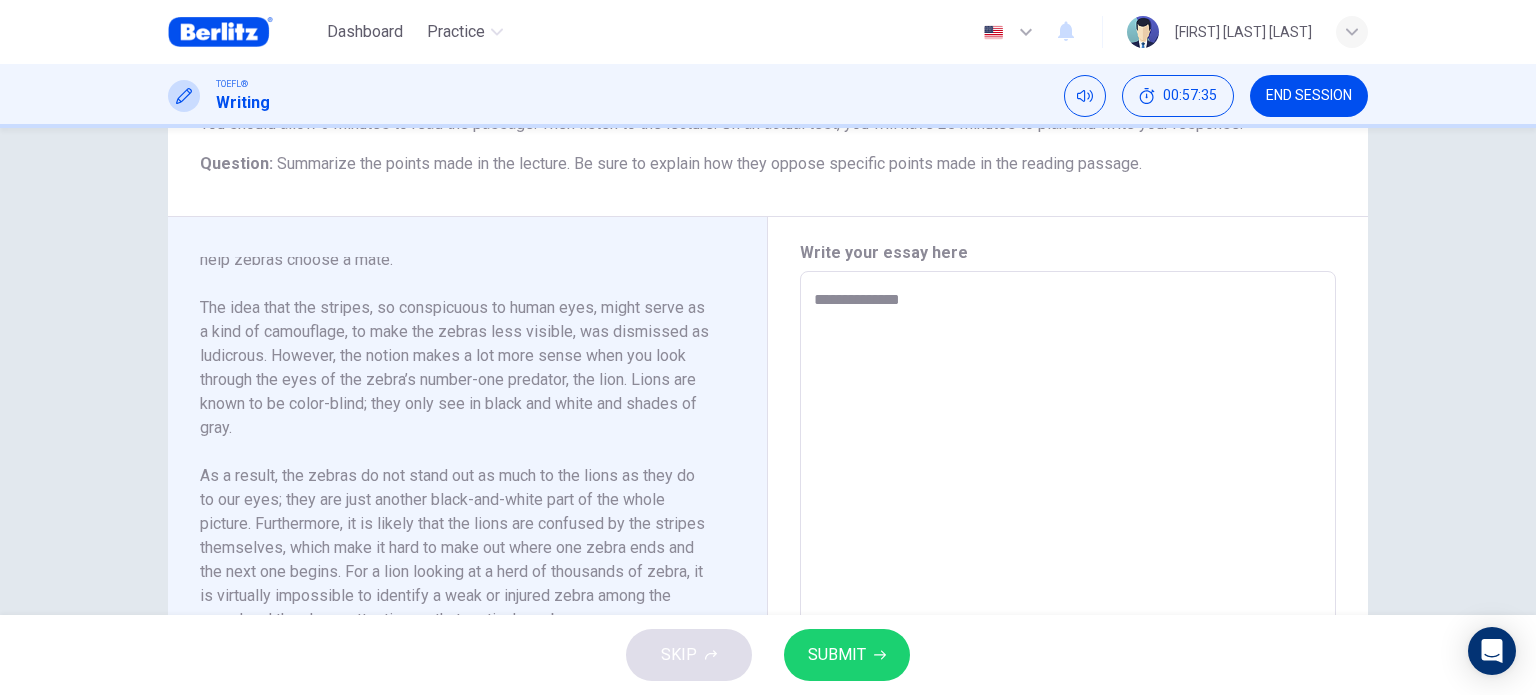 type on "**********" 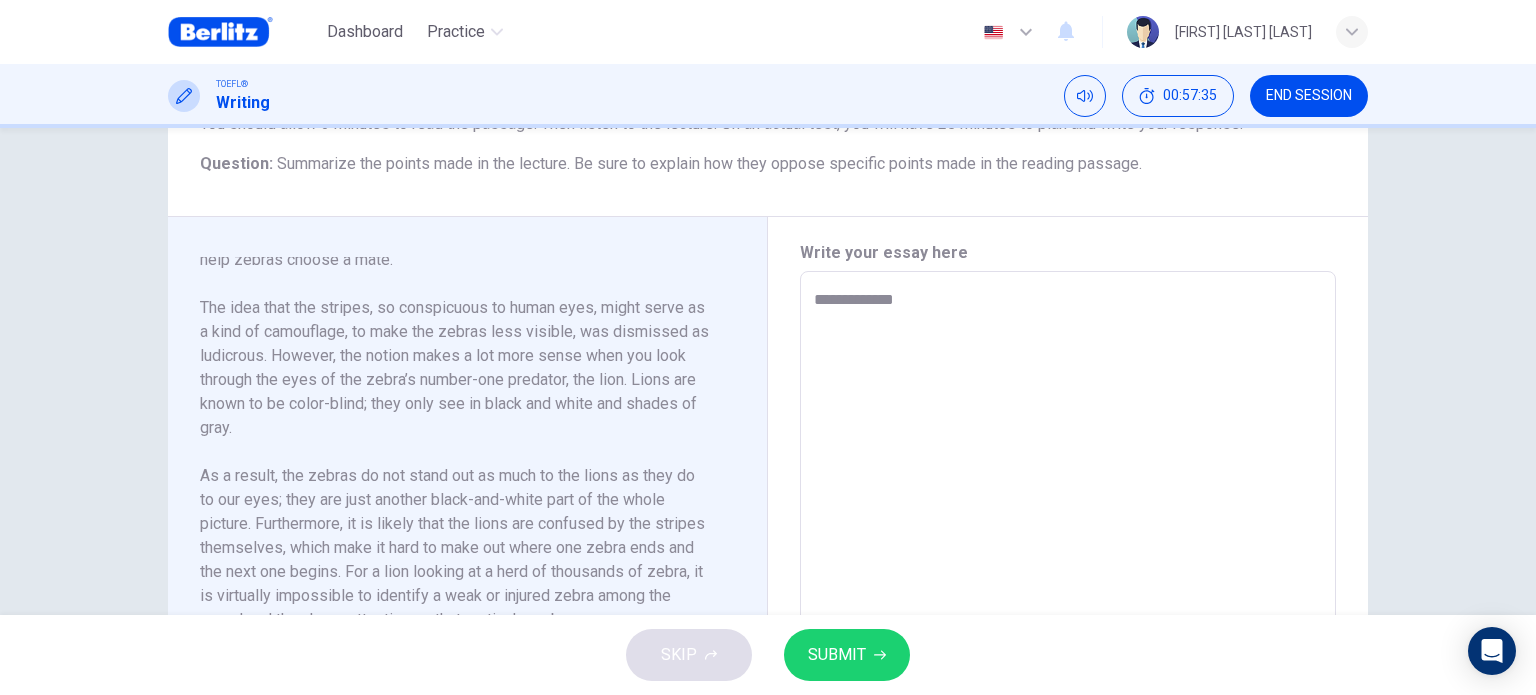 type on "*" 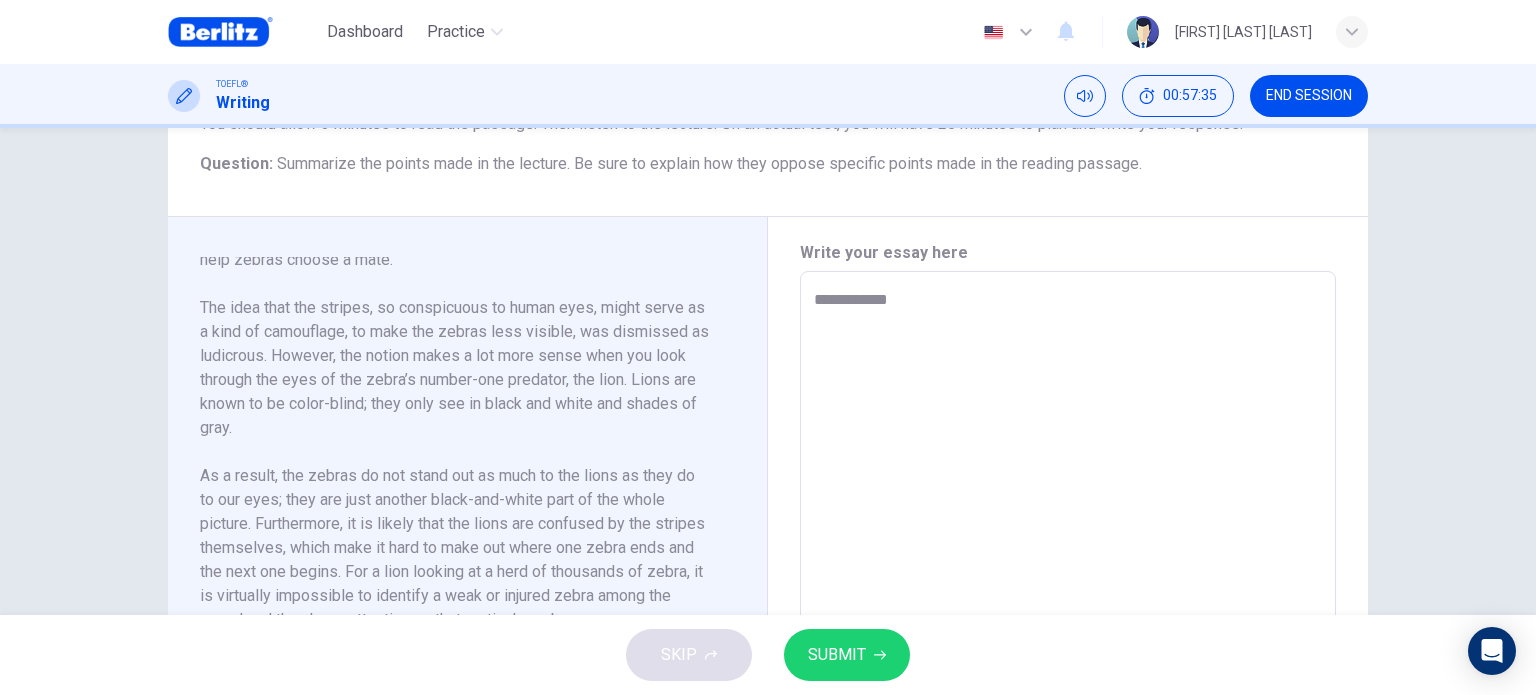 type on "*" 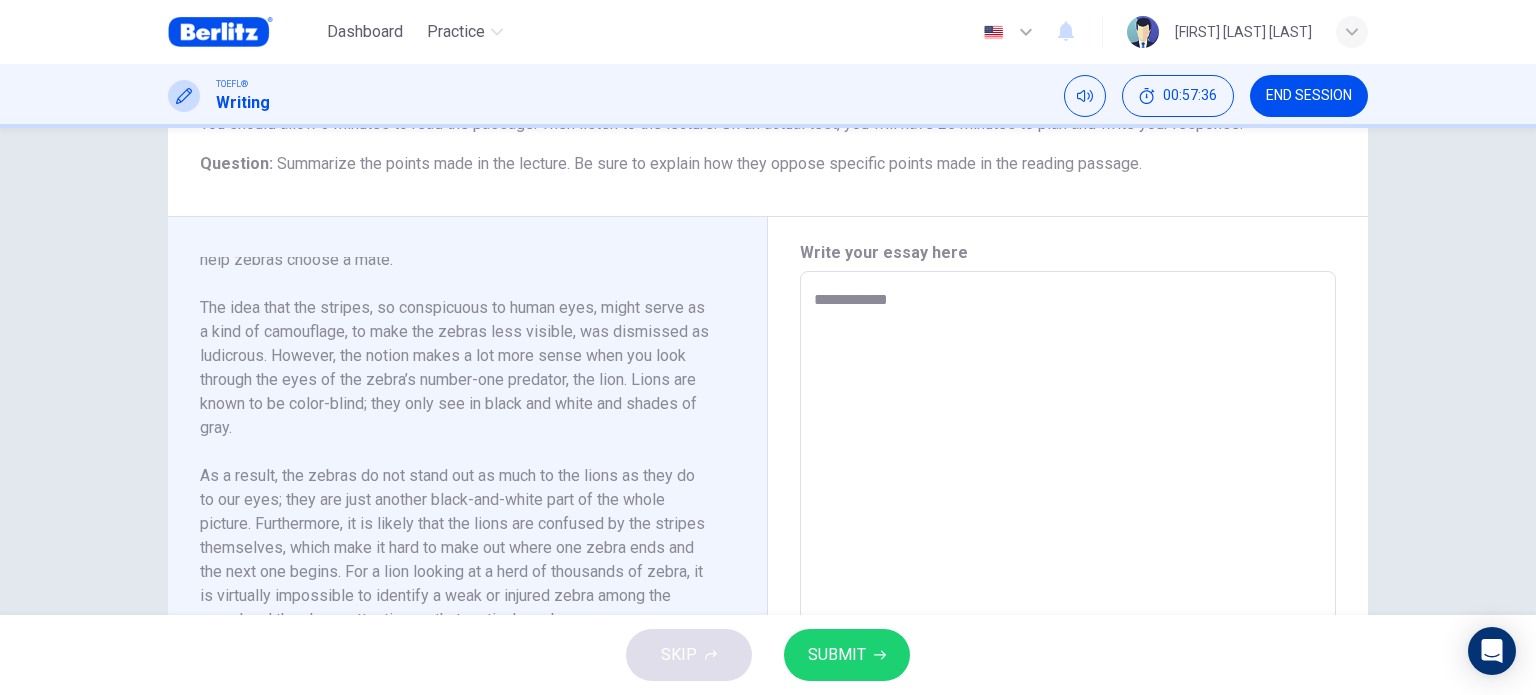 type on "**********" 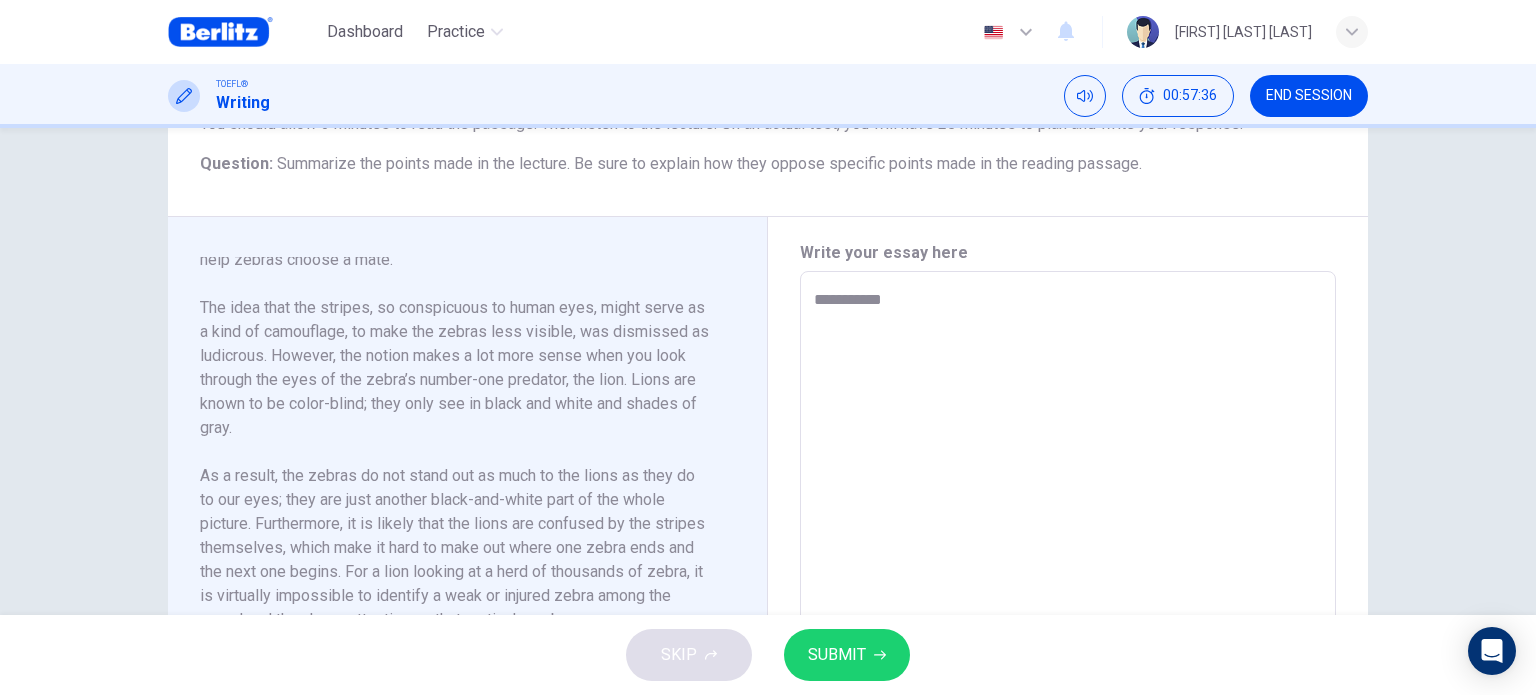 type on "*" 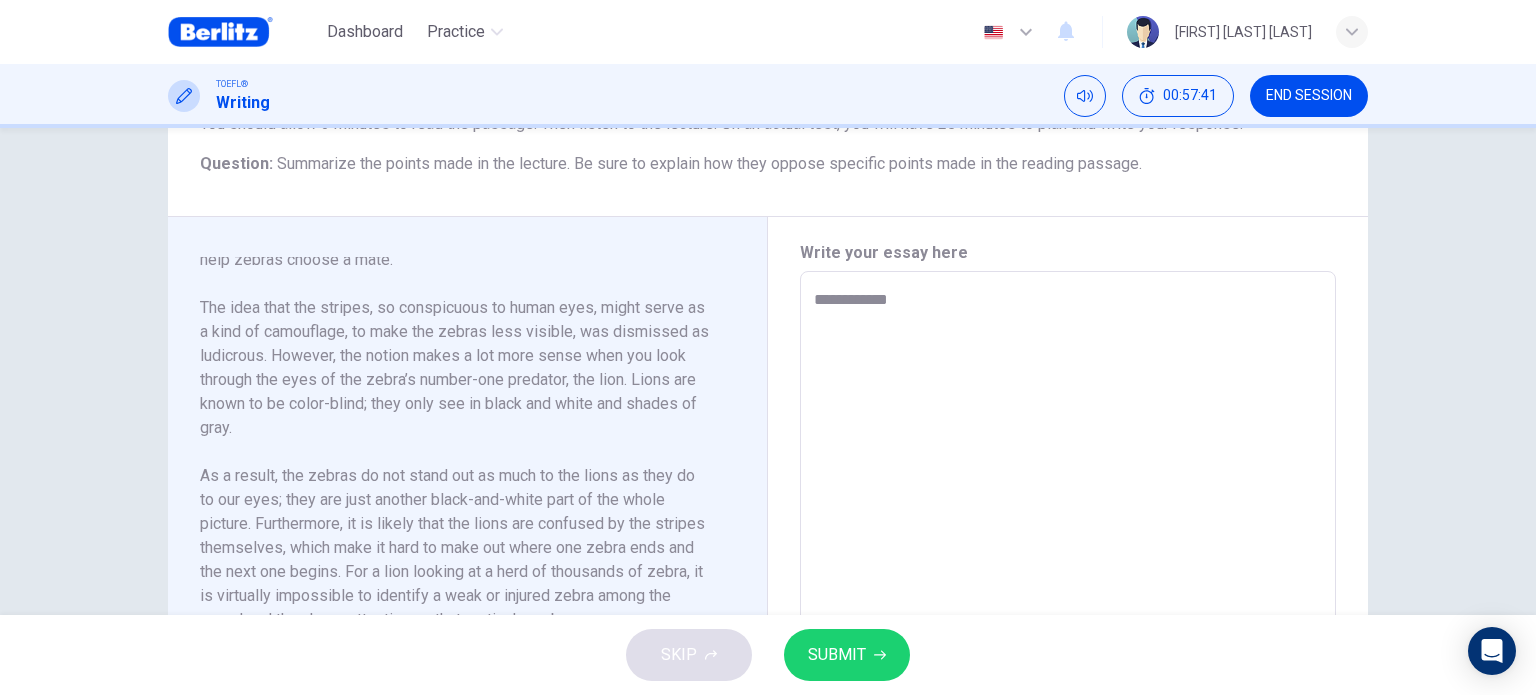 type on "**********" 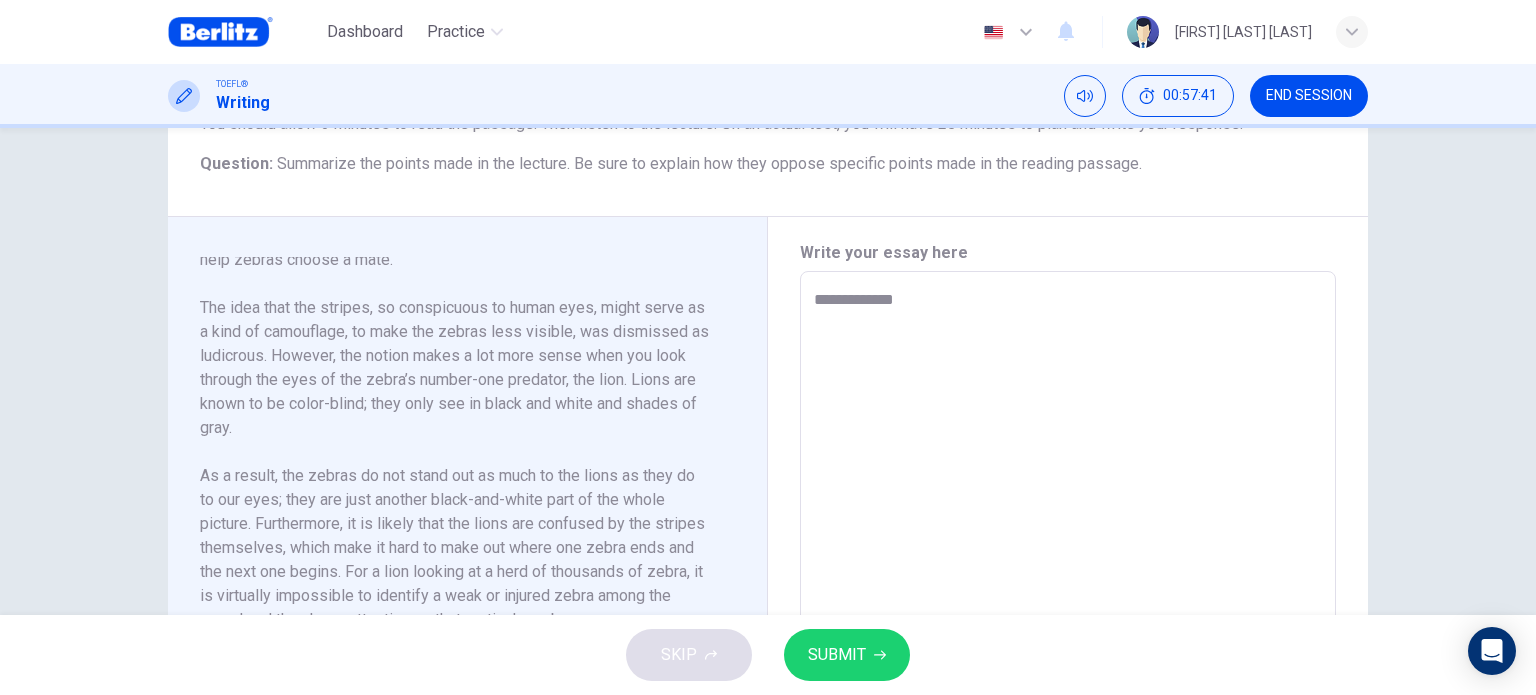type on "**********" 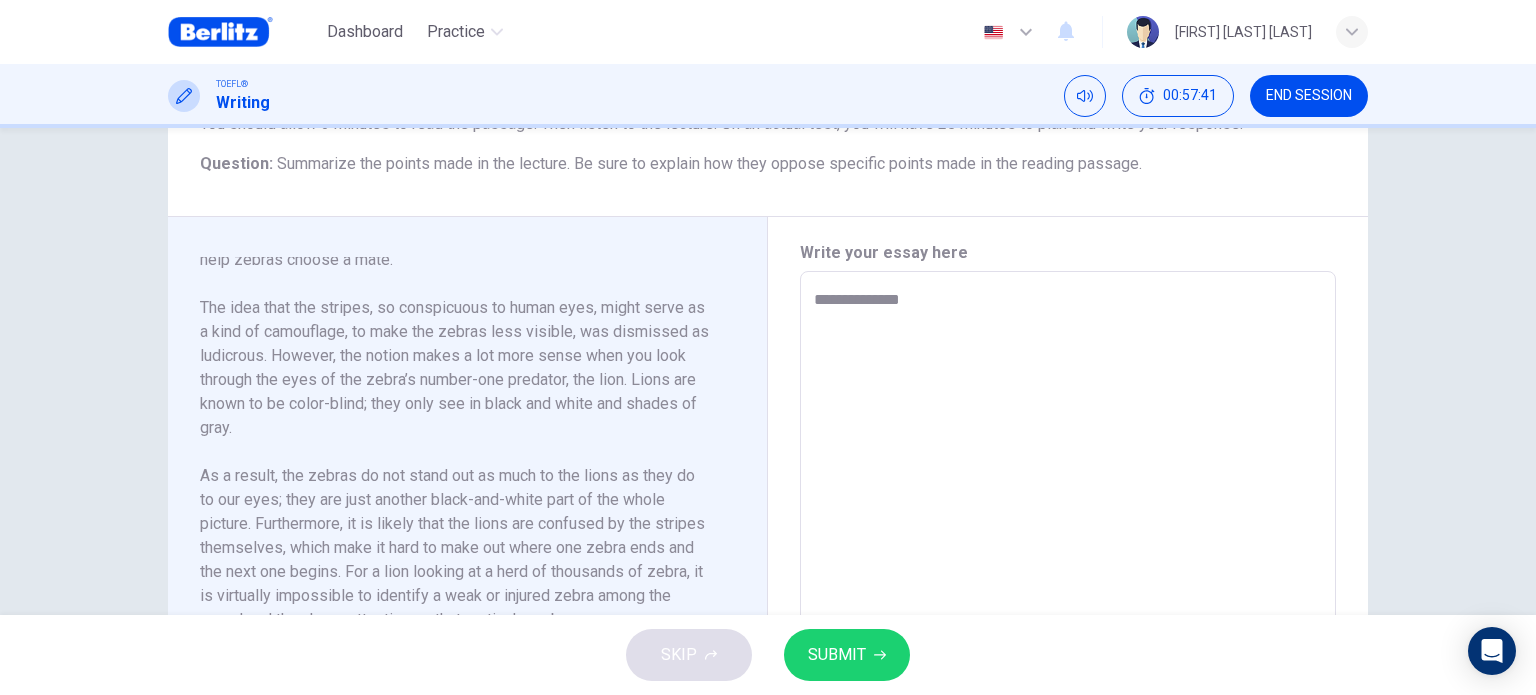 type on "**********" 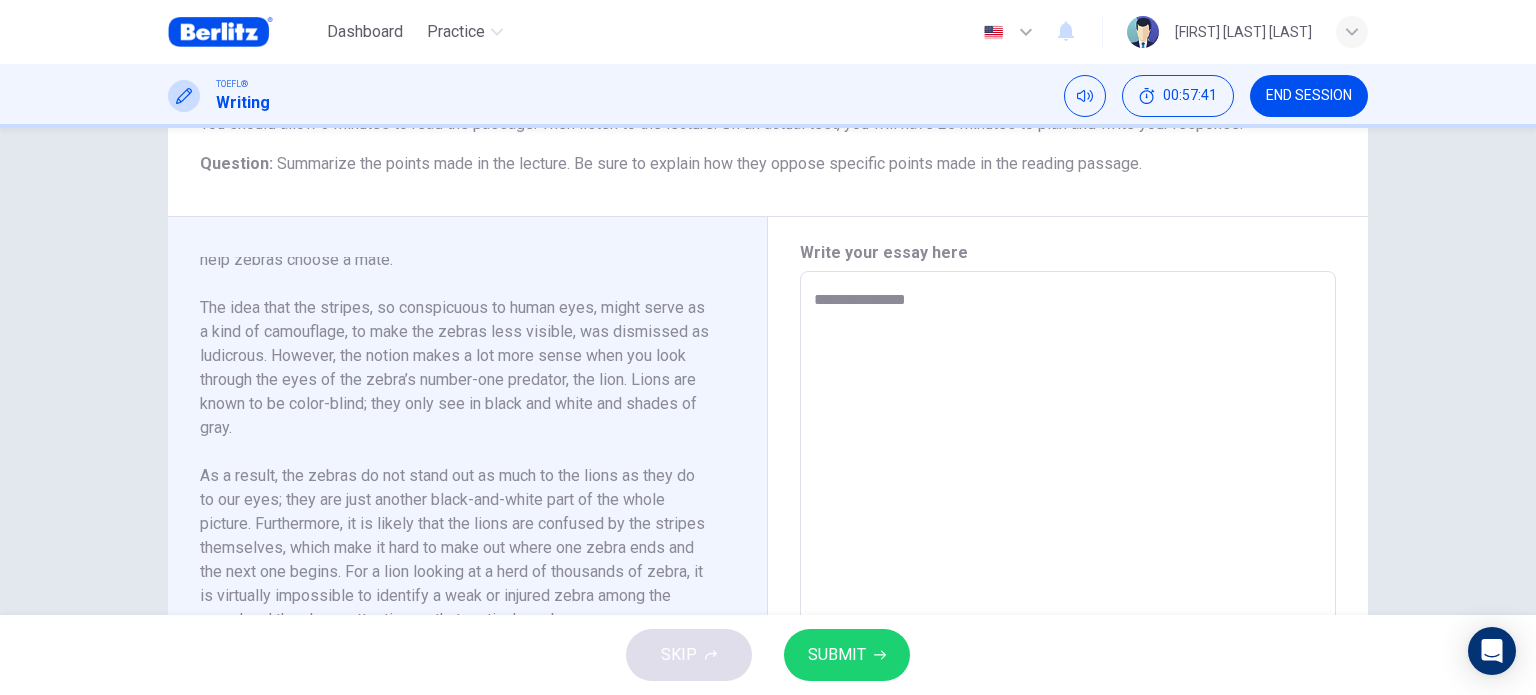 type on "*" 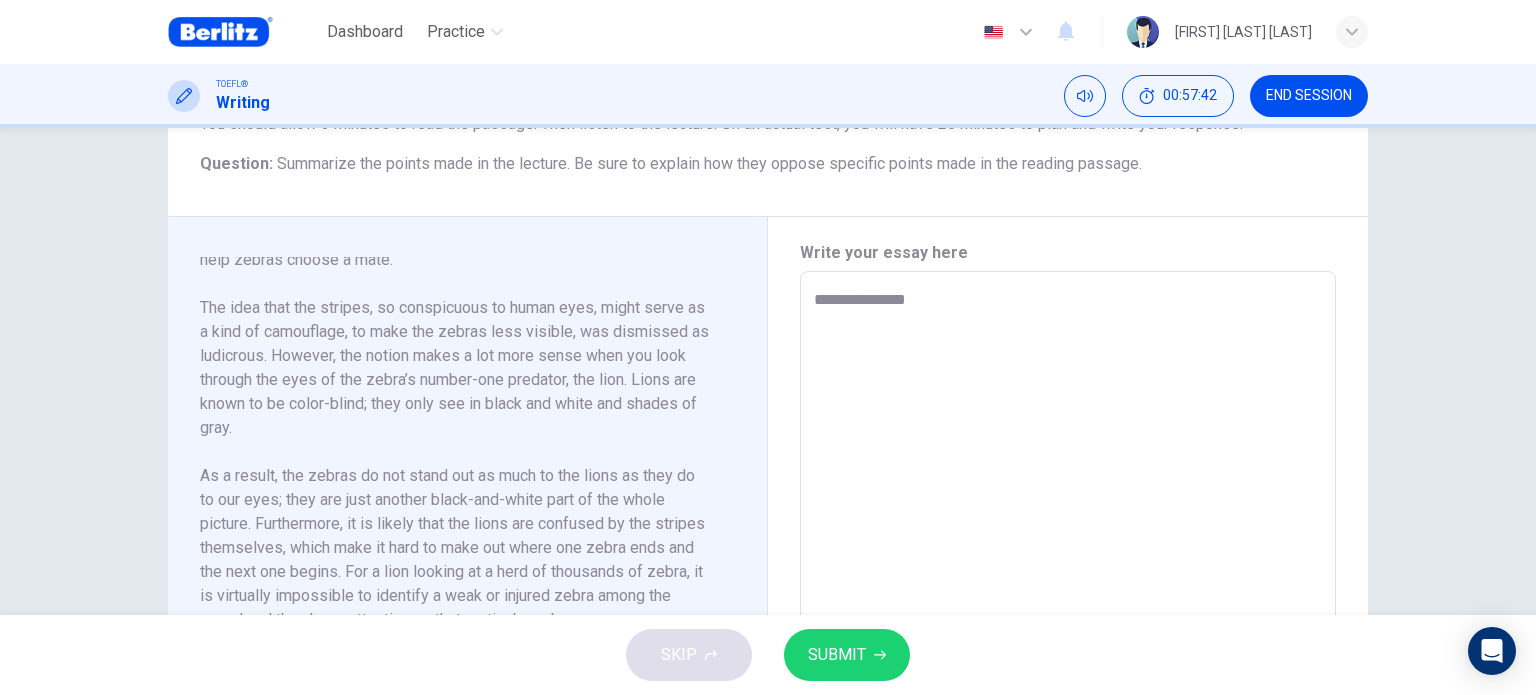 type on "**********" 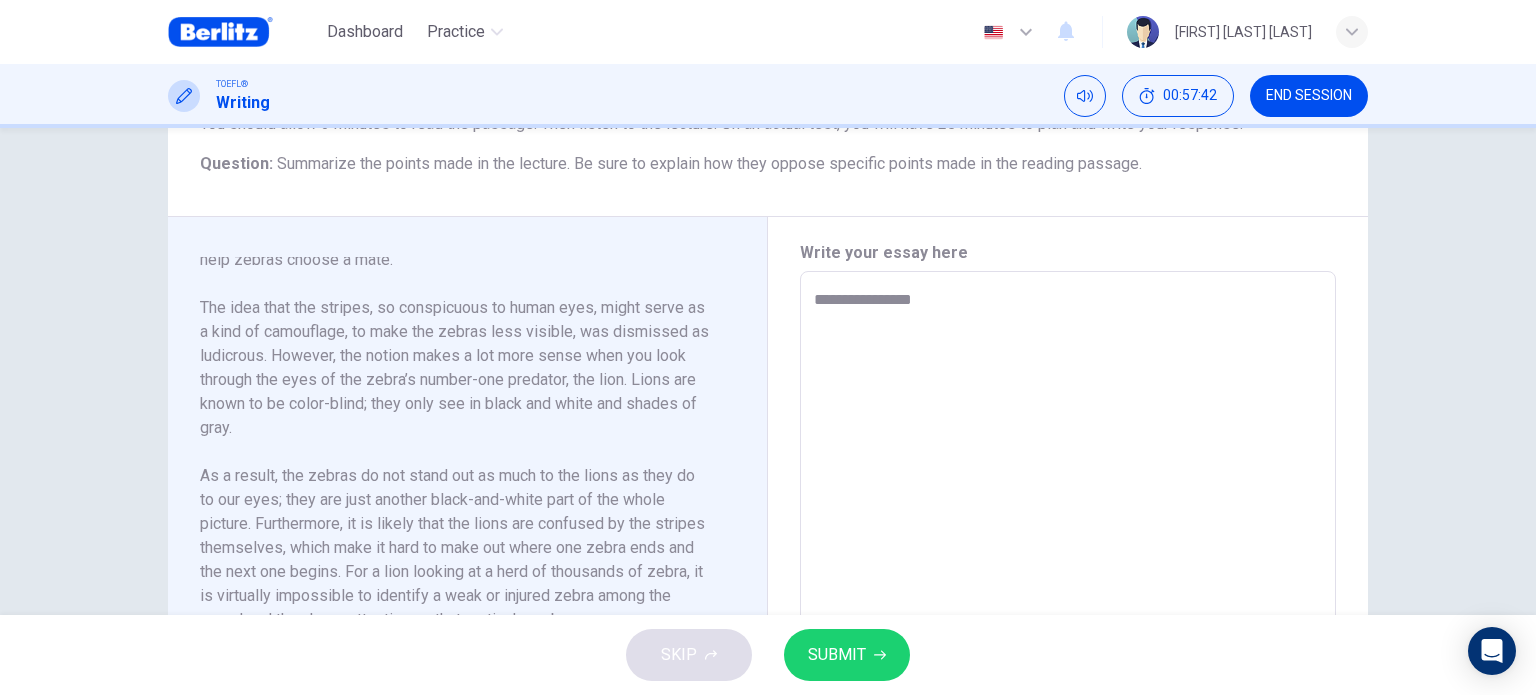 type on "*" 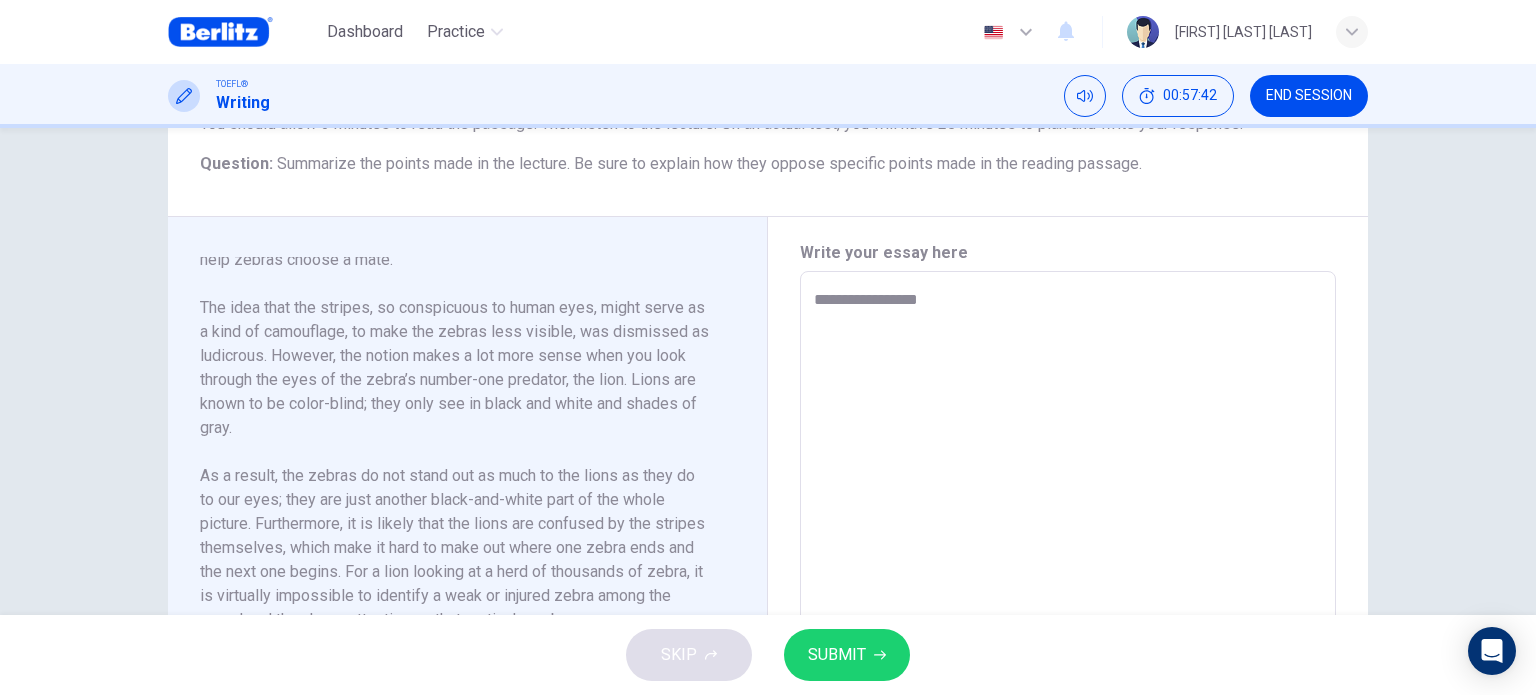 type on "*" 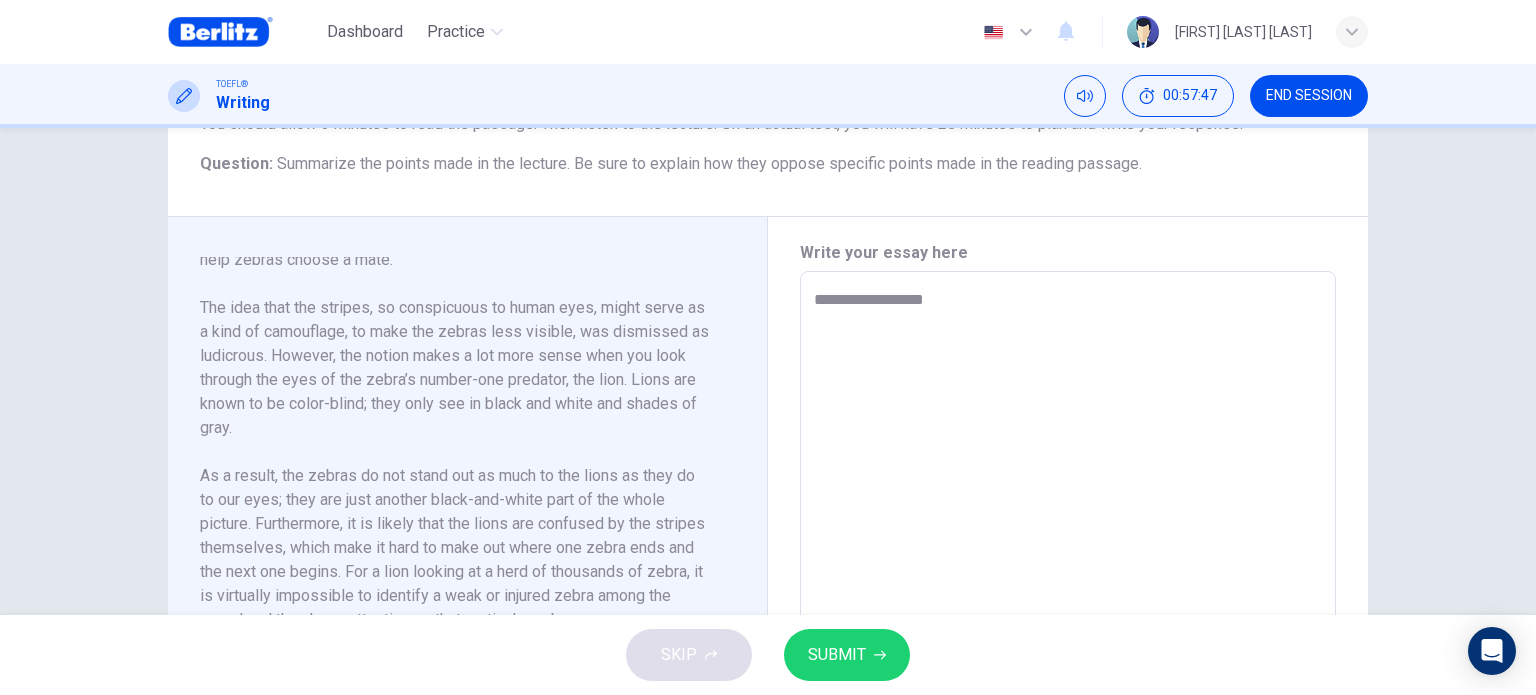type on "**********" 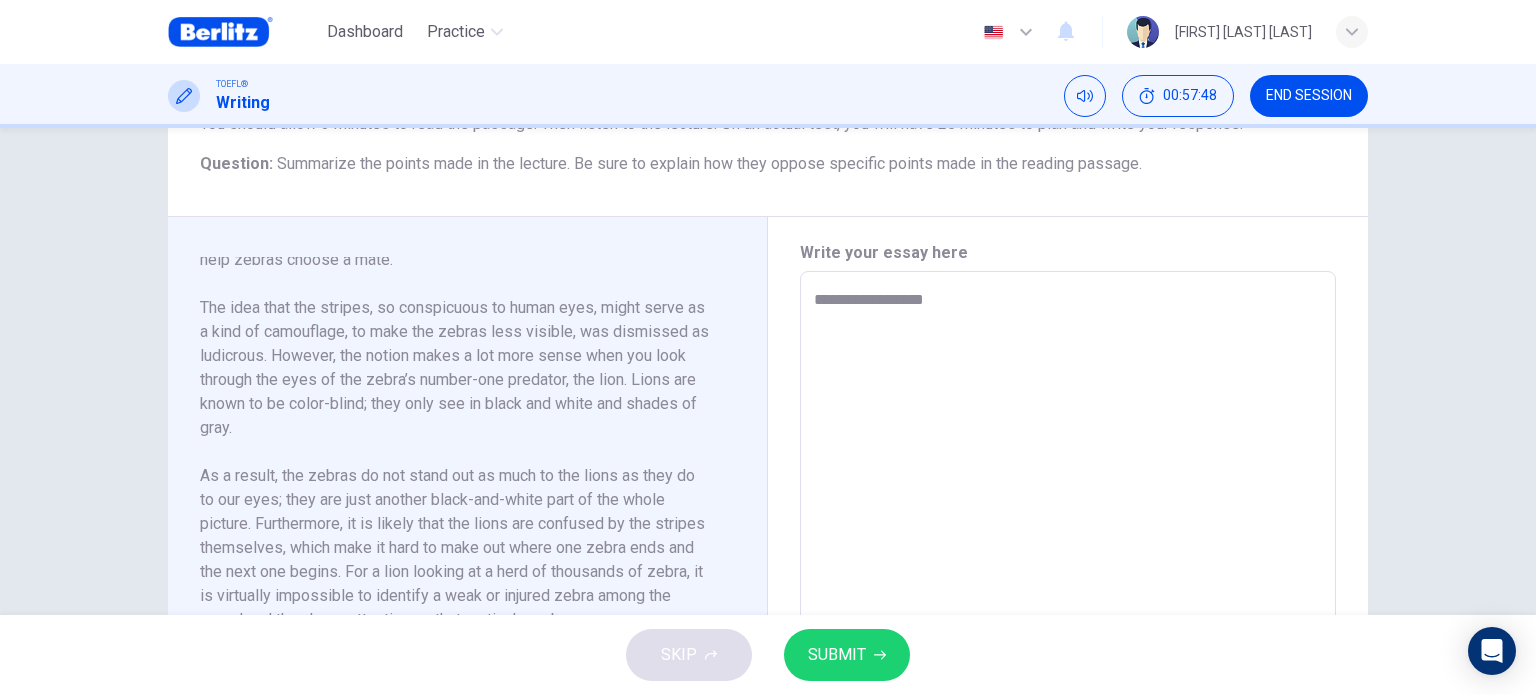 type on "*" 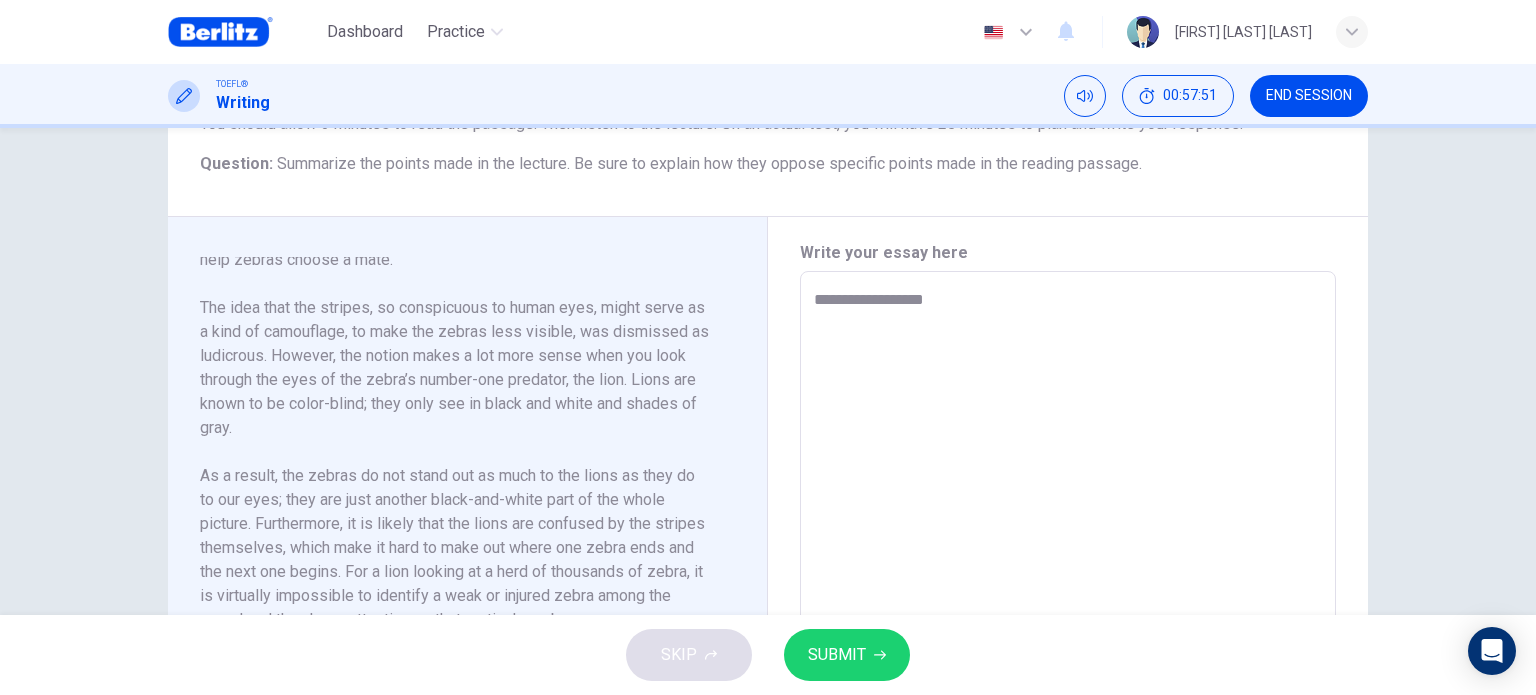 click on "**********" at bounding box center (1068, 556) 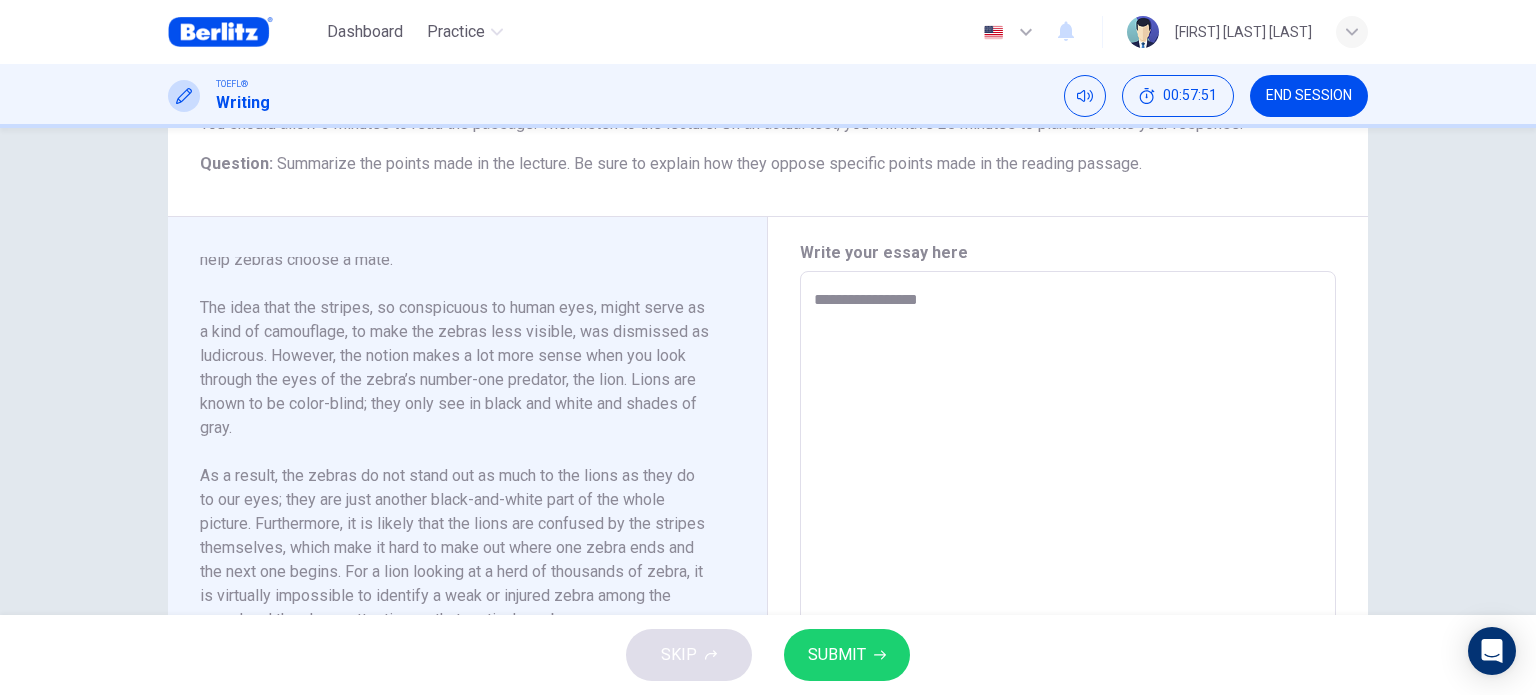 type on "**********" 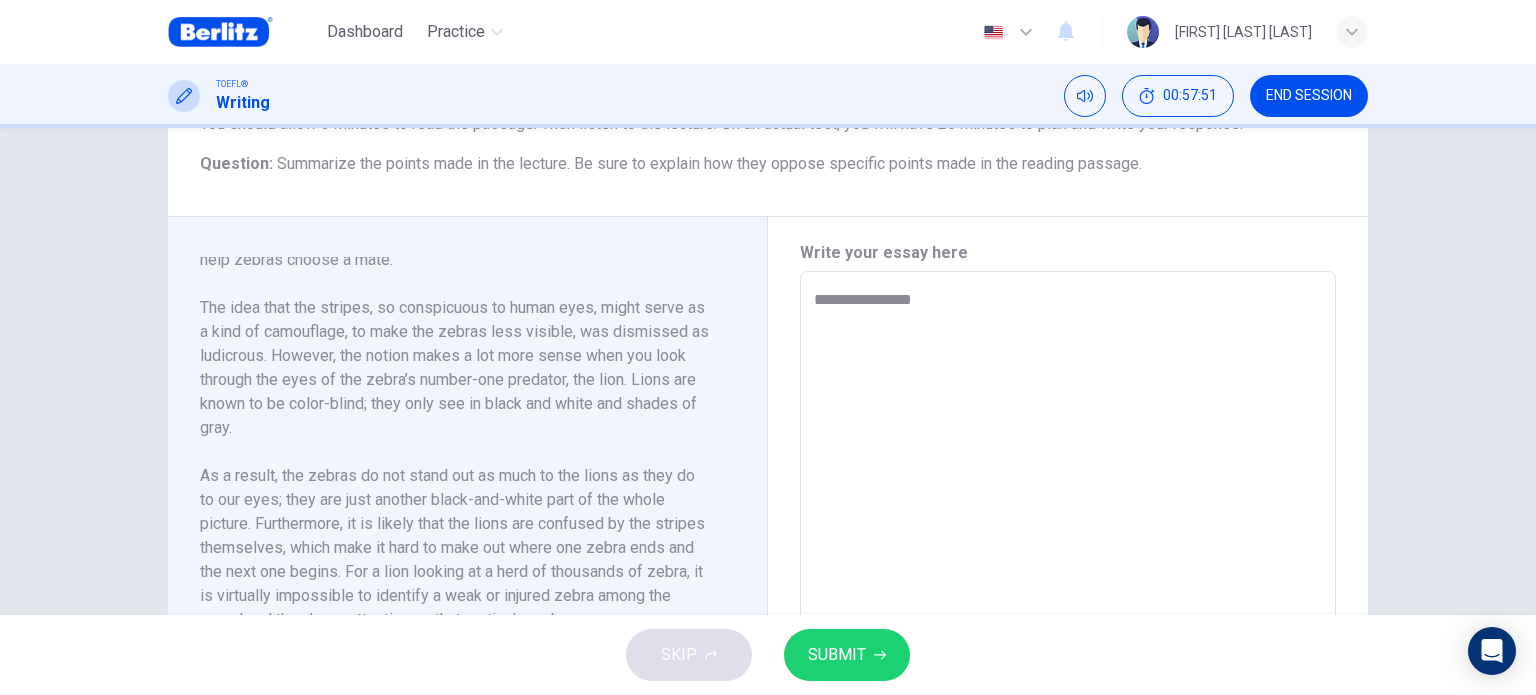 type on "*" 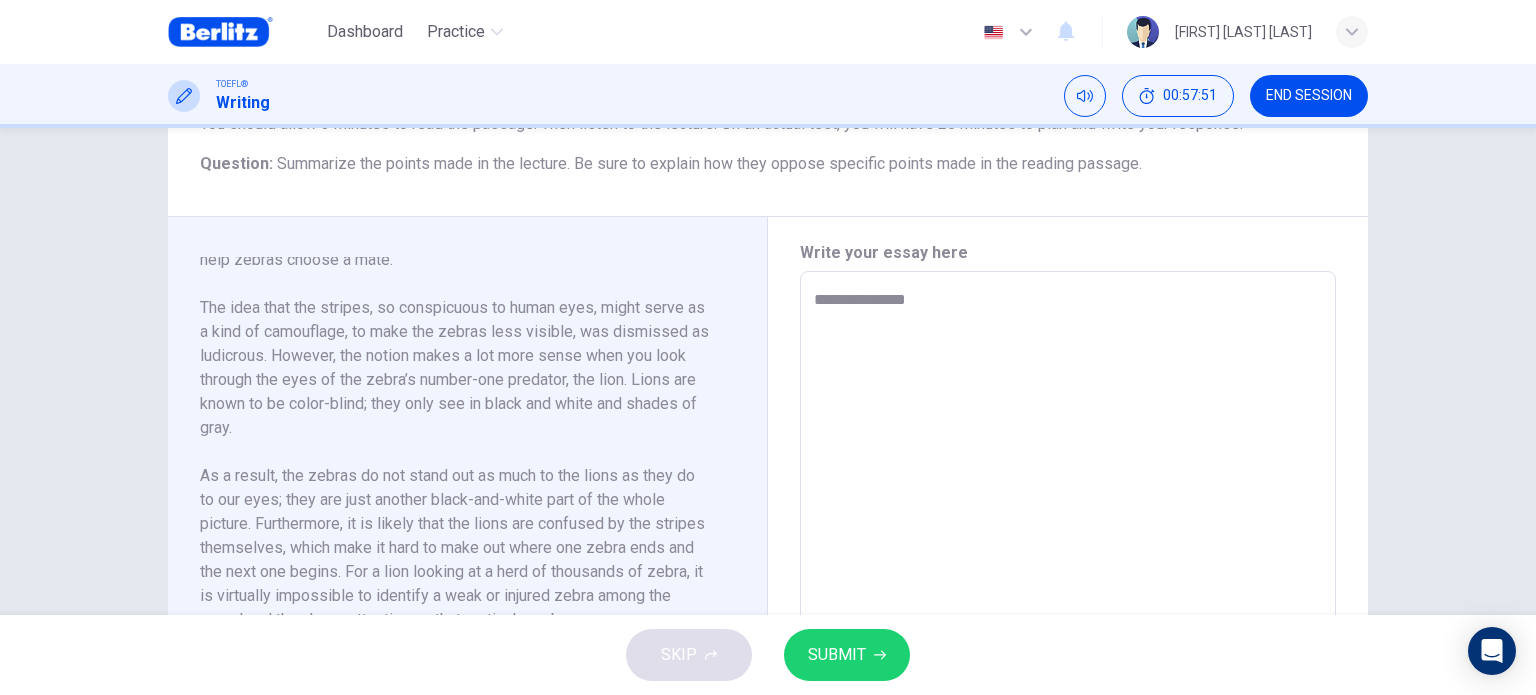 type on "*" 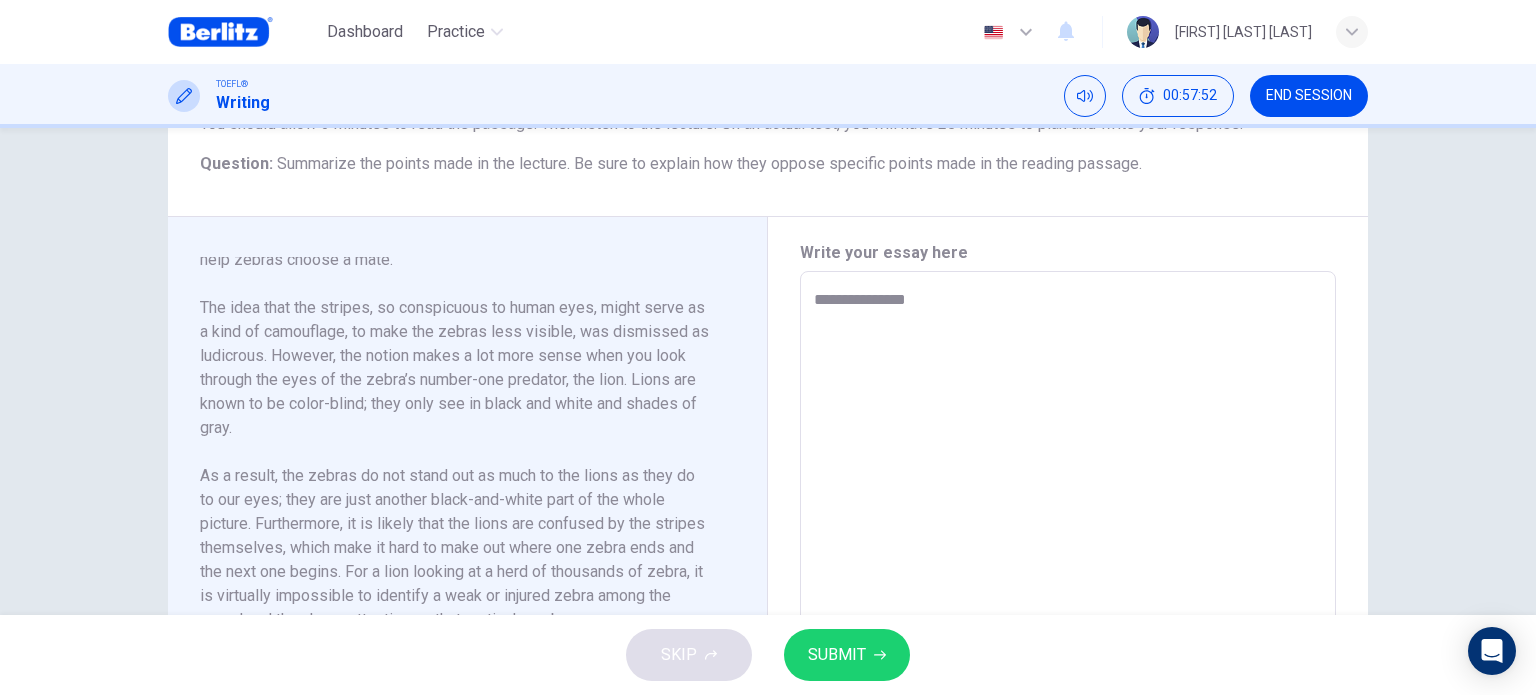 type on "**********" 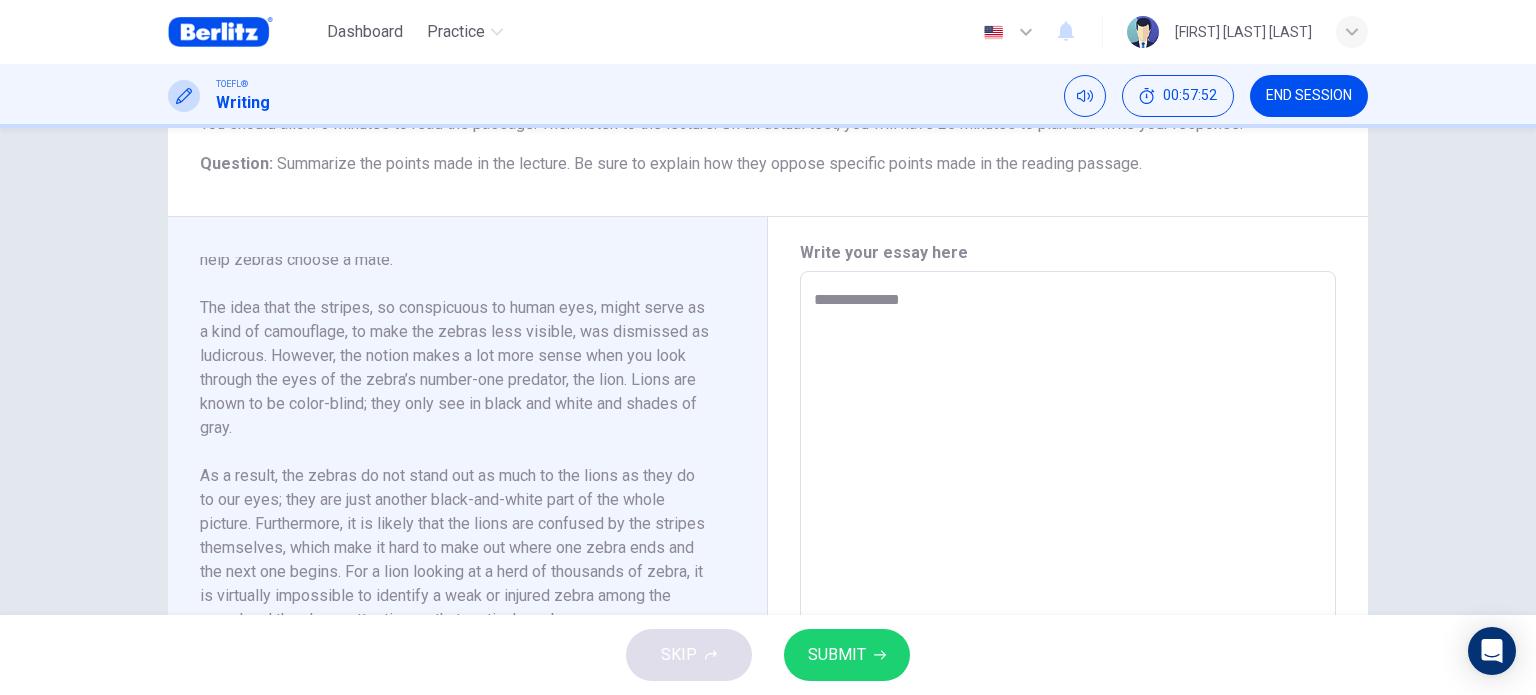 type on "*" 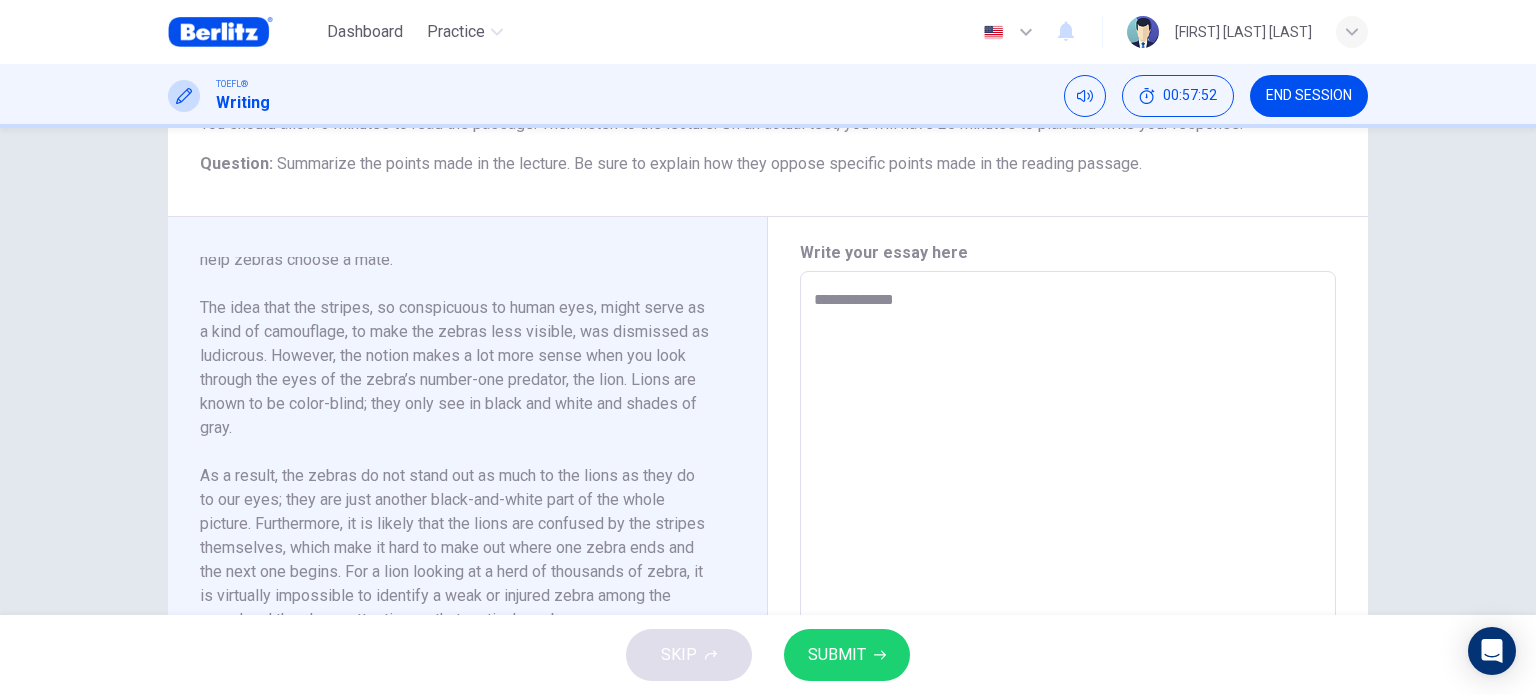 type on "*" 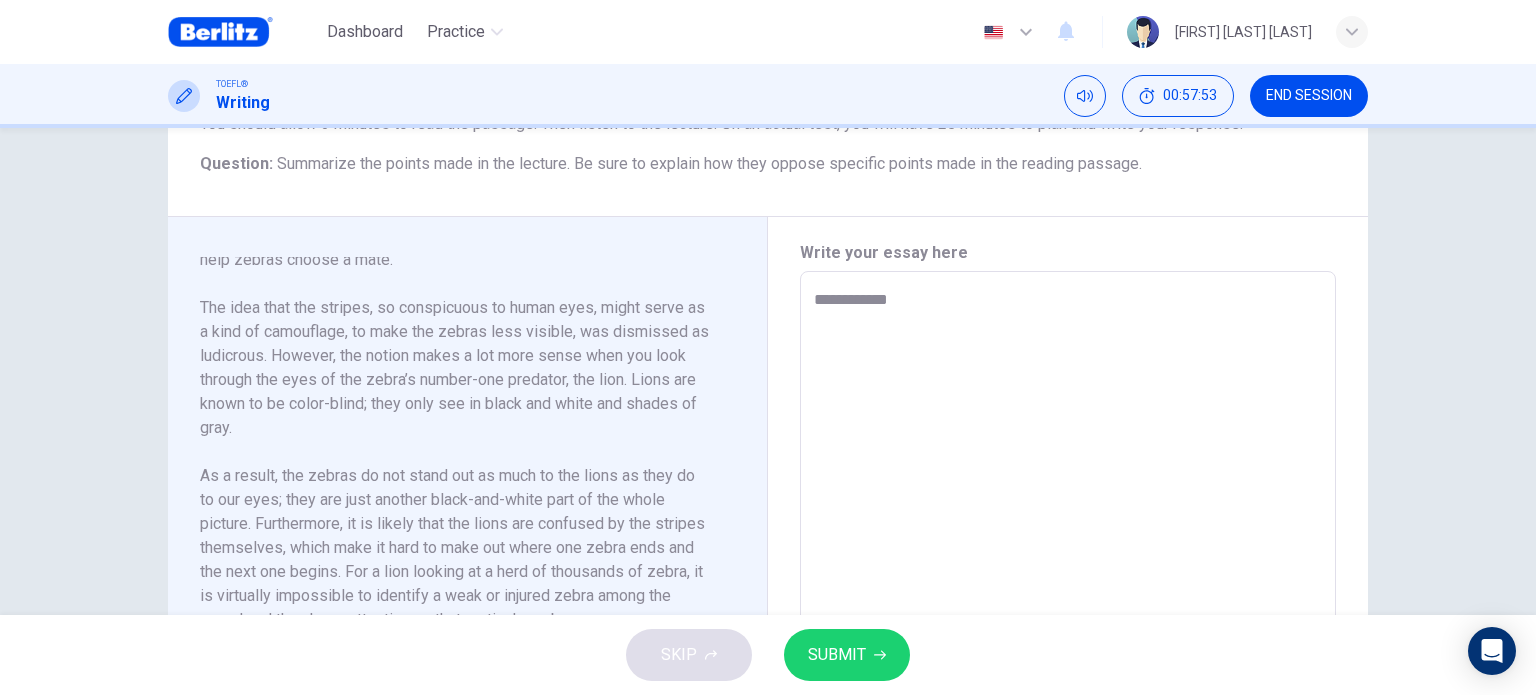 type on "**********" 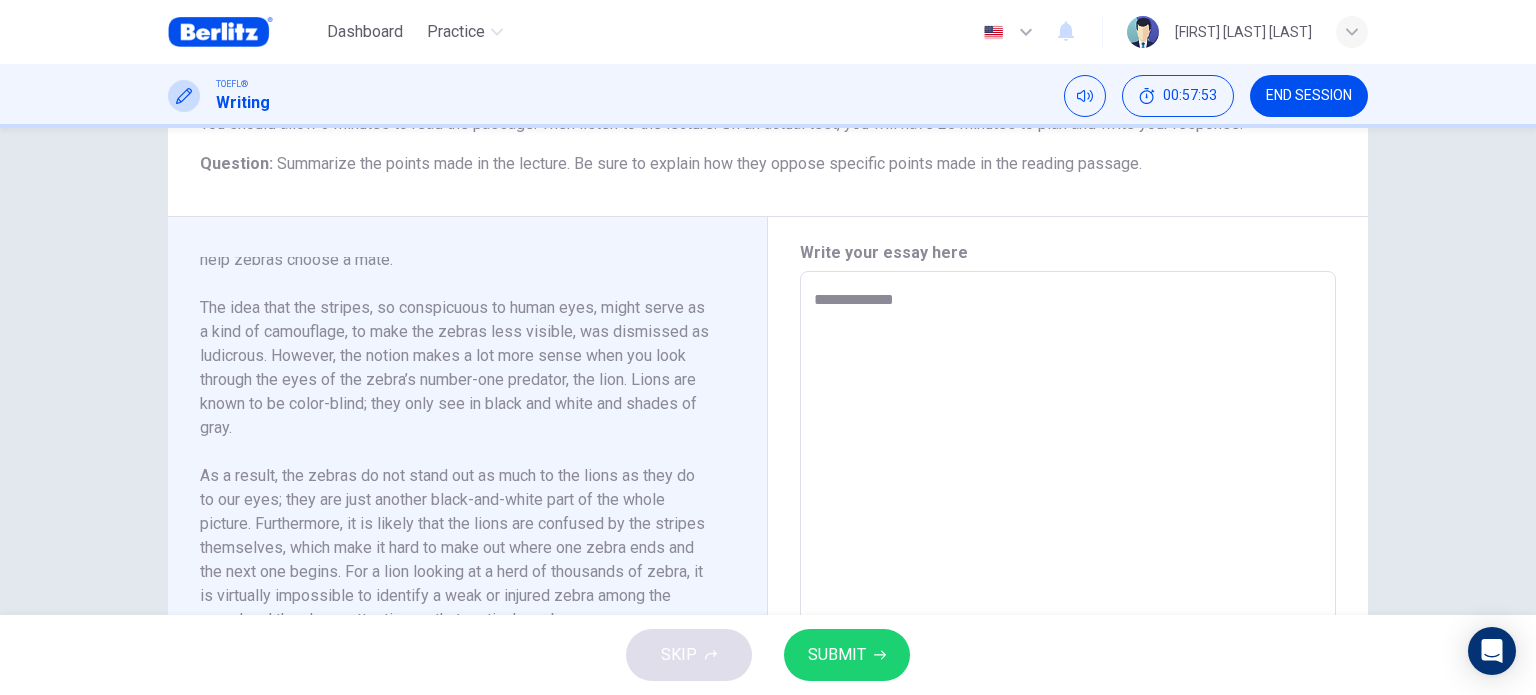 type on "*" 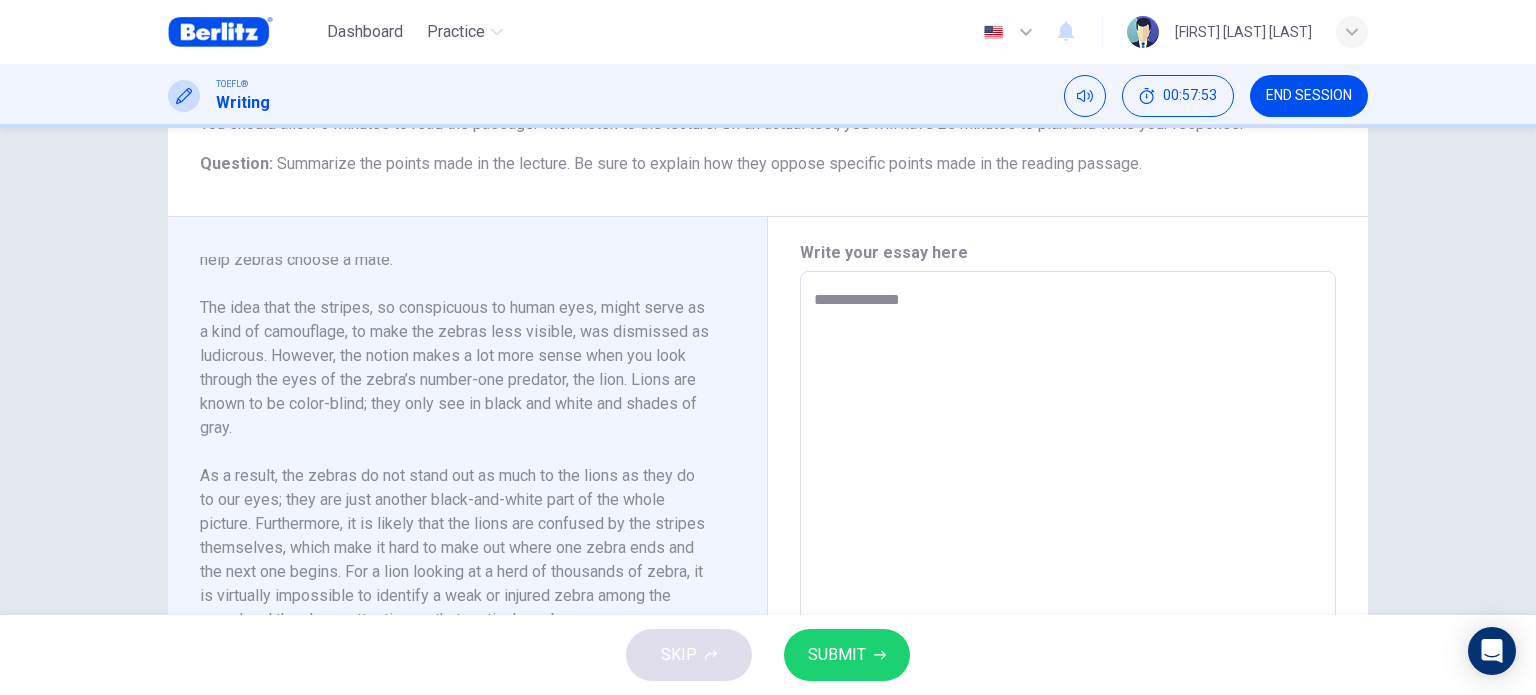 type on "*" 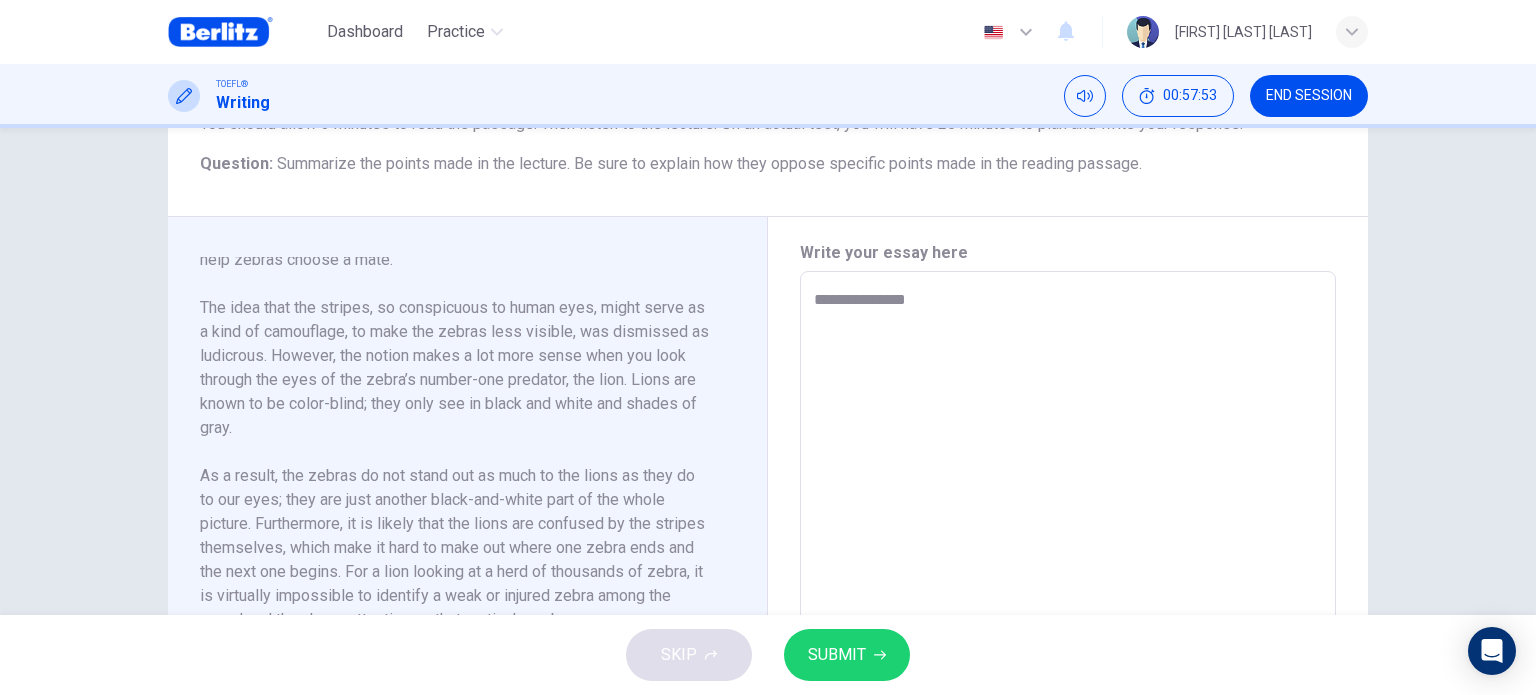 type on "*" 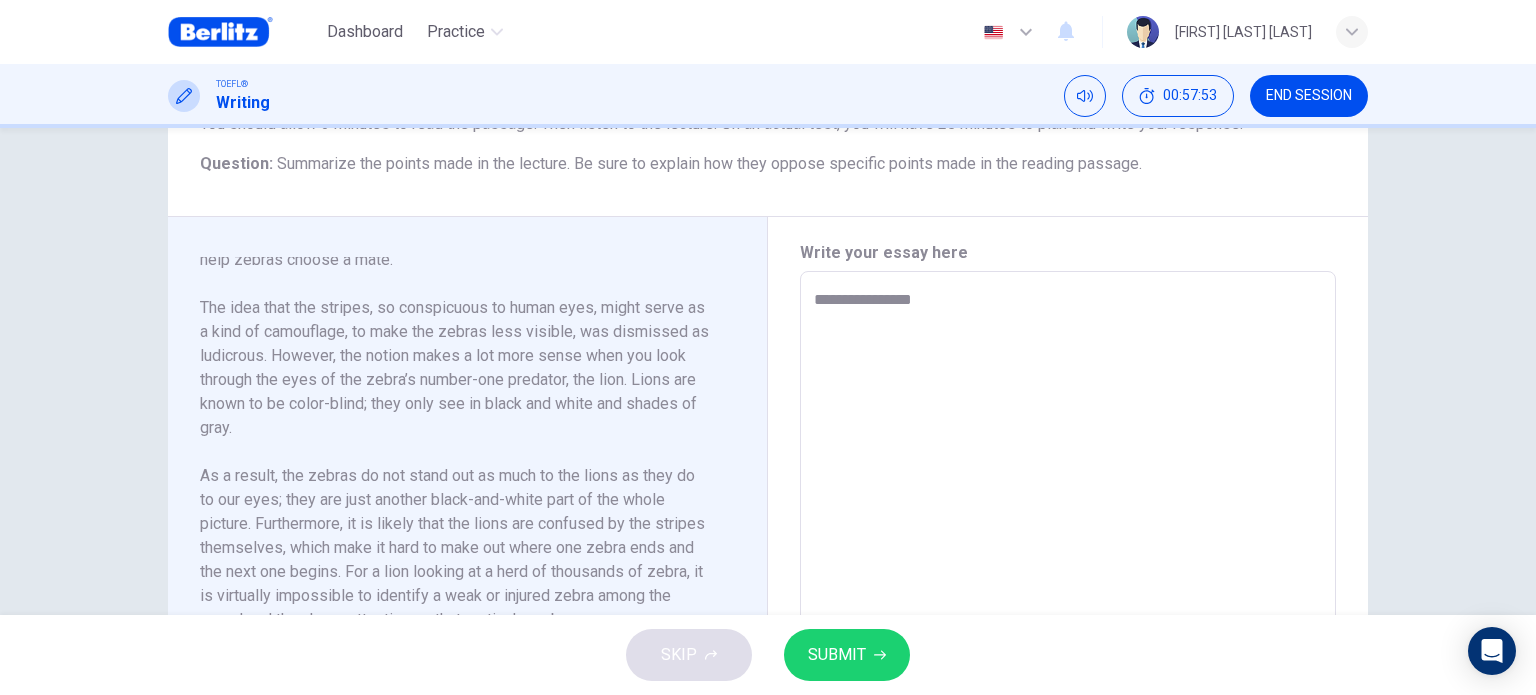 type on "**********" 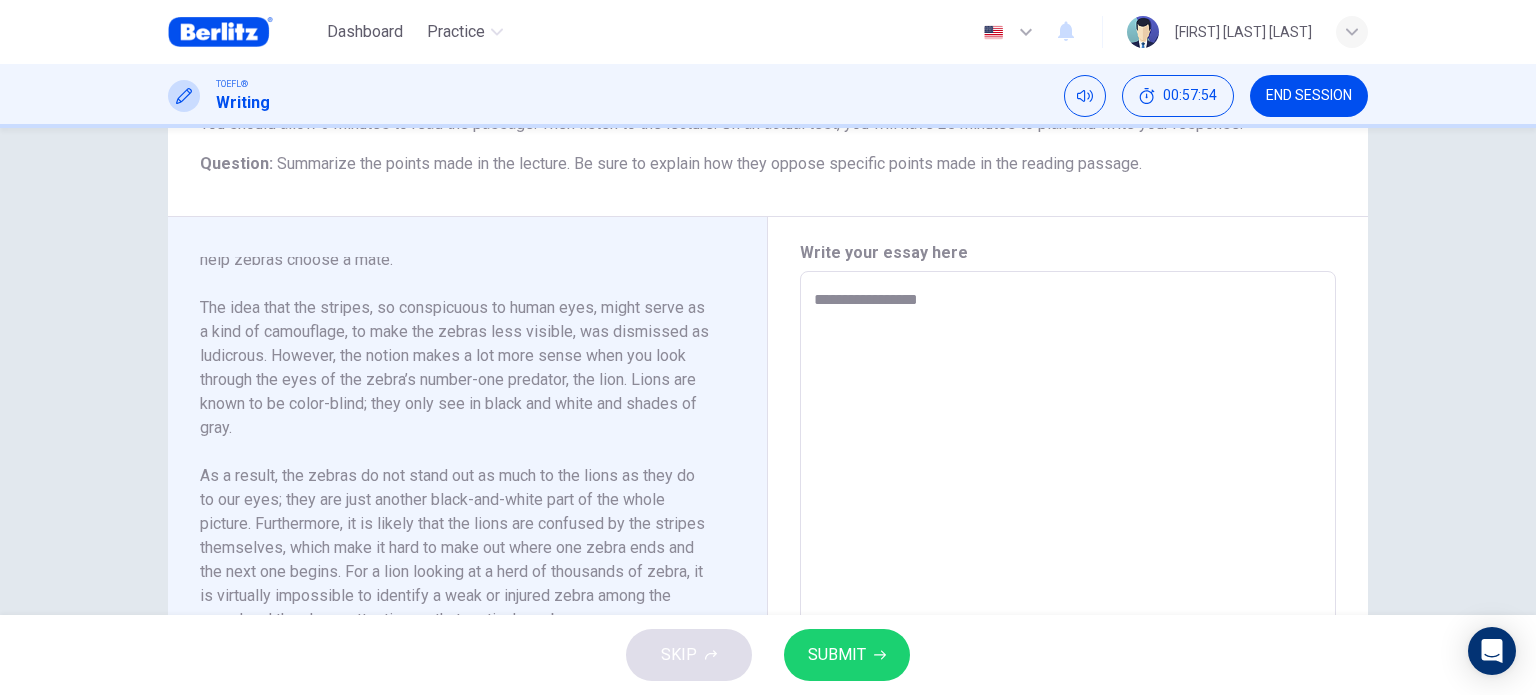type on "**********" 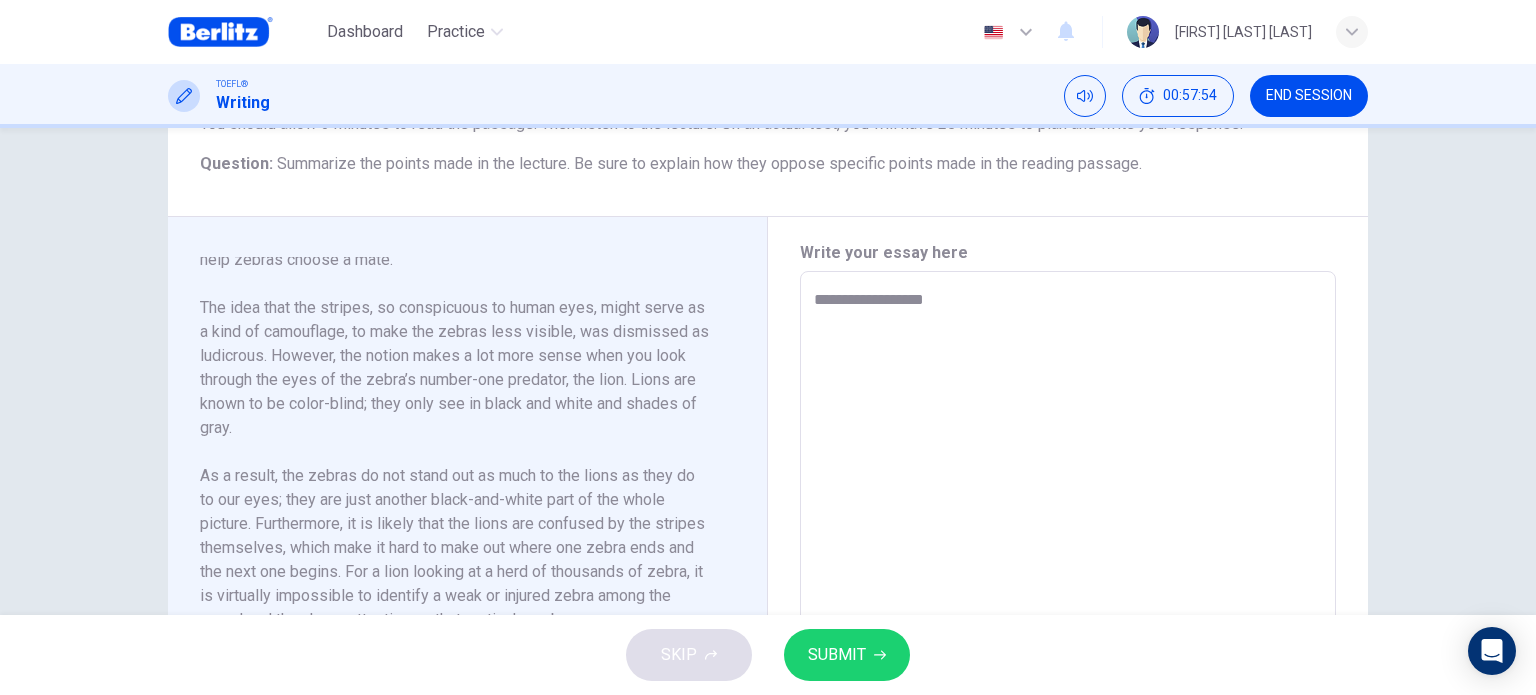 type on "*" 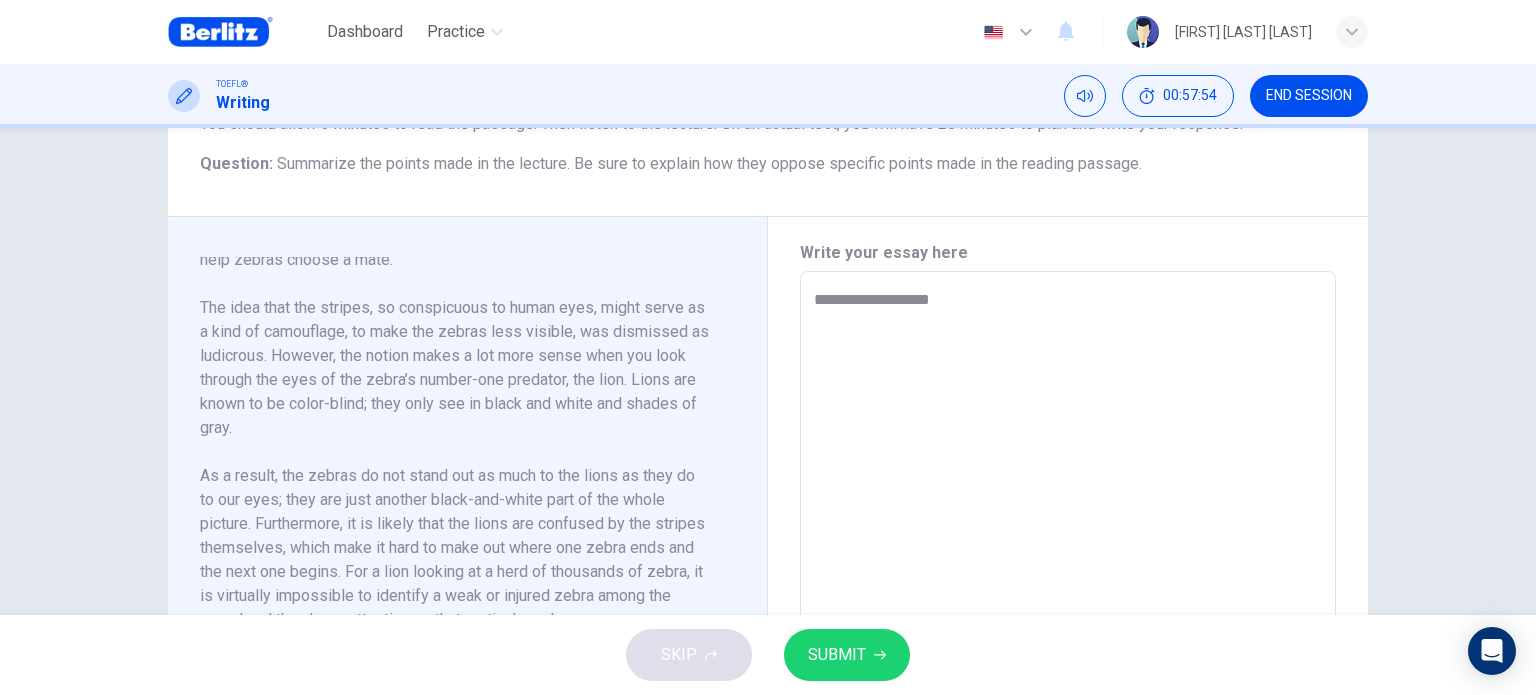 type on "*" 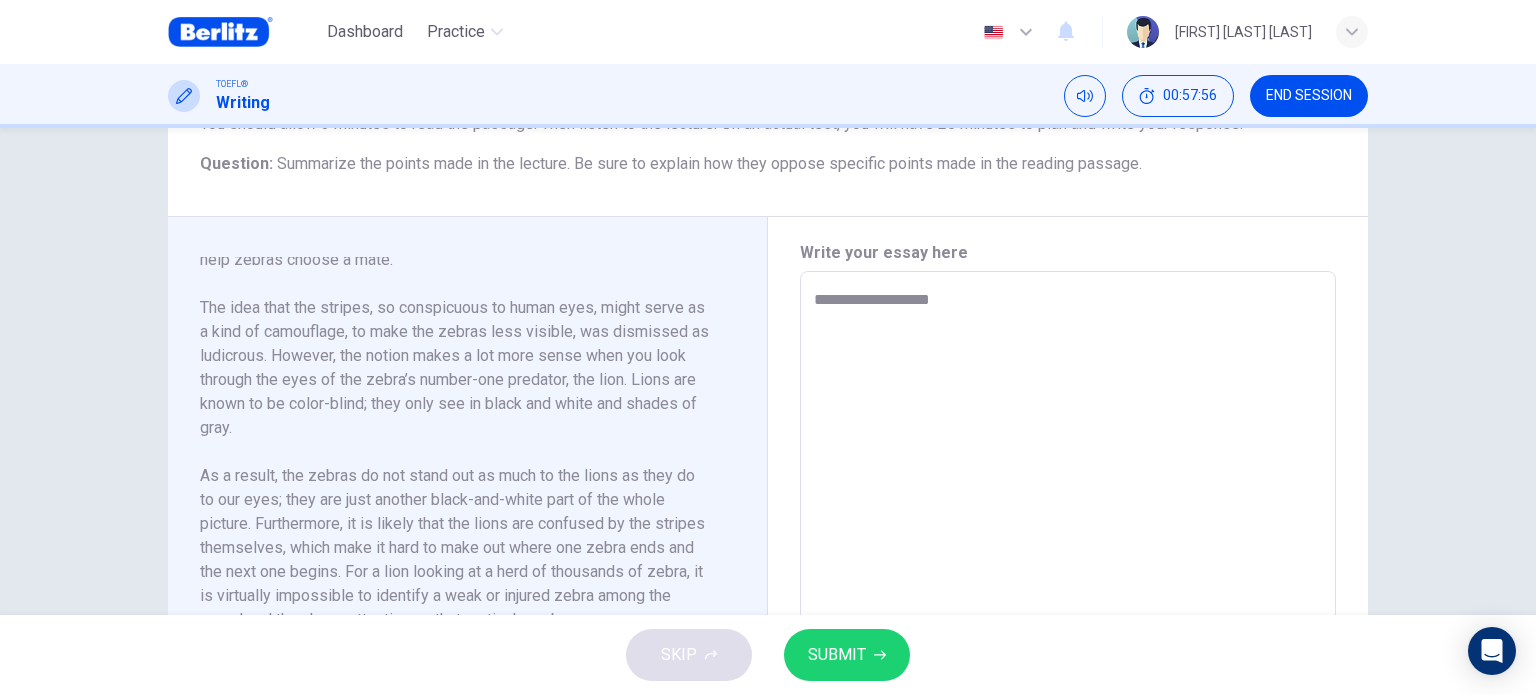 type on "**********" 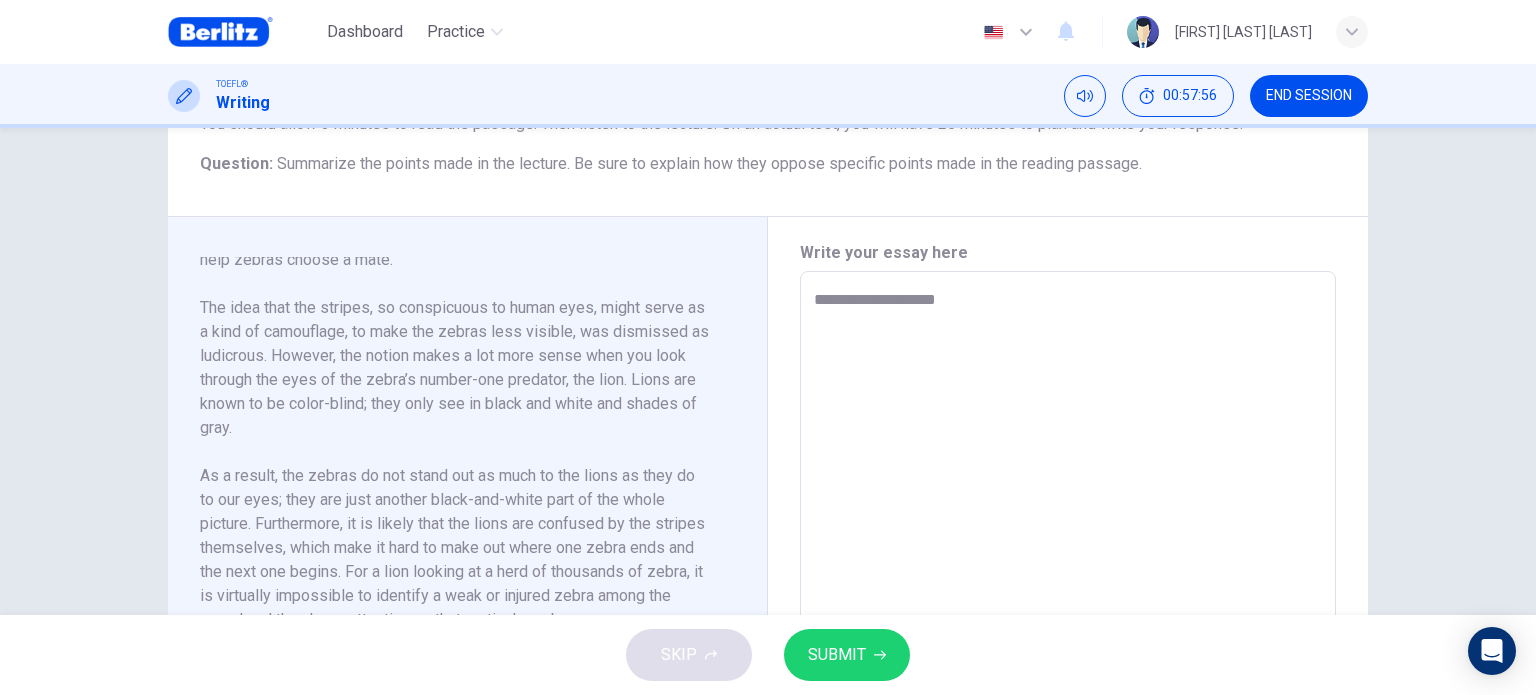 type on "*" 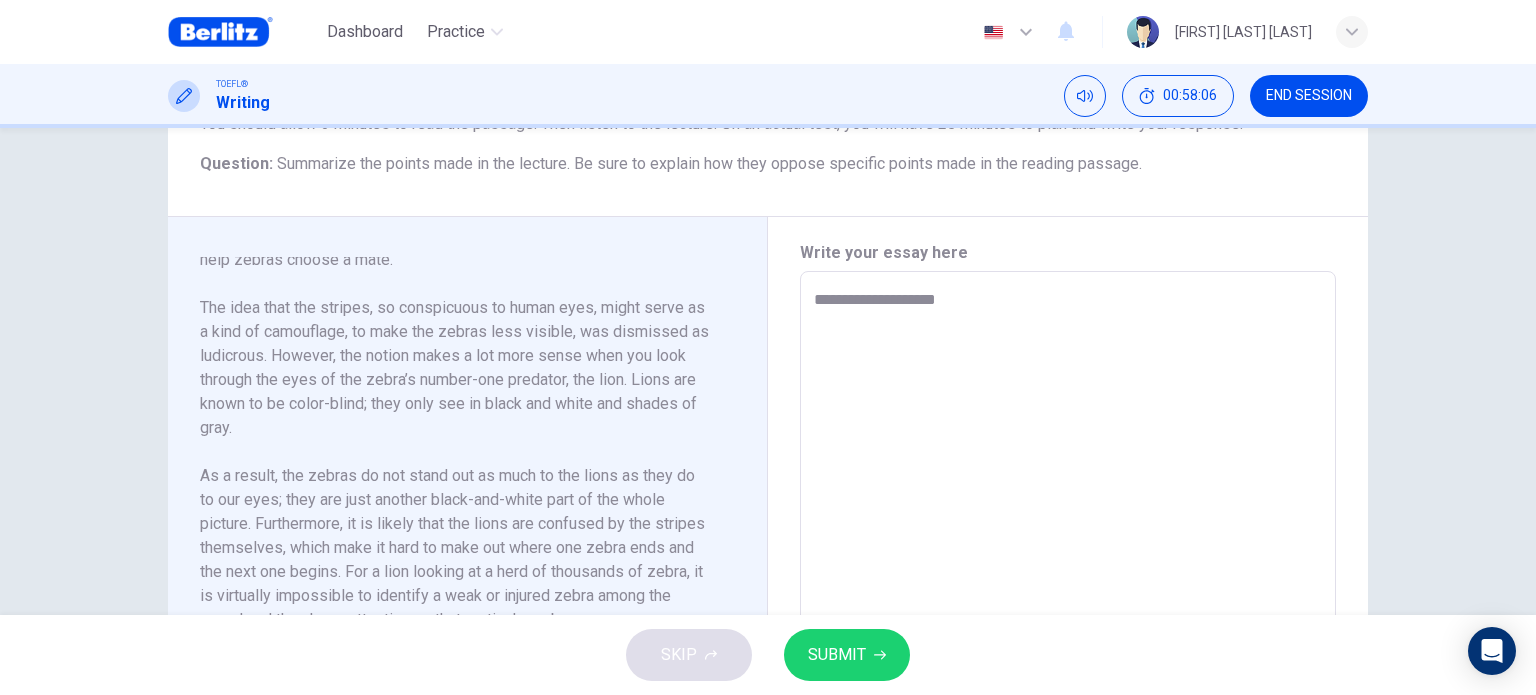 type on "**********" 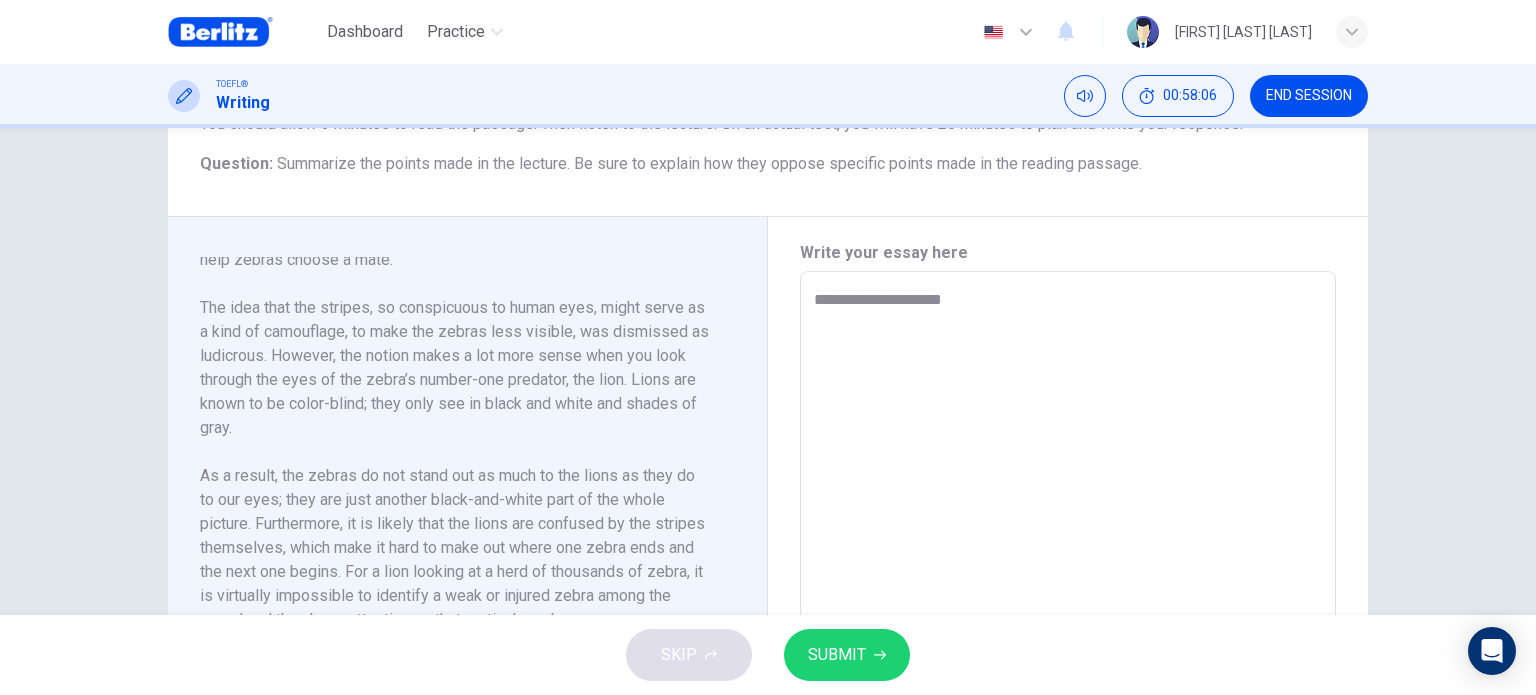 type on "**********" 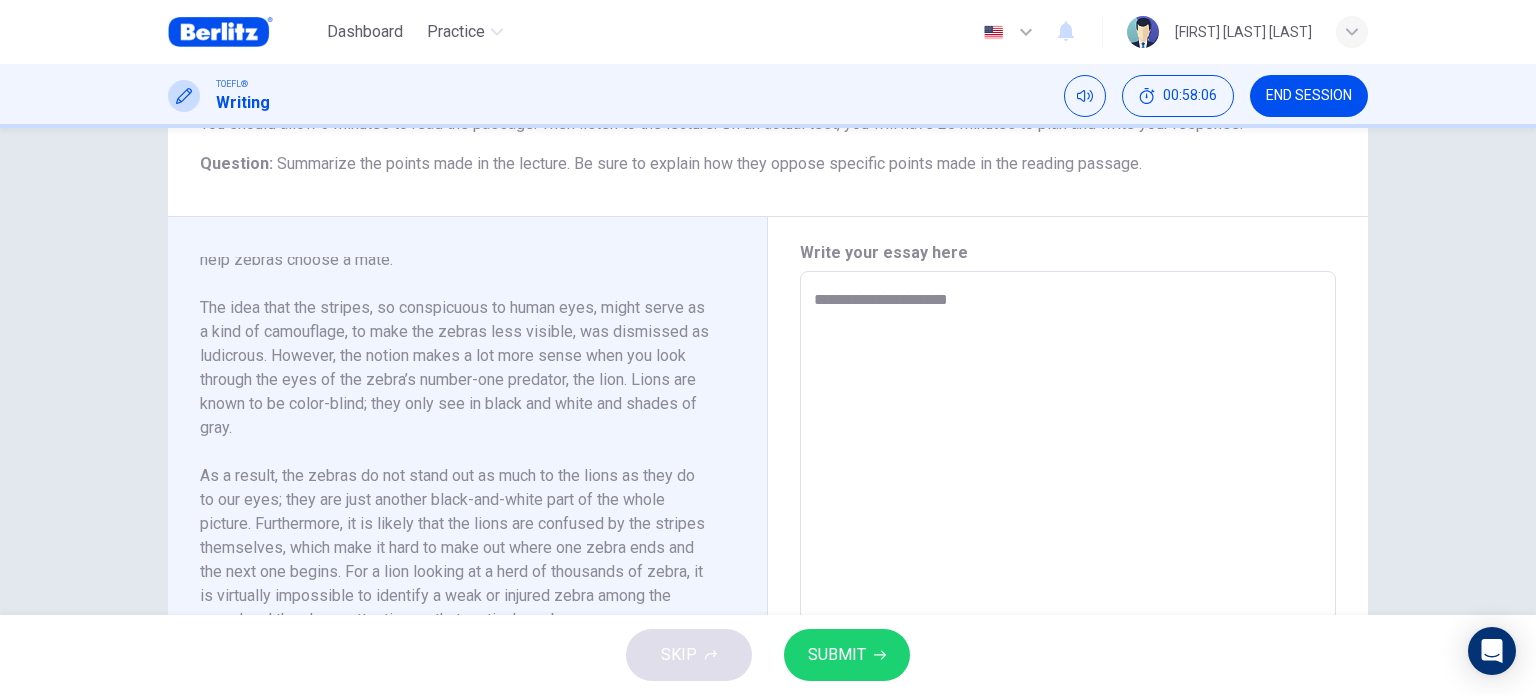 type on "*" 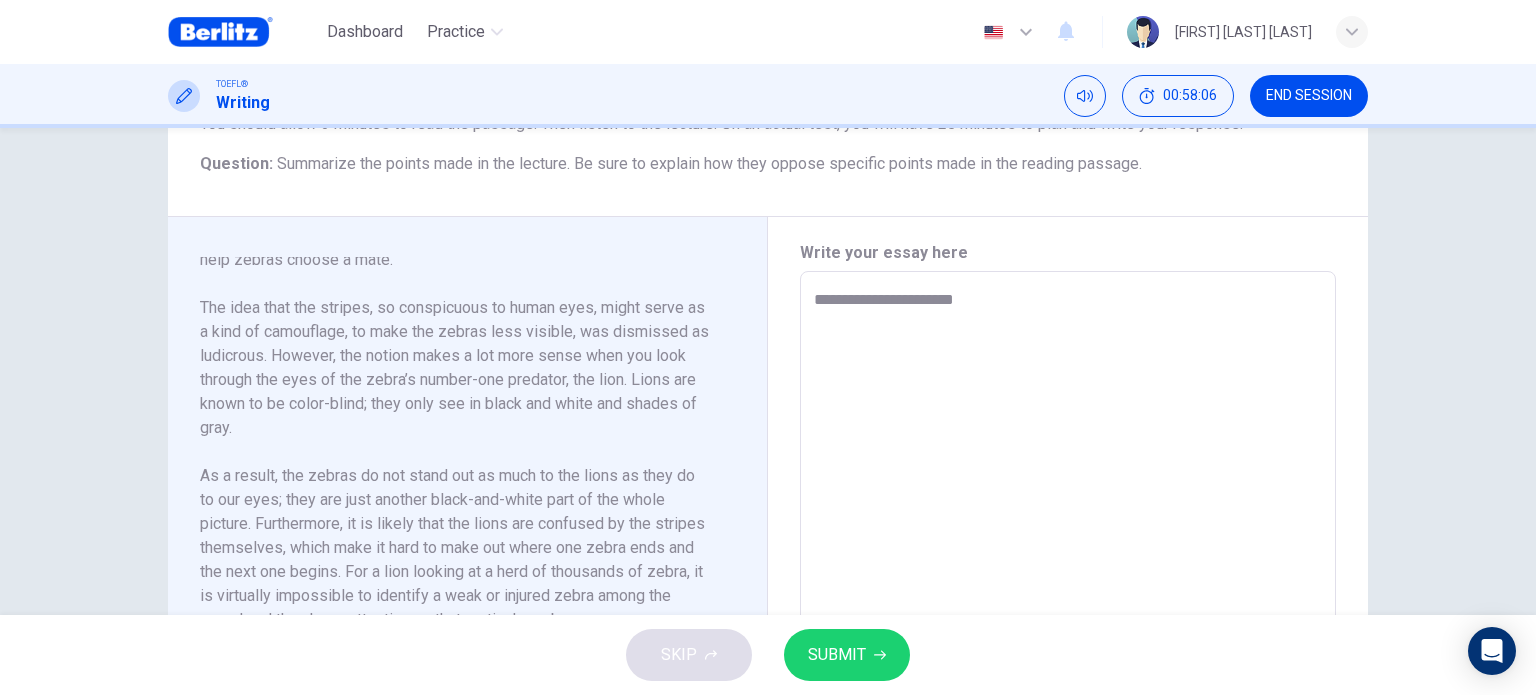 type on "*" 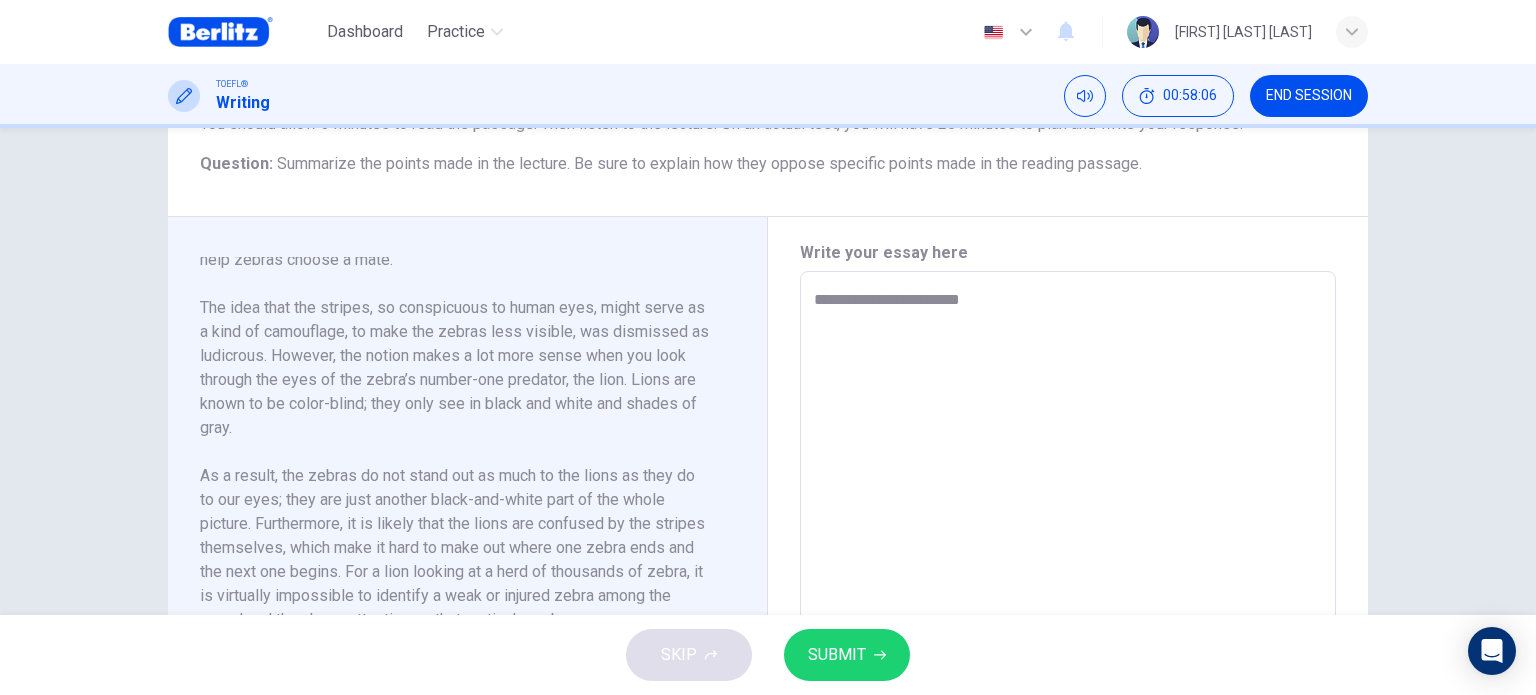 type on "*" 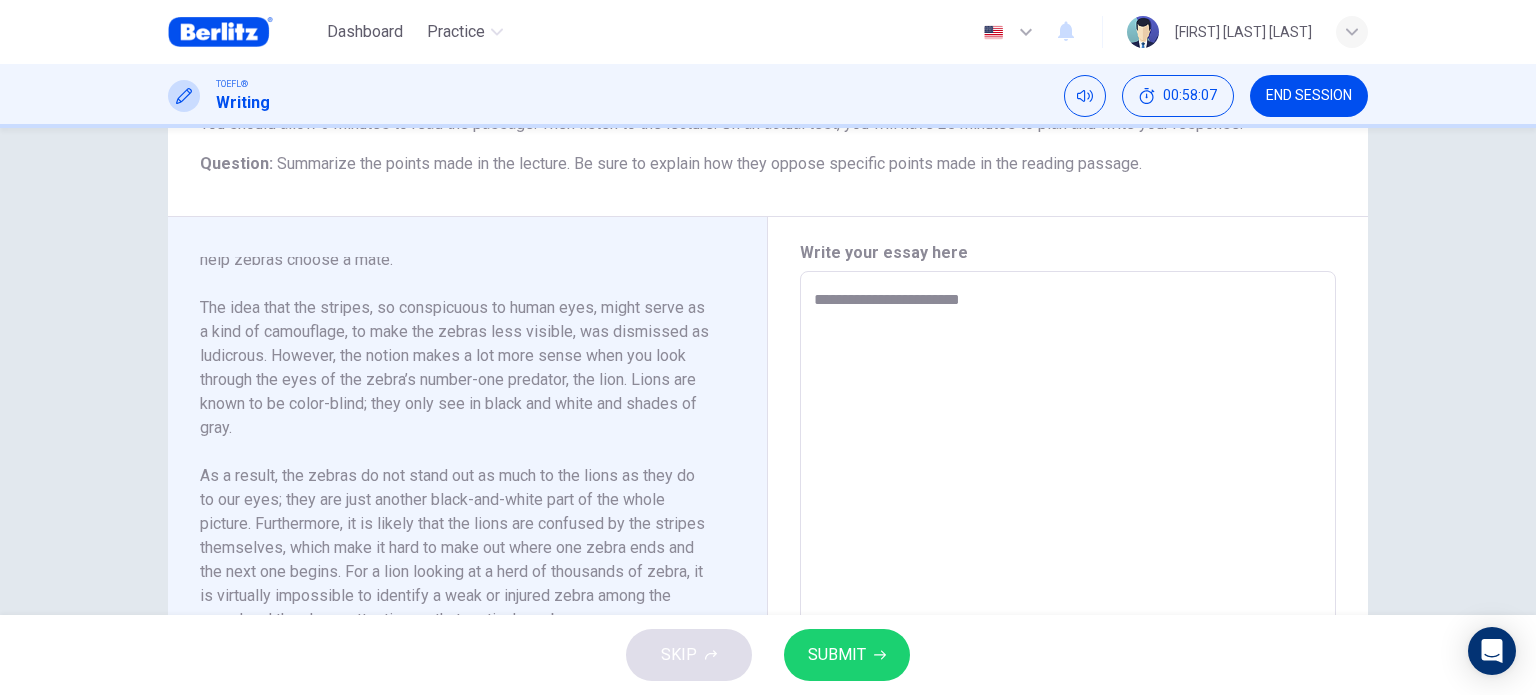 type on "**********" 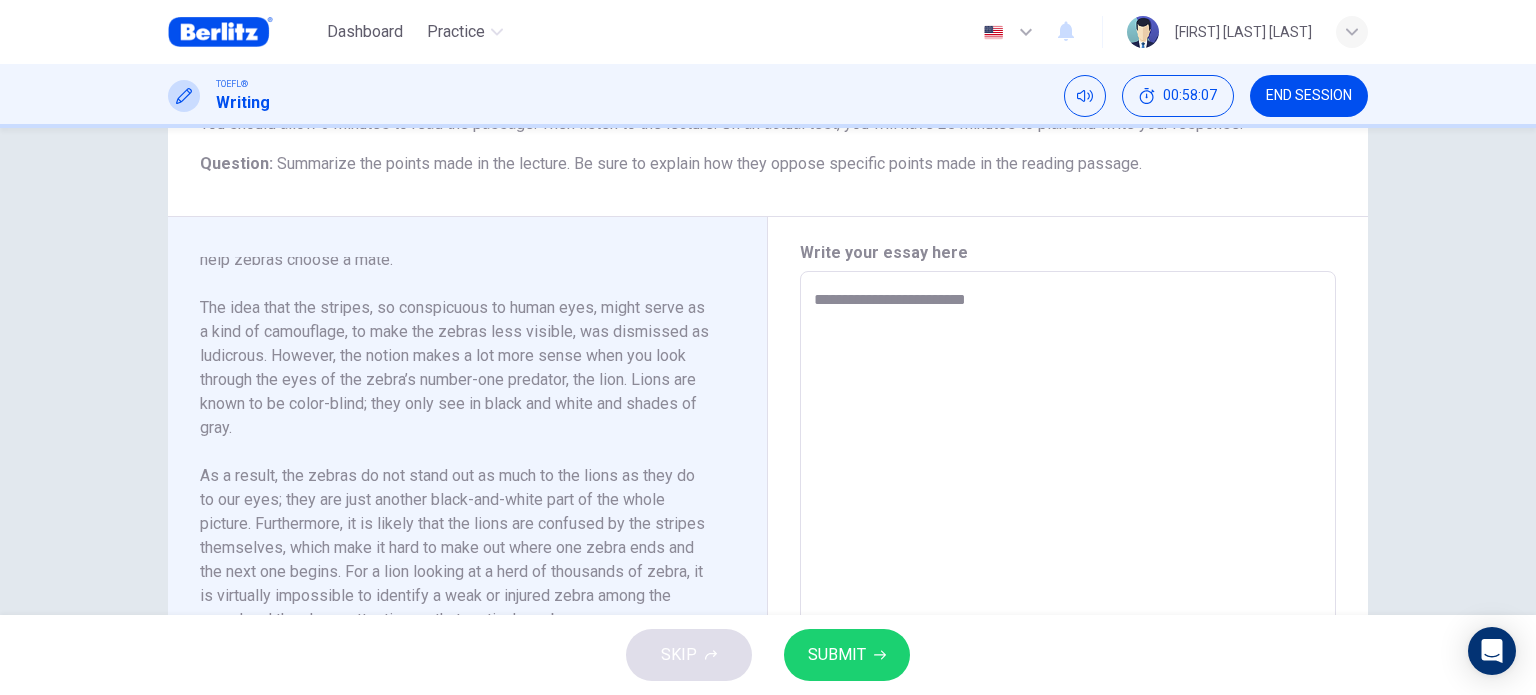 type on "*" 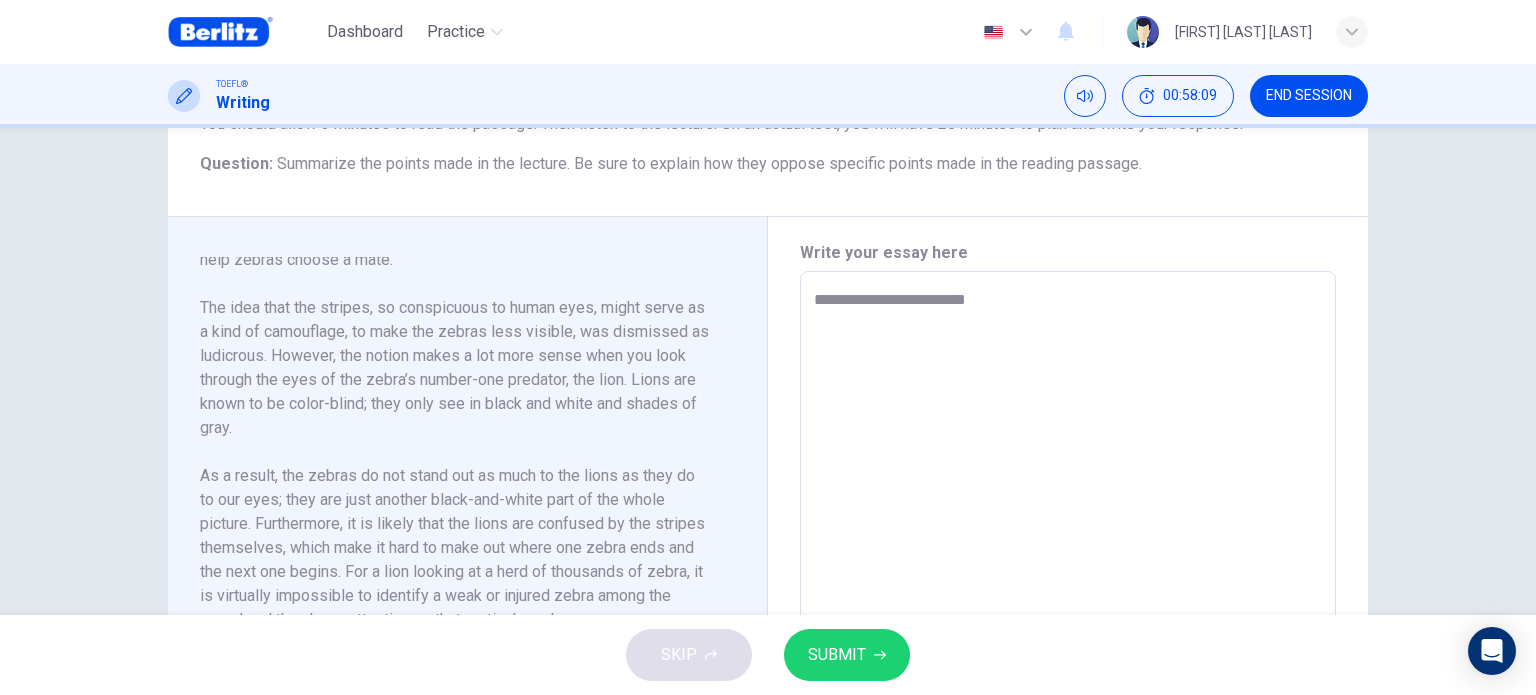 type on "**********" 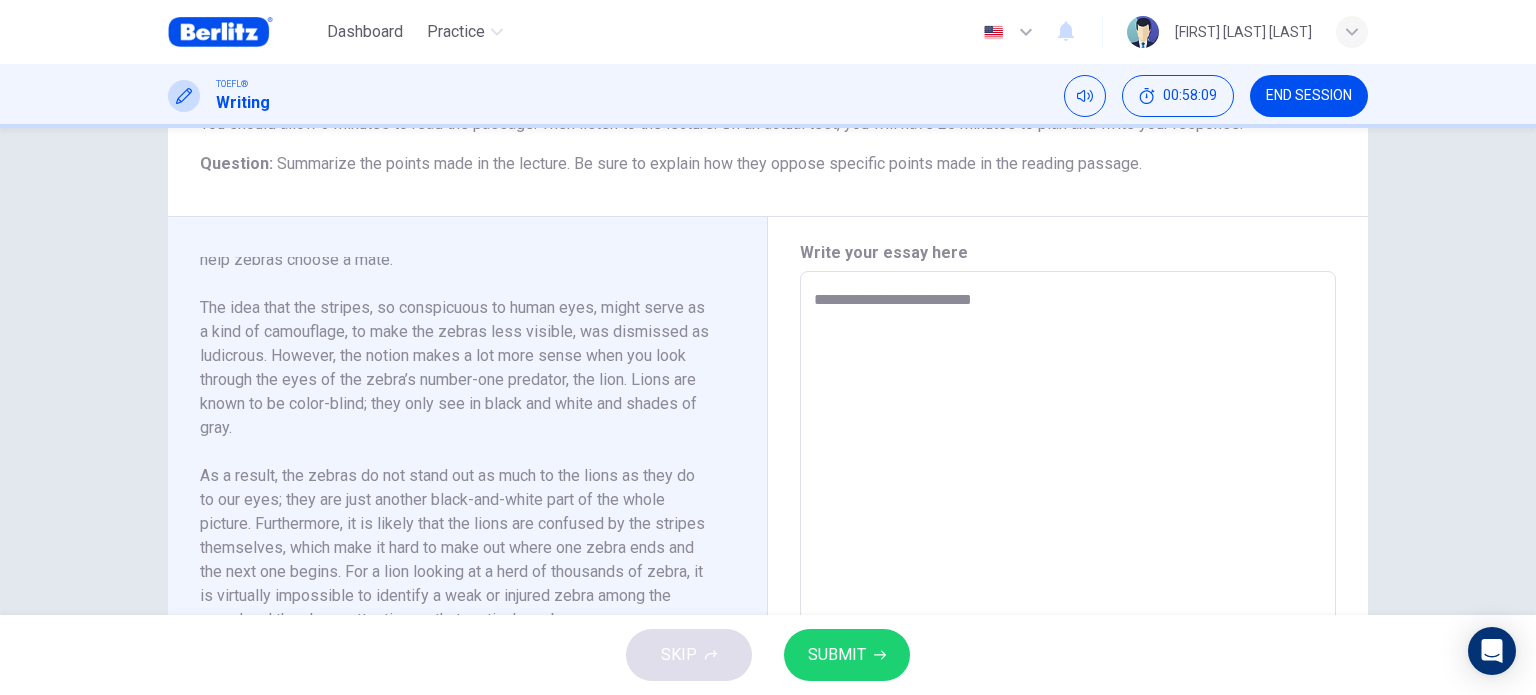 type on "**********" 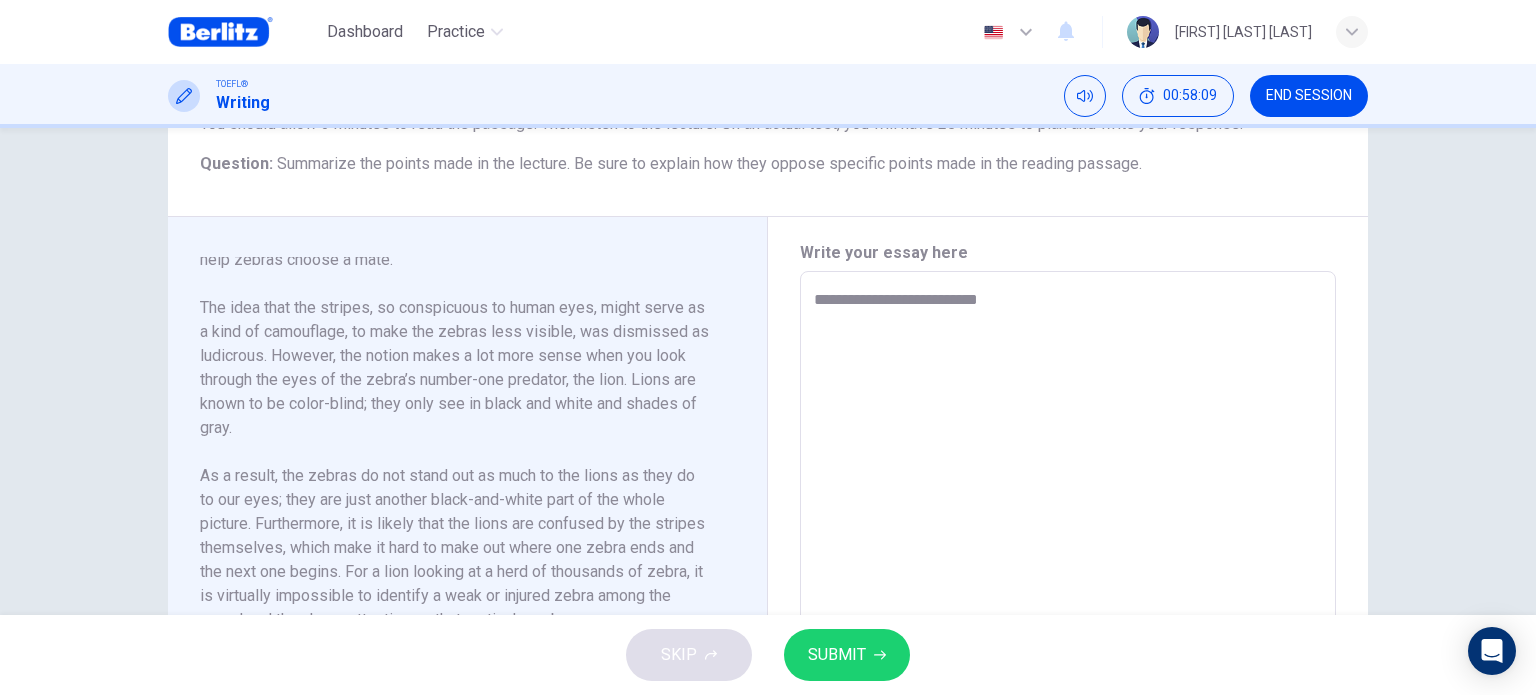 type on "**********" 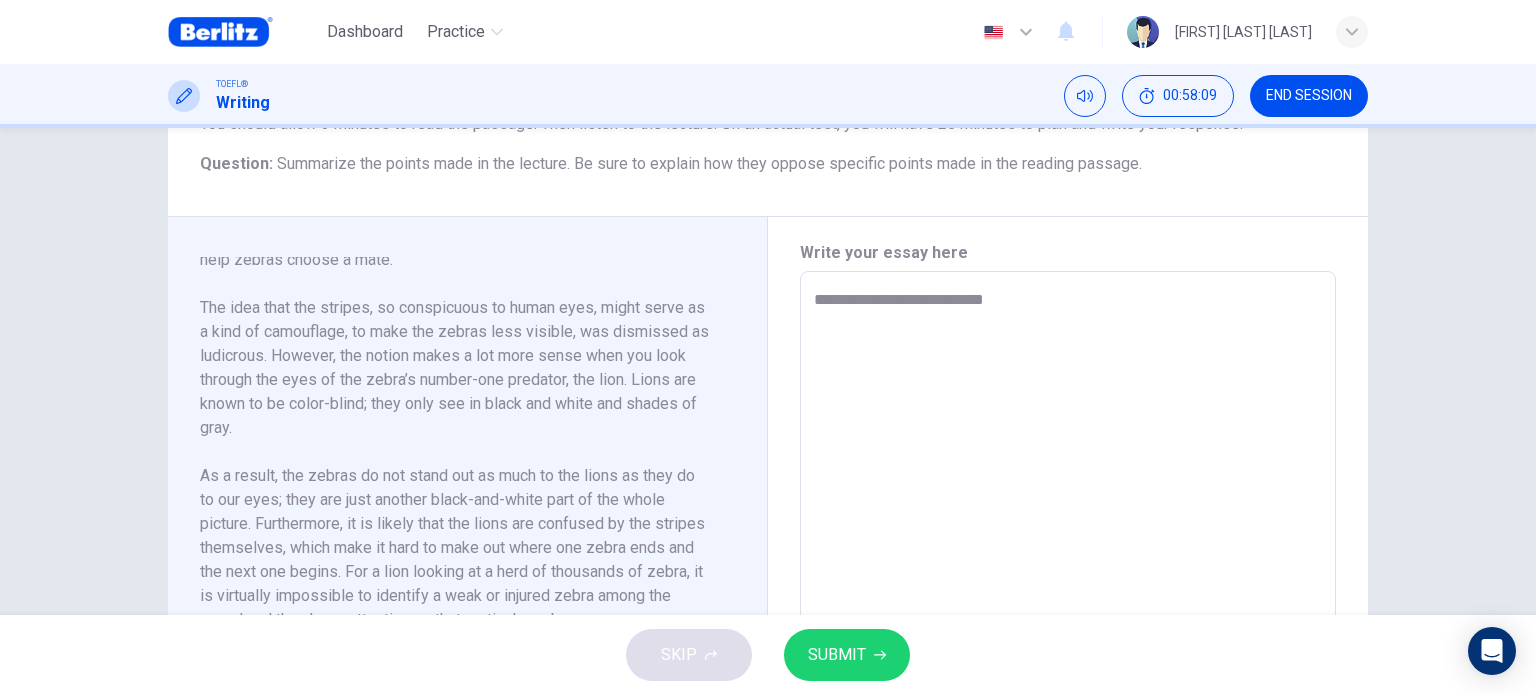type on "*" 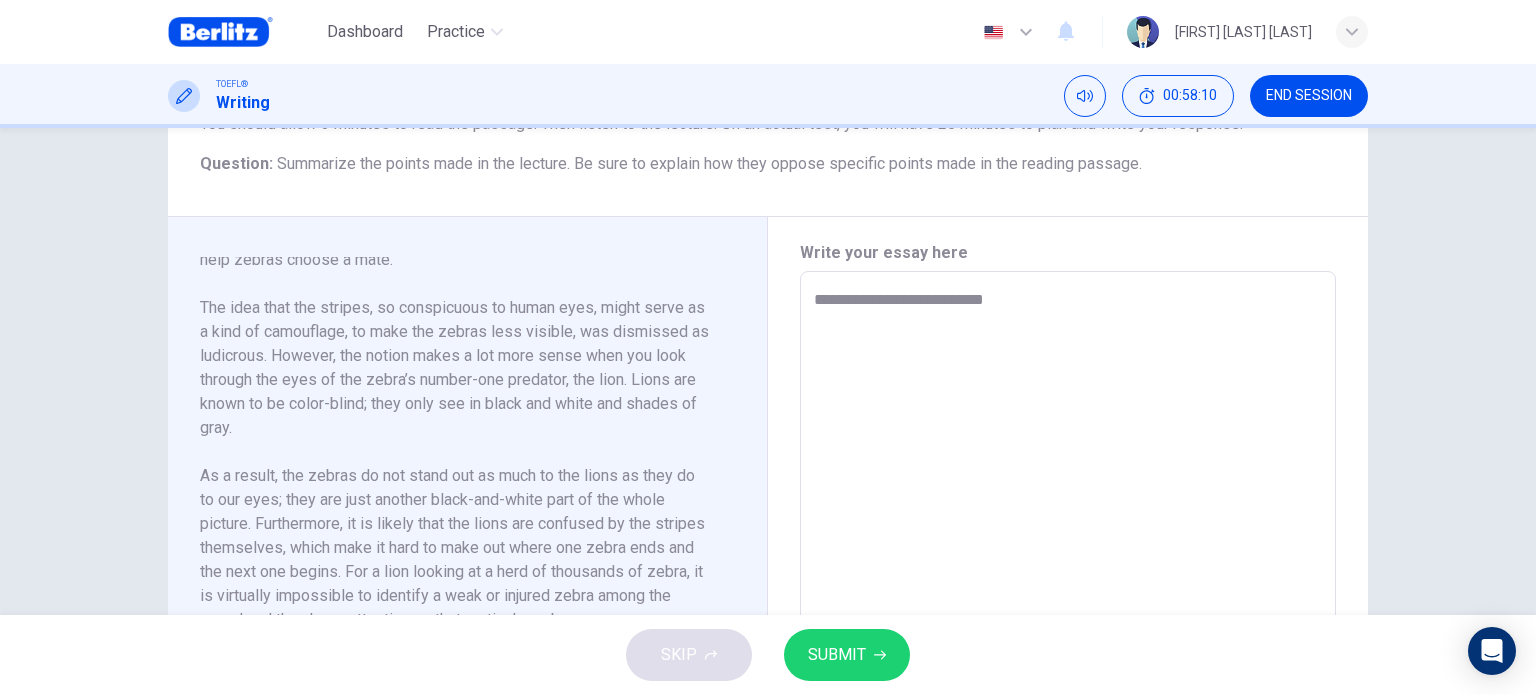 type on "**********" 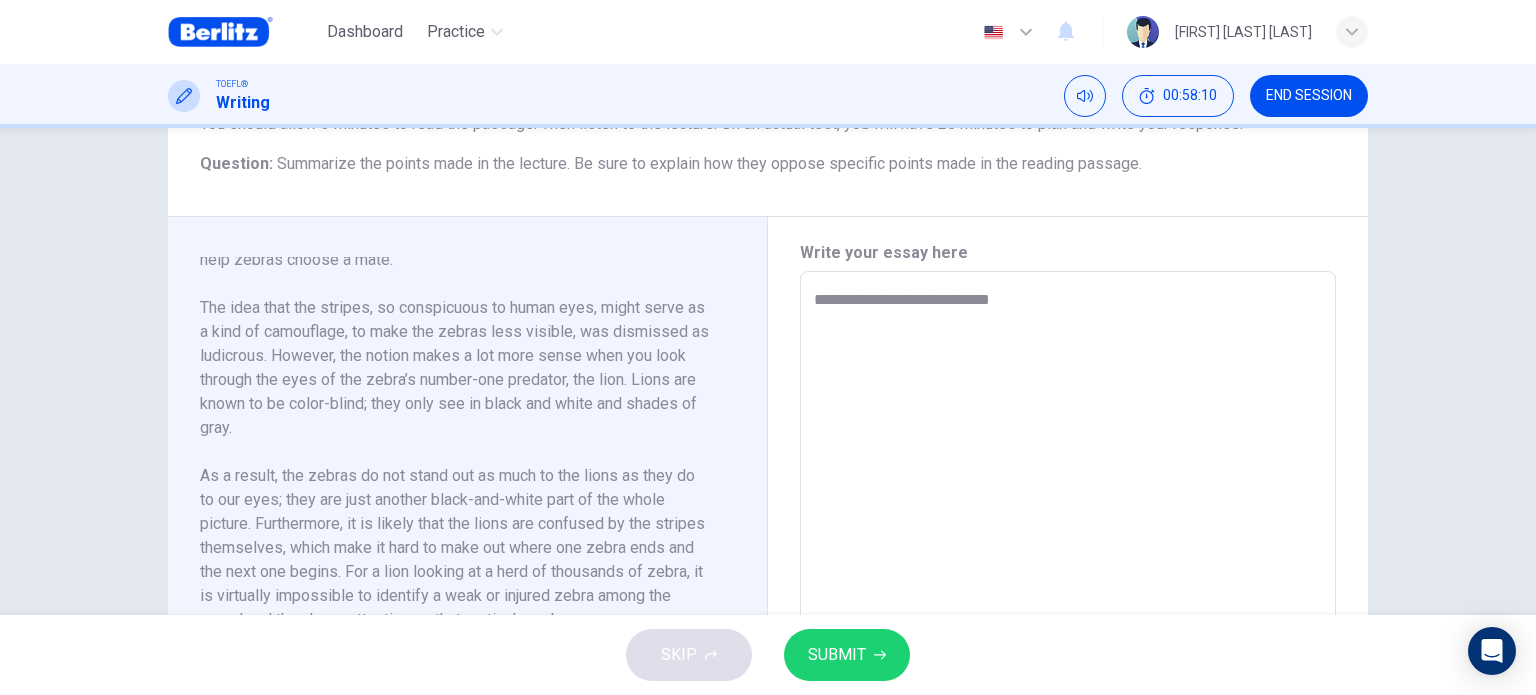type on "*" 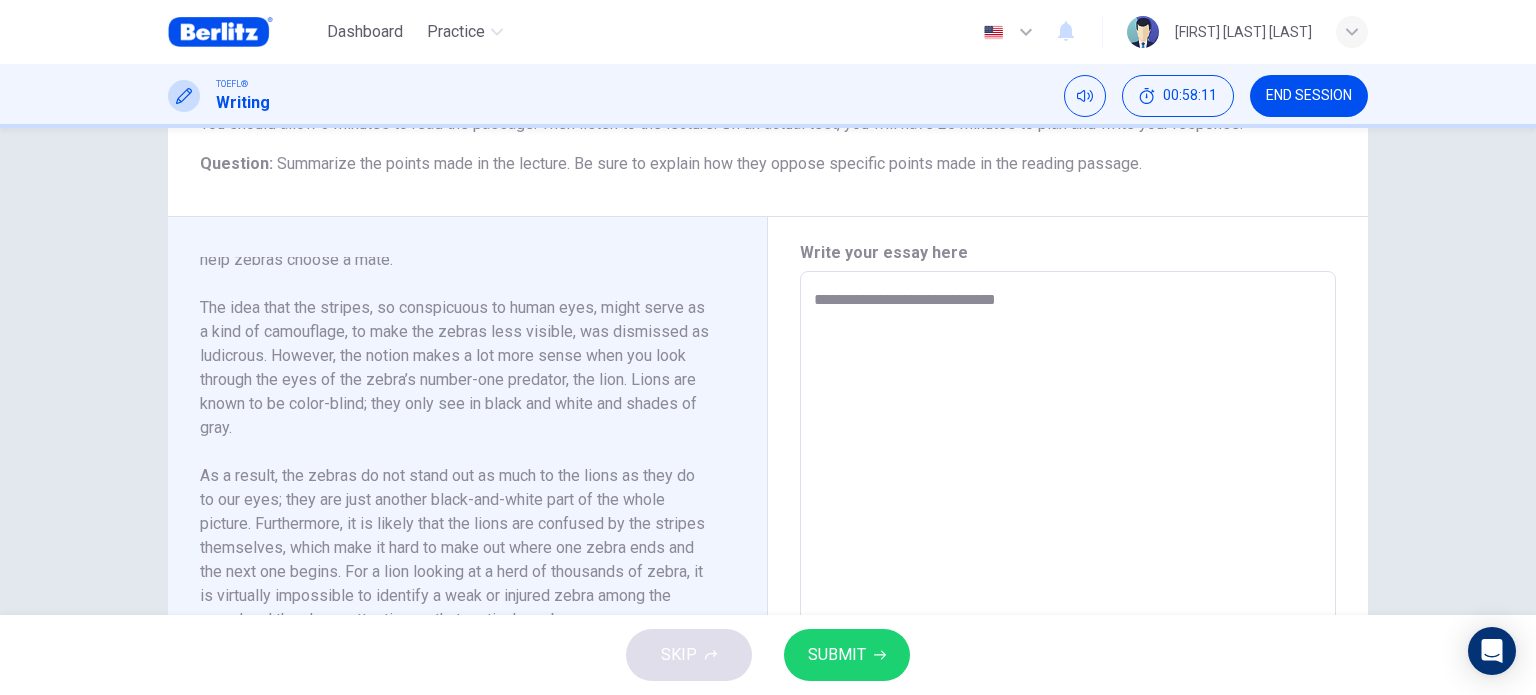 type on "**********" 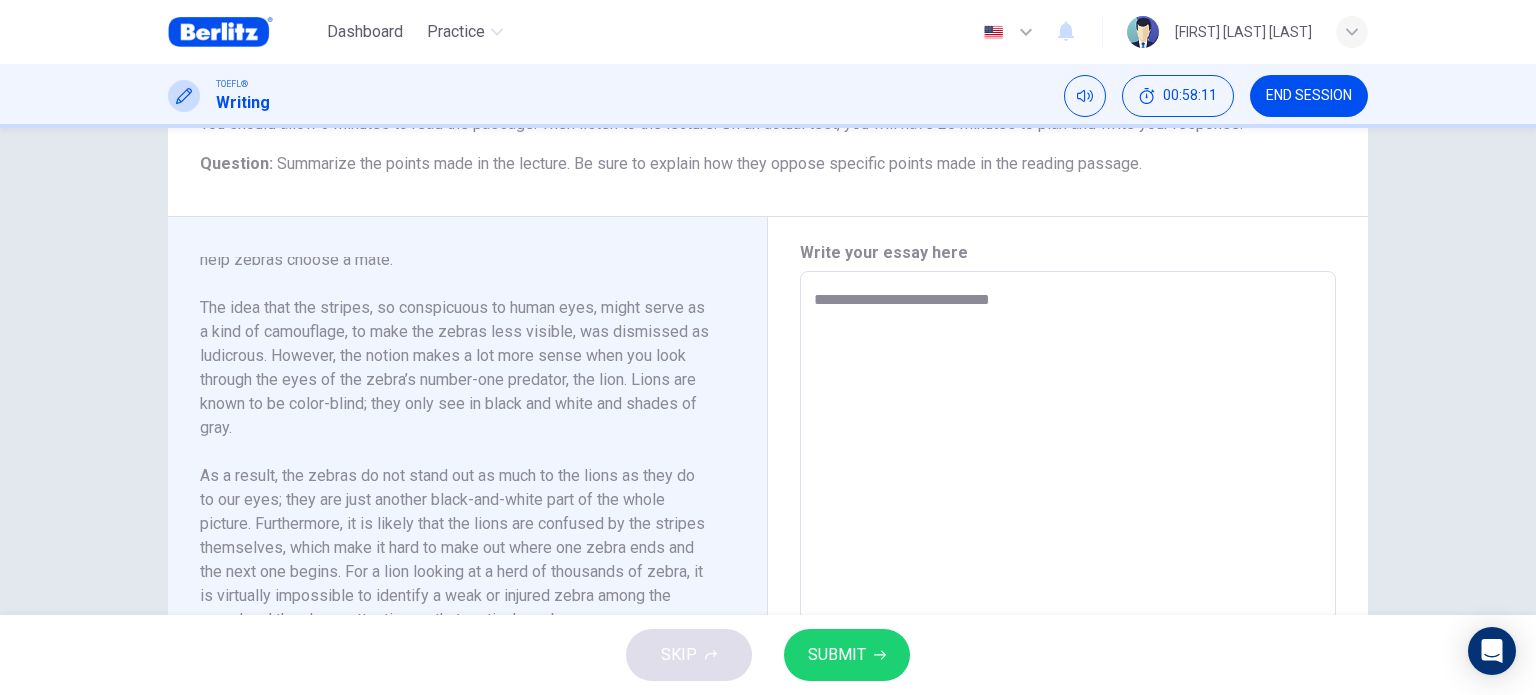 type on "*" 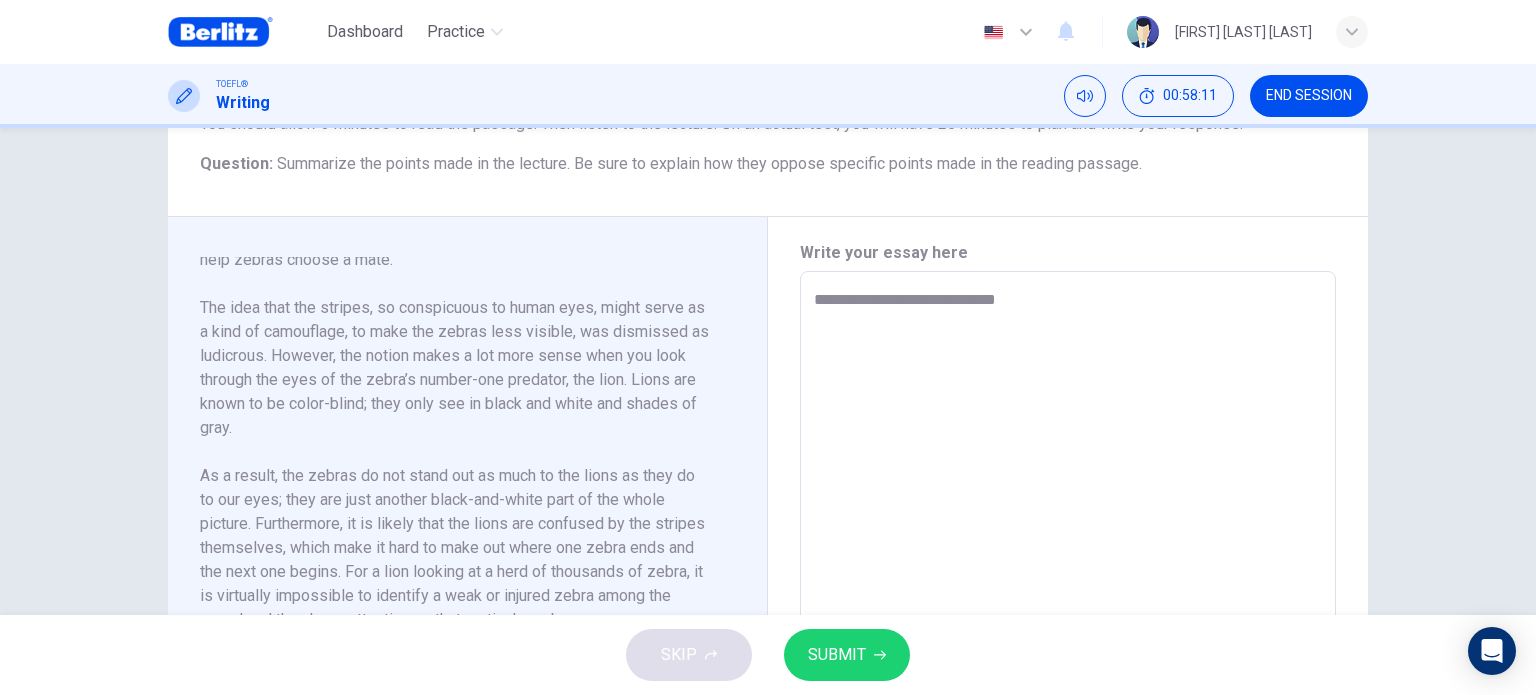 type on "**********" 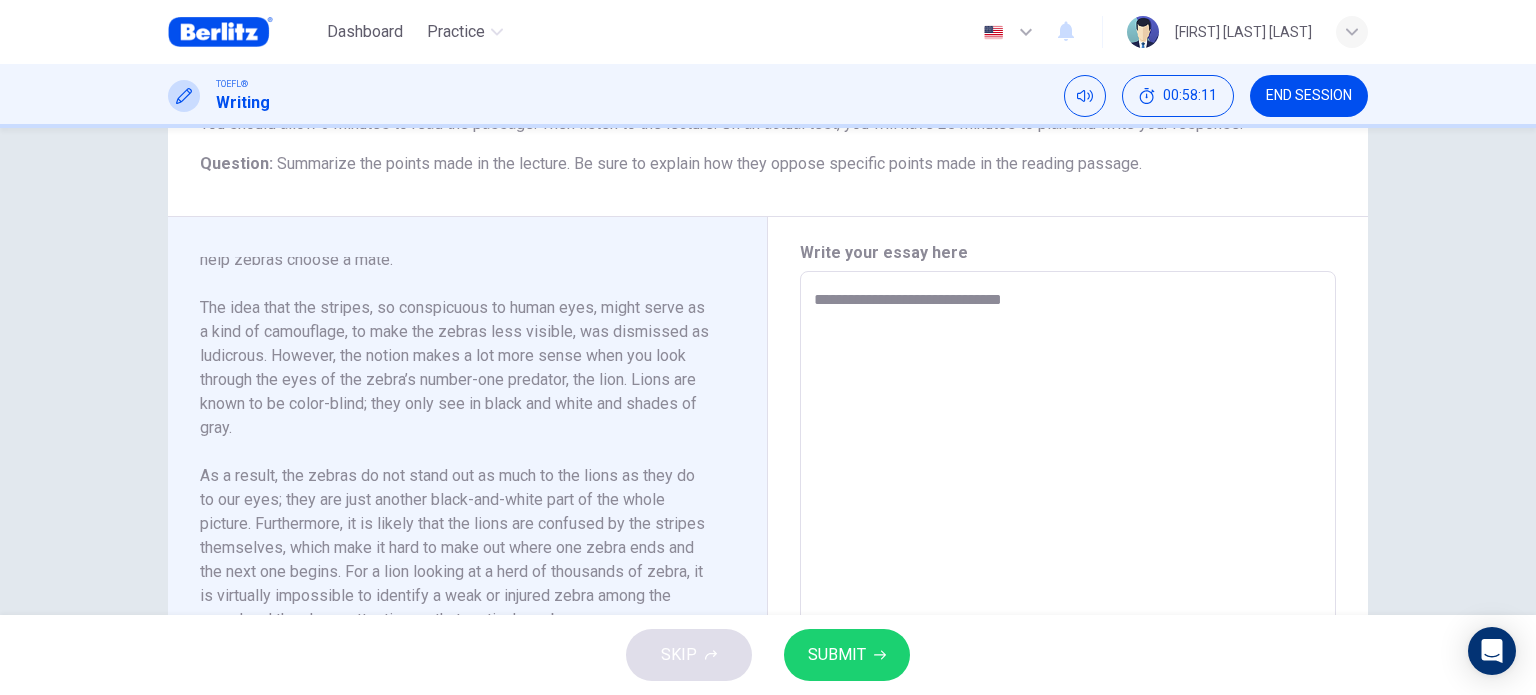 type on "*" 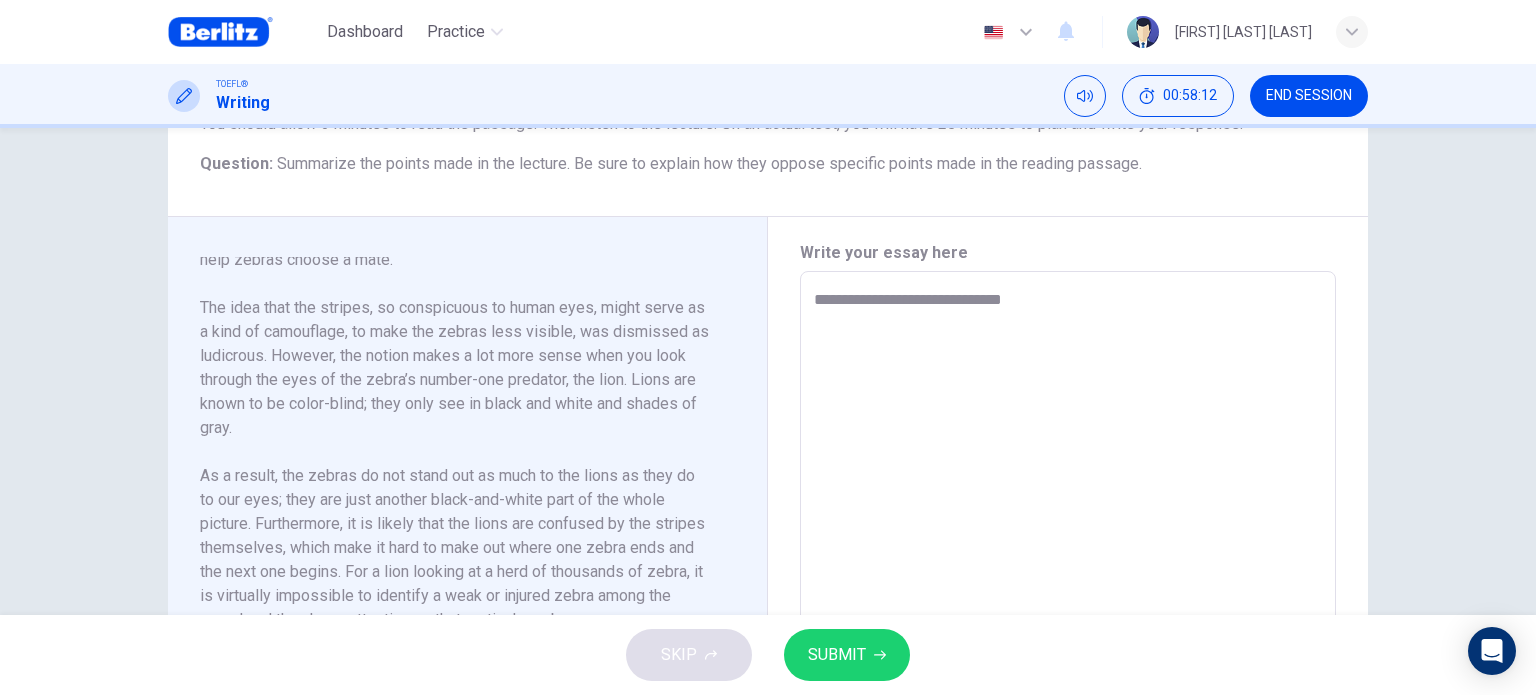 type on "**********" 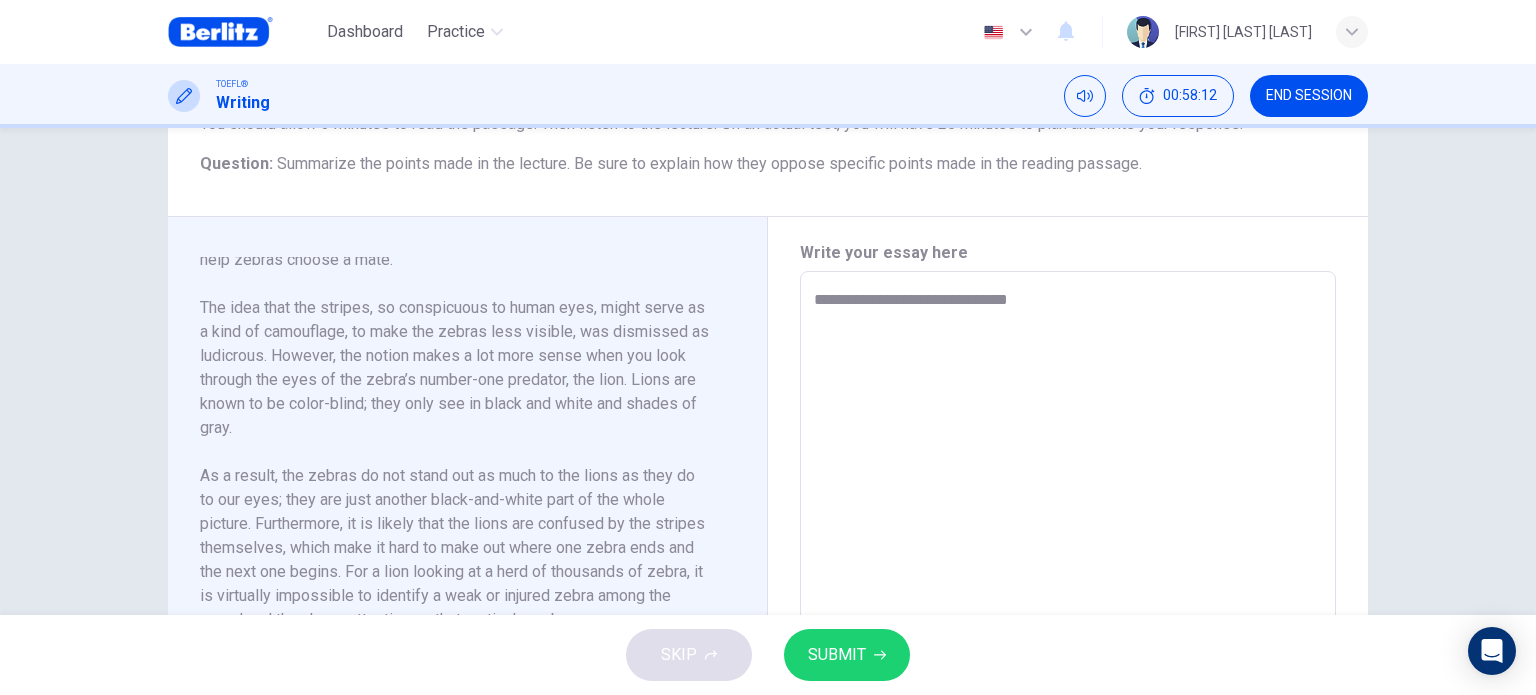 type on "*" 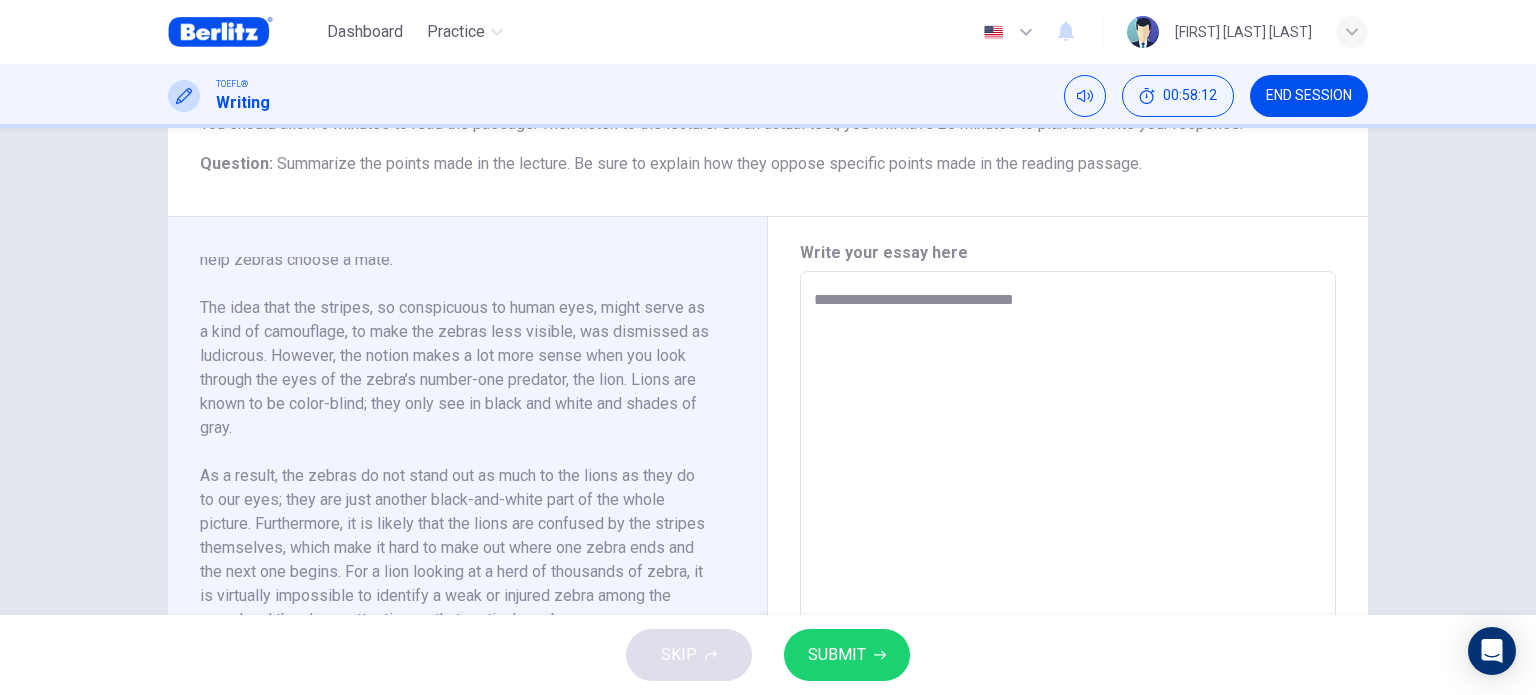 type on "**********" 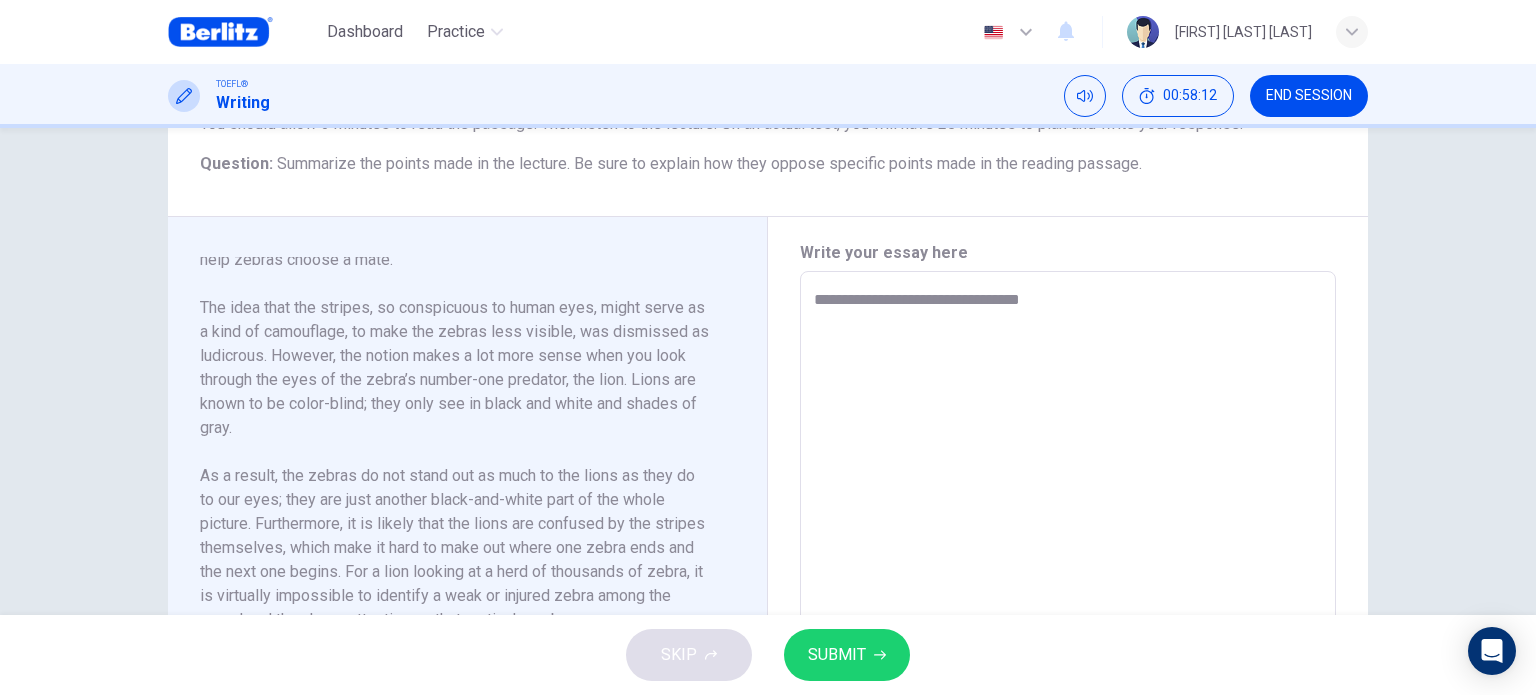 type on "*" 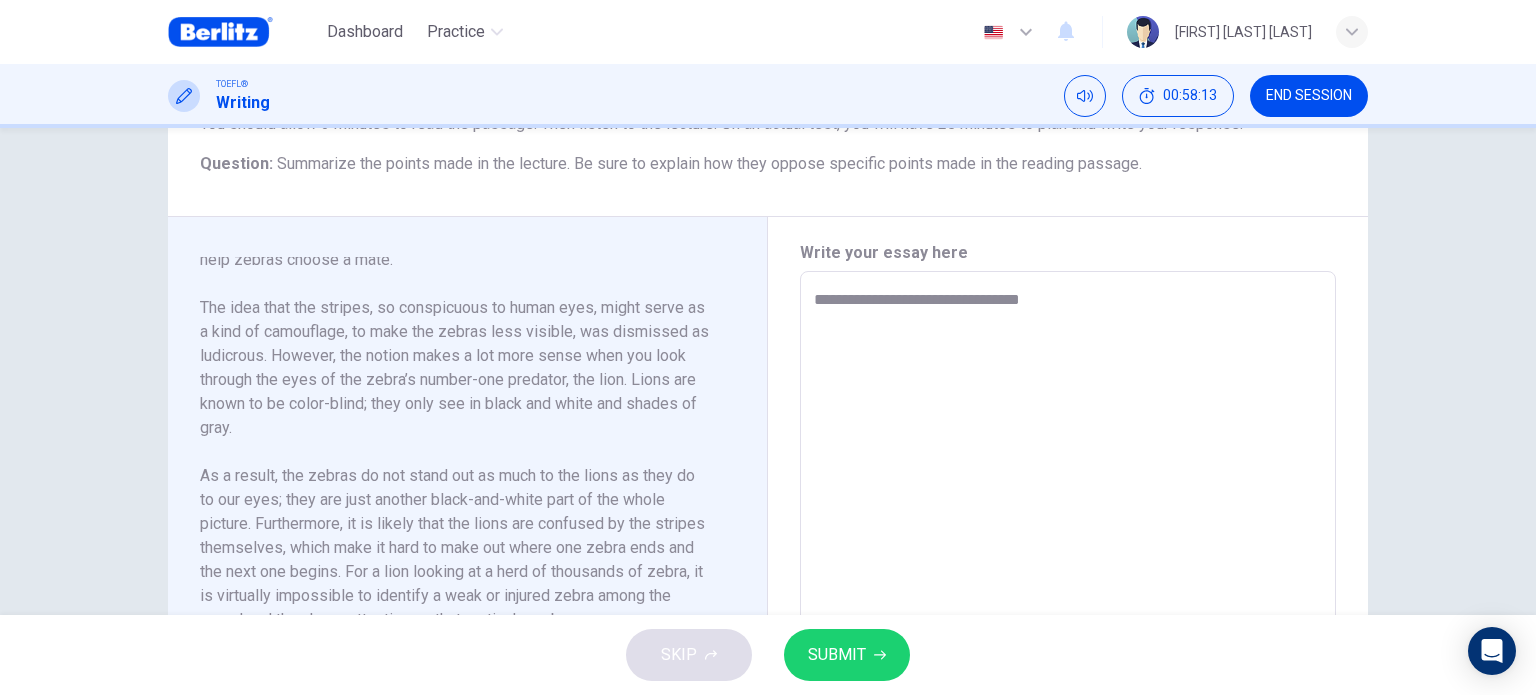 type on "**********" 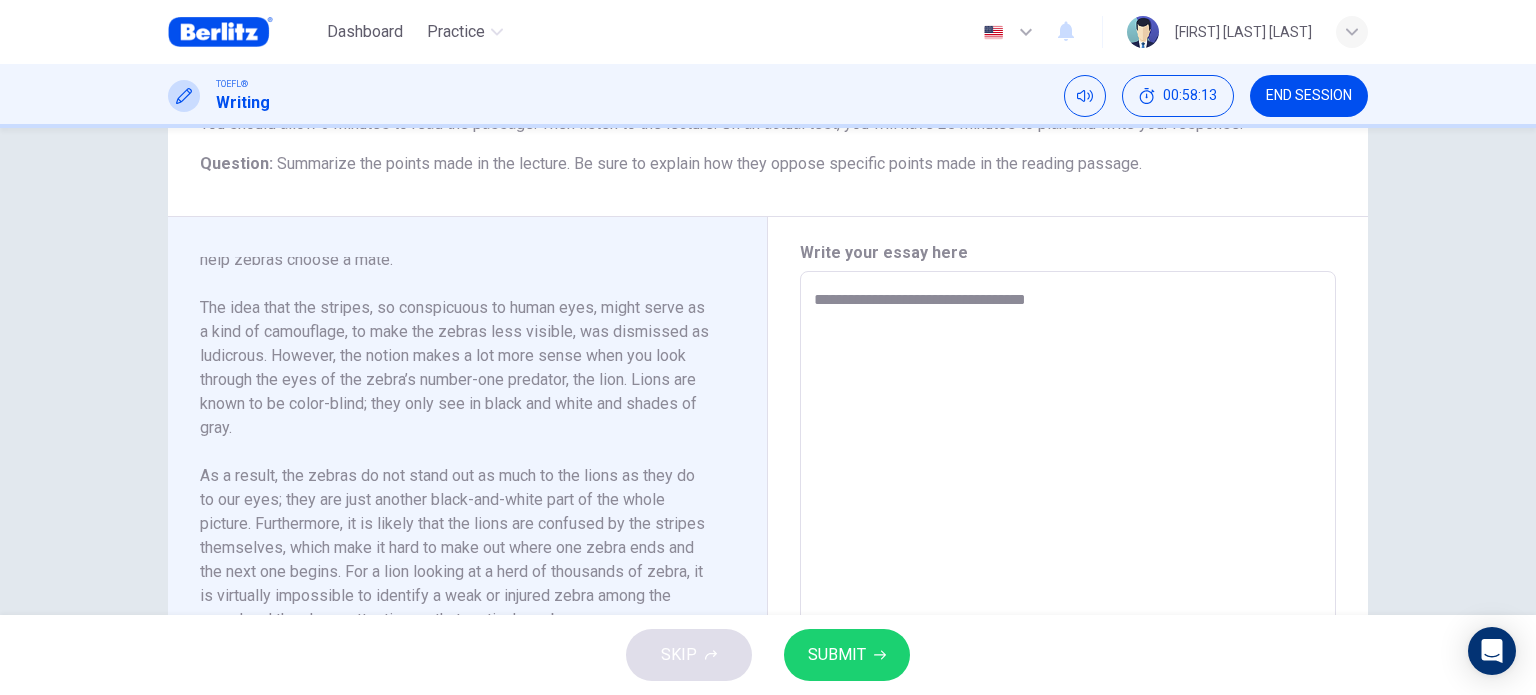 type on "*" 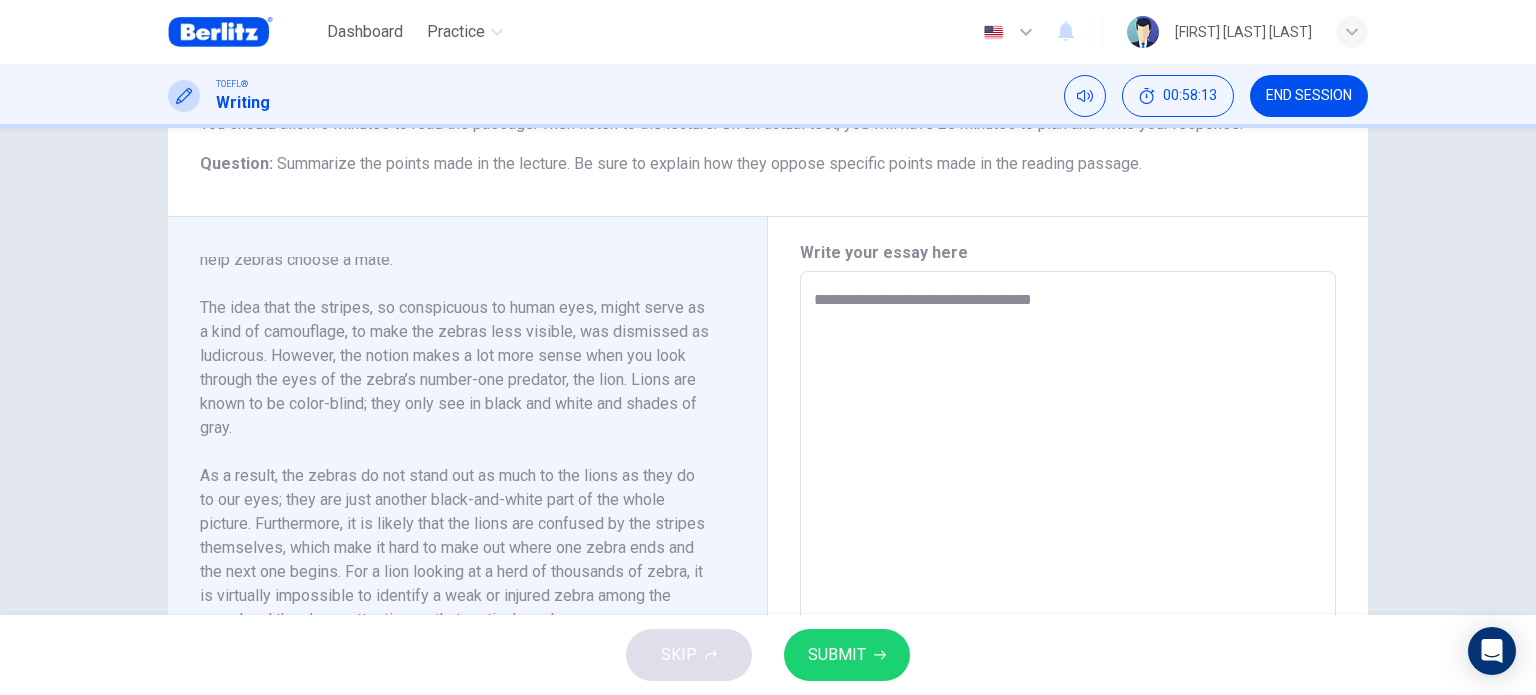 type on "*" 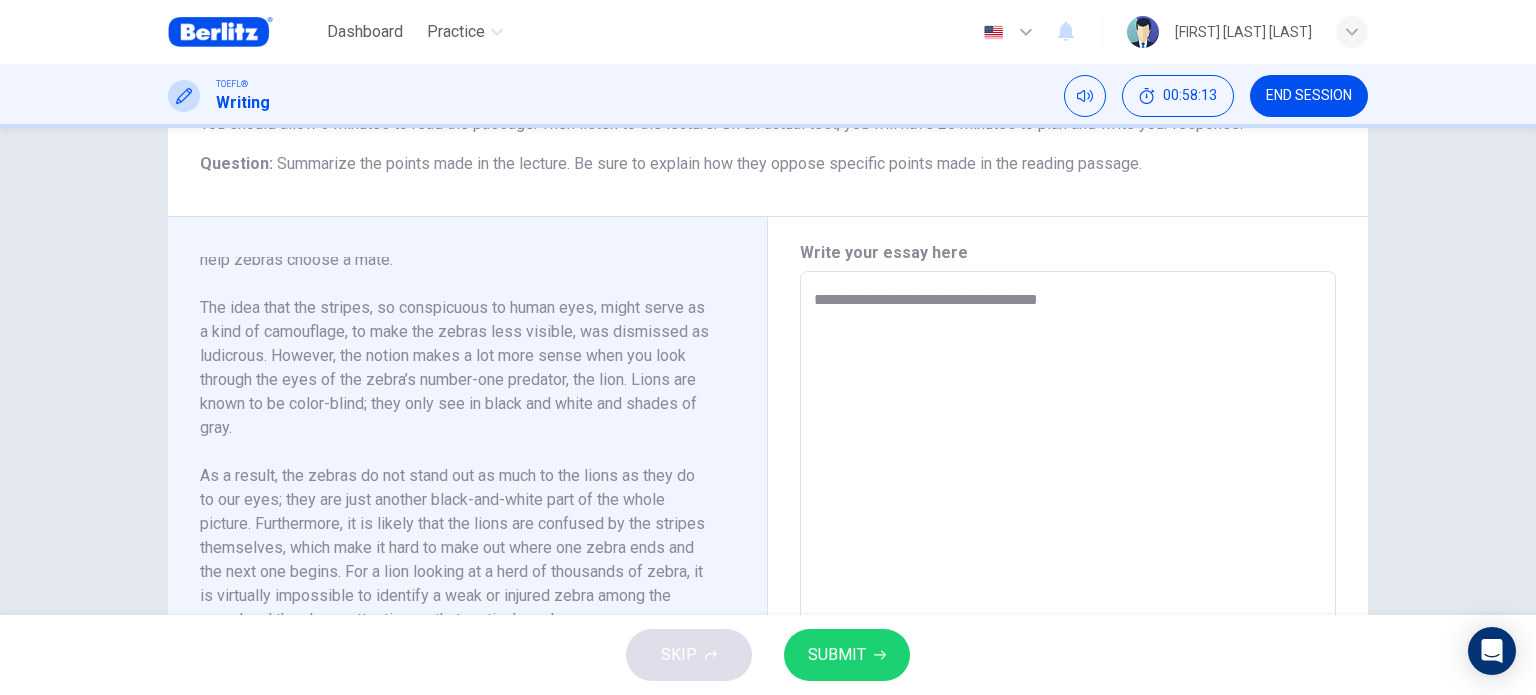 type on "**********" 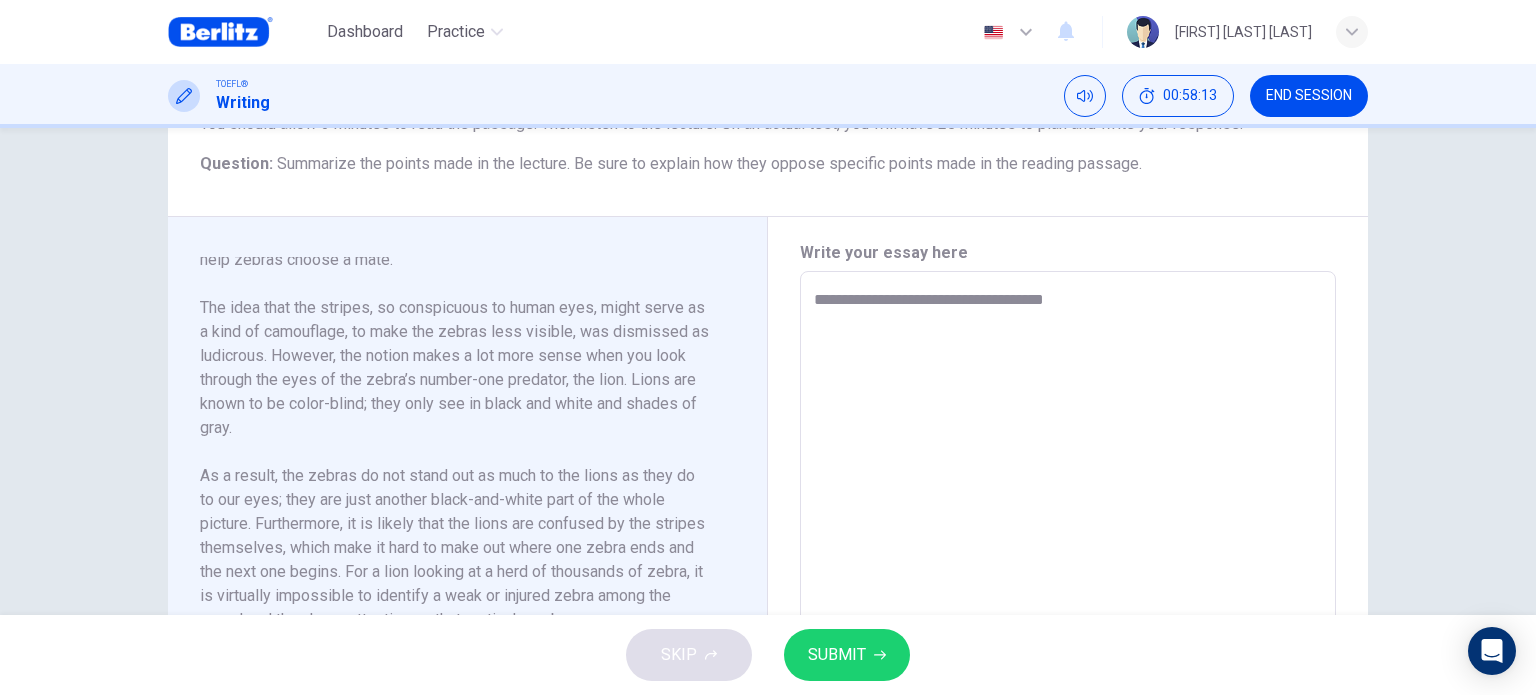 type on "*" 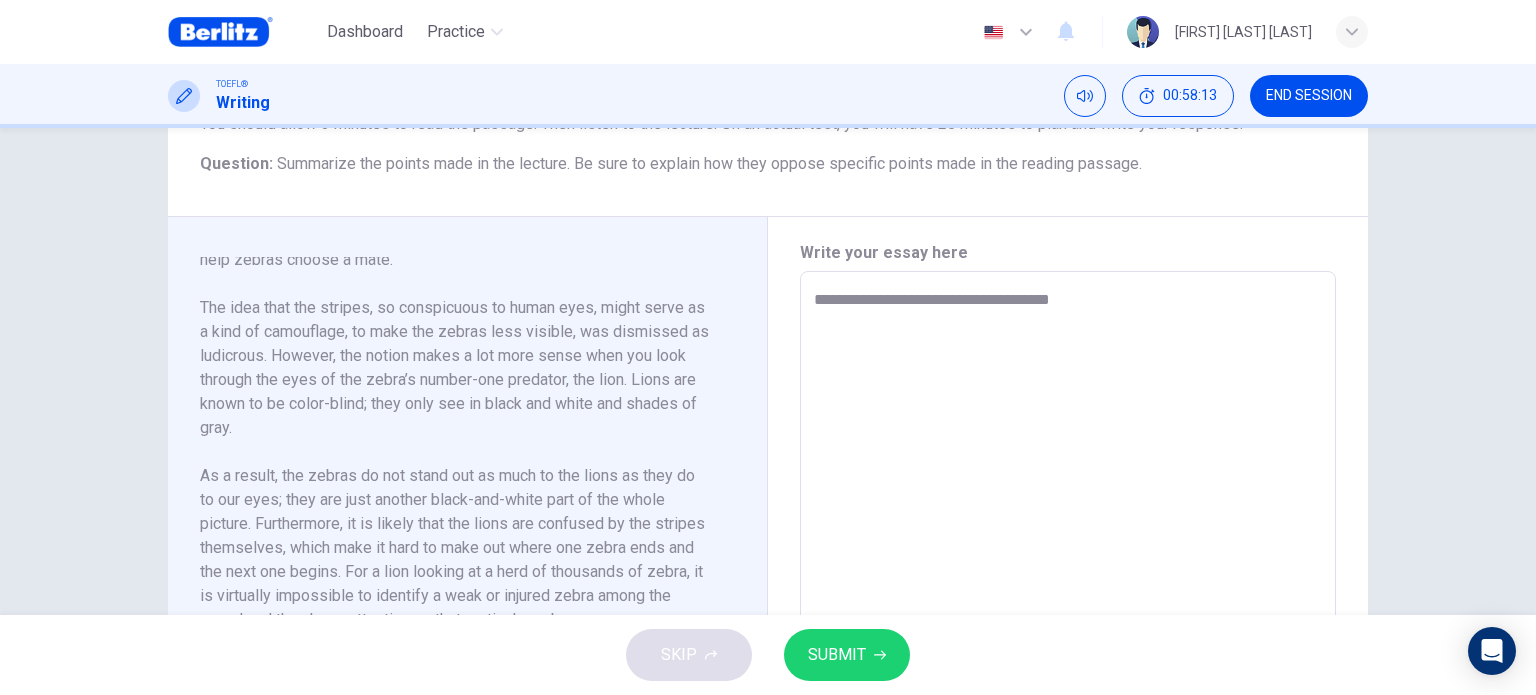 type on "*" 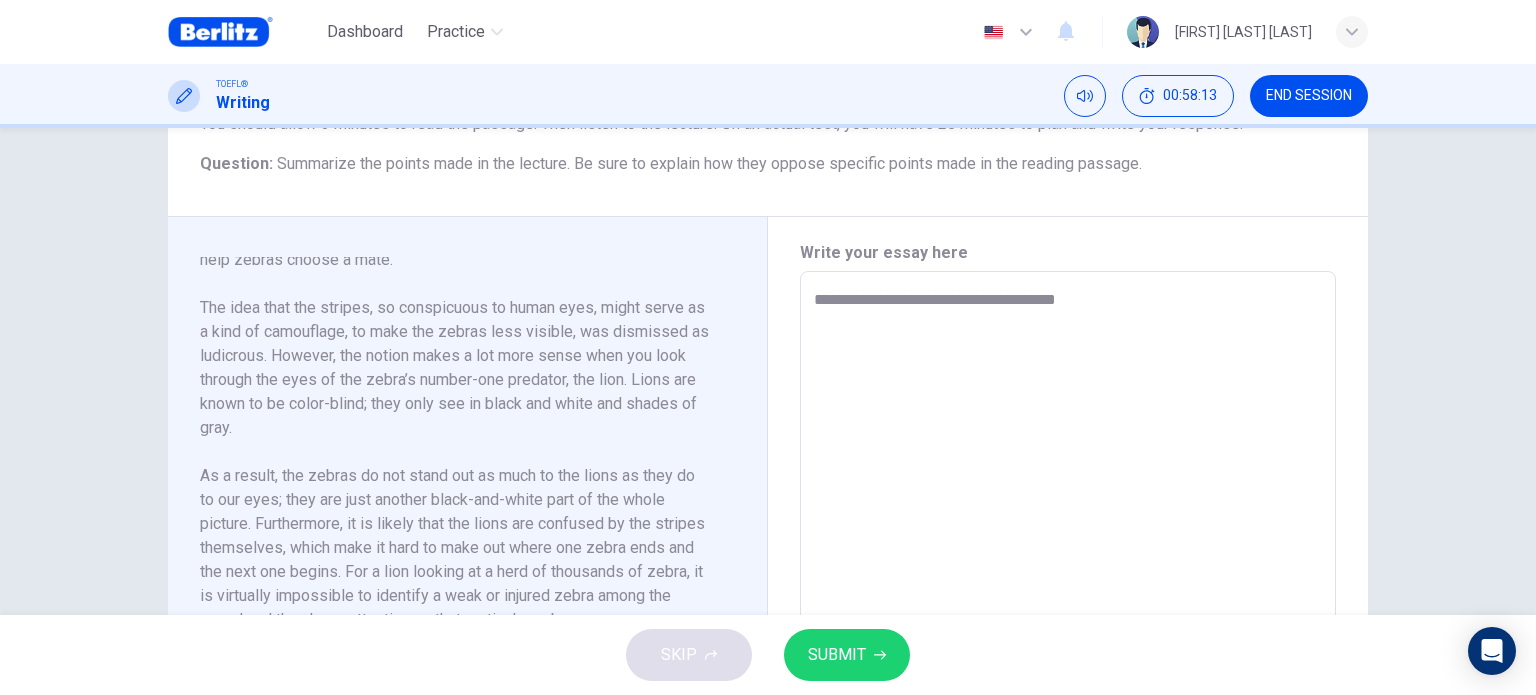 type on "*" 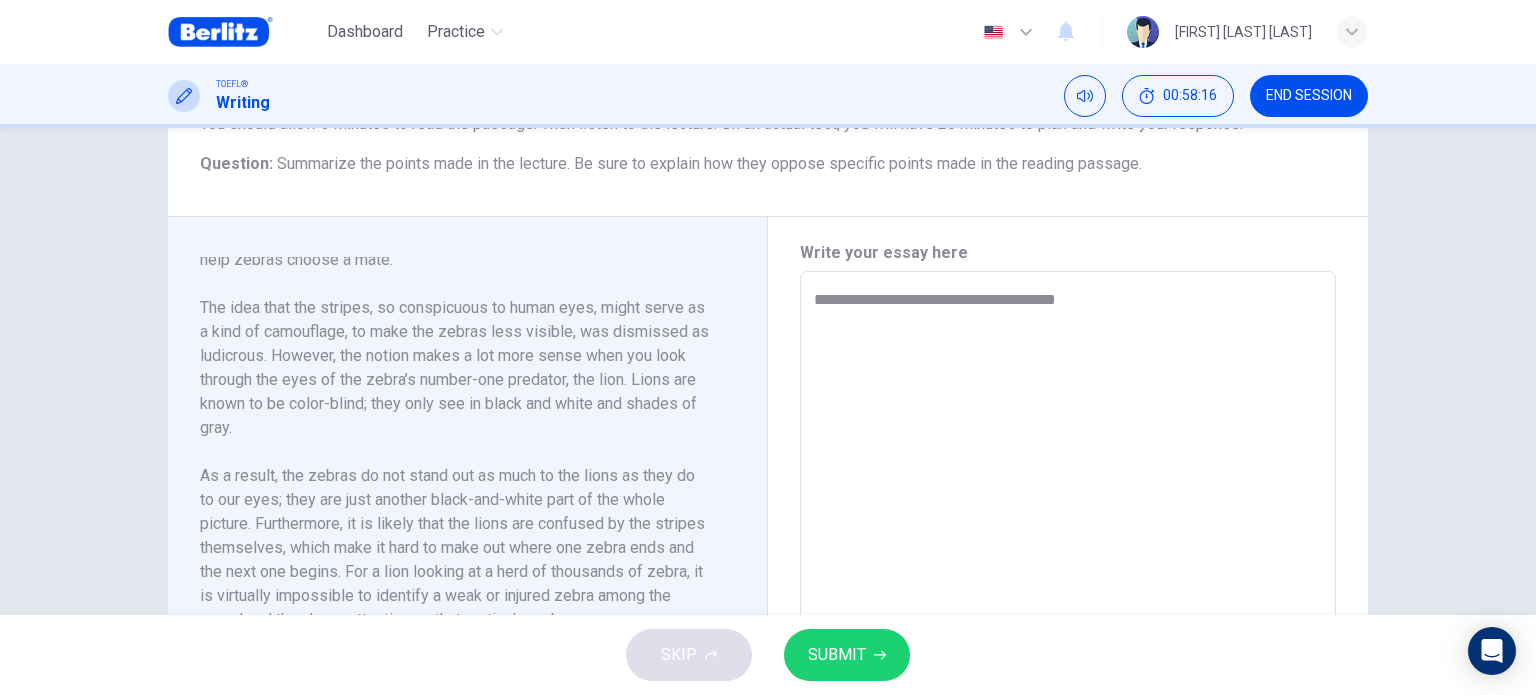 type on "**********" 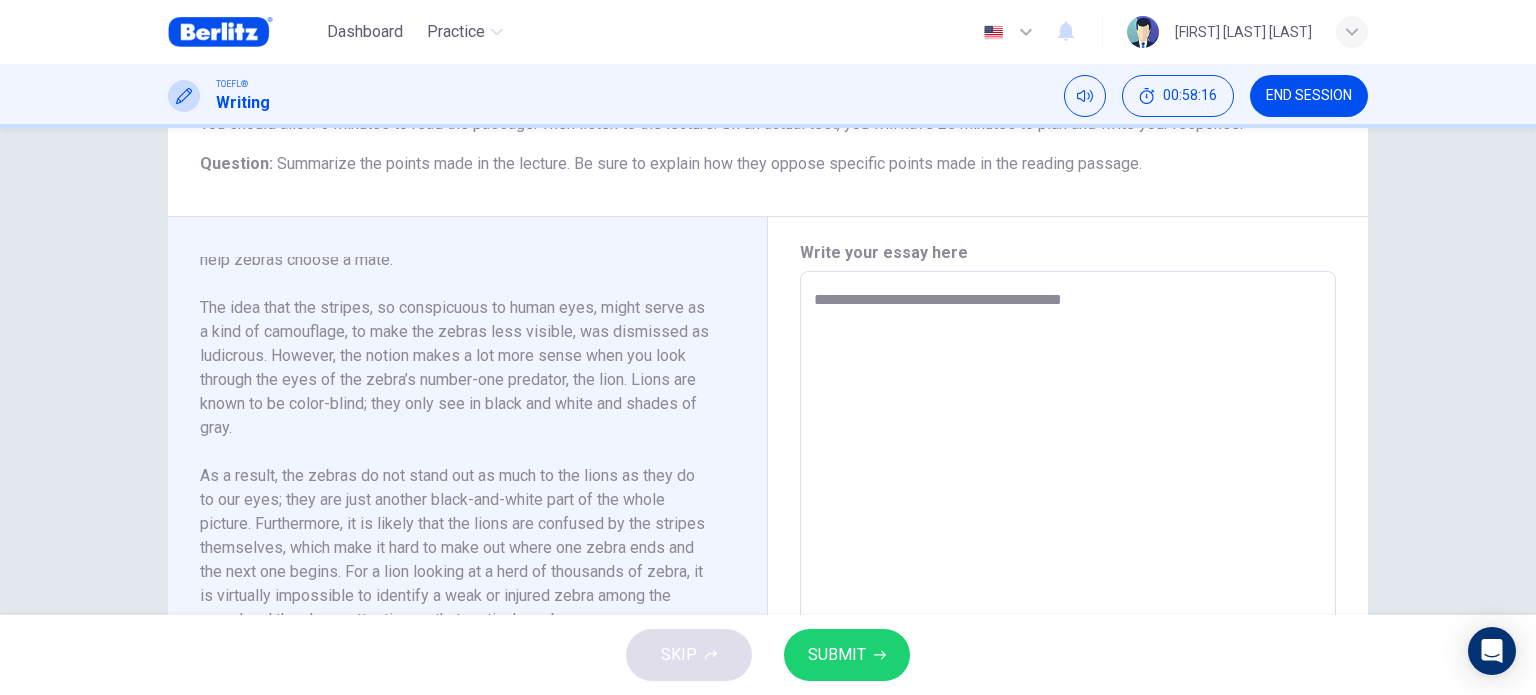 type on "**********" 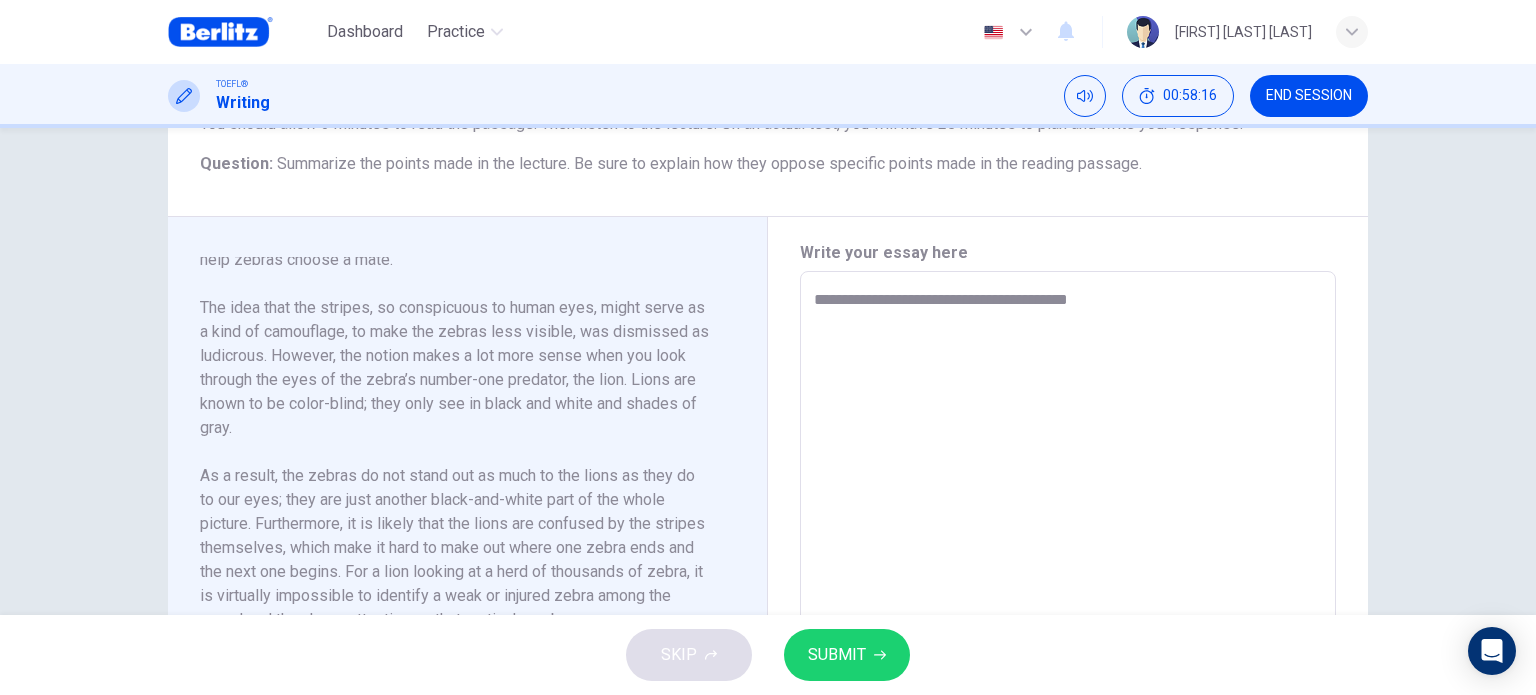 type on "*" 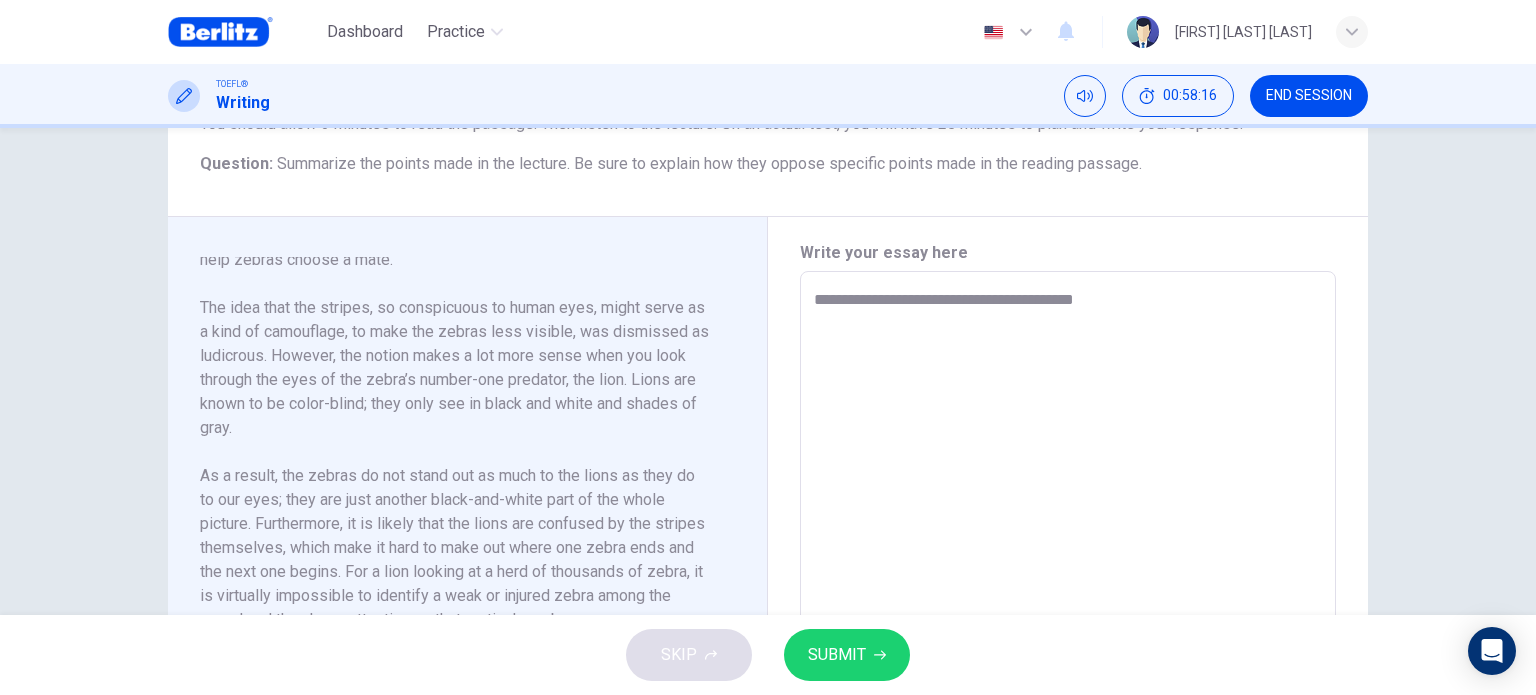 type on "*" 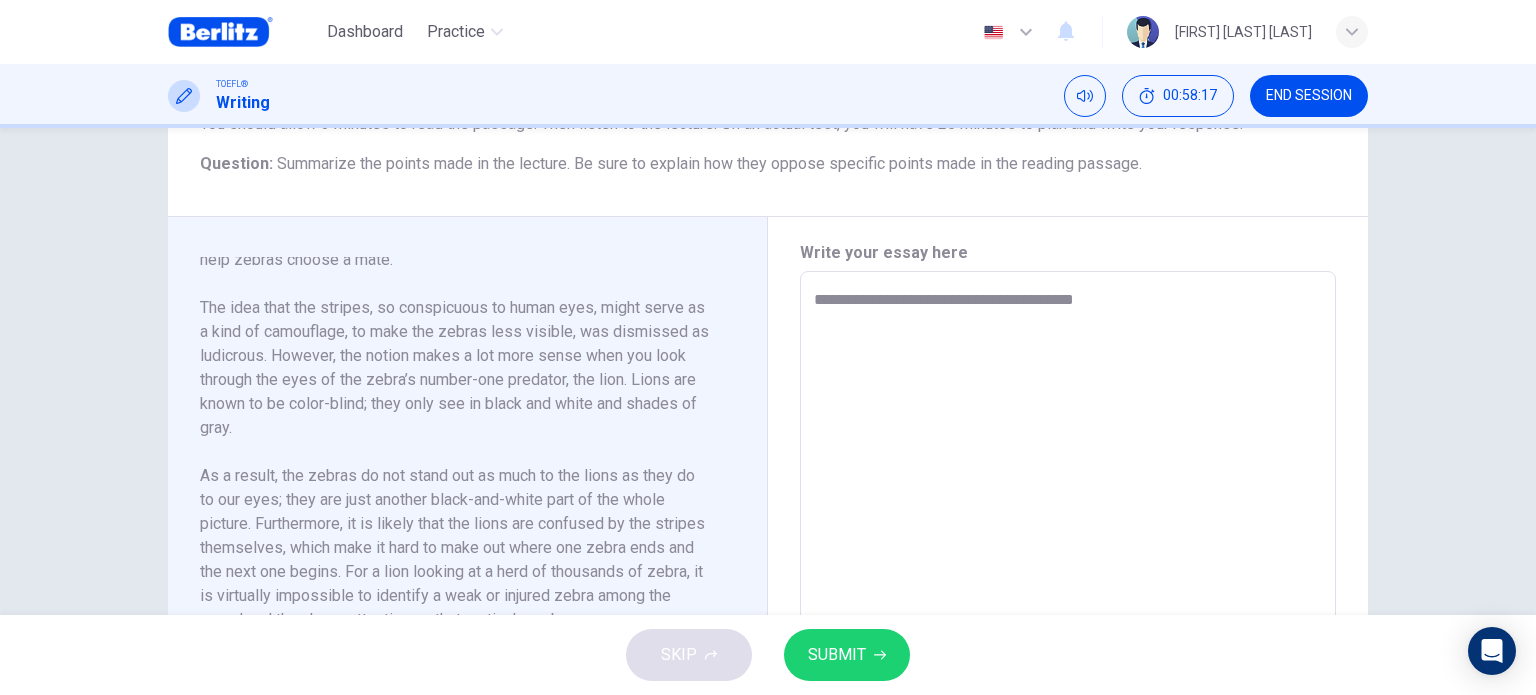 type on "**********" 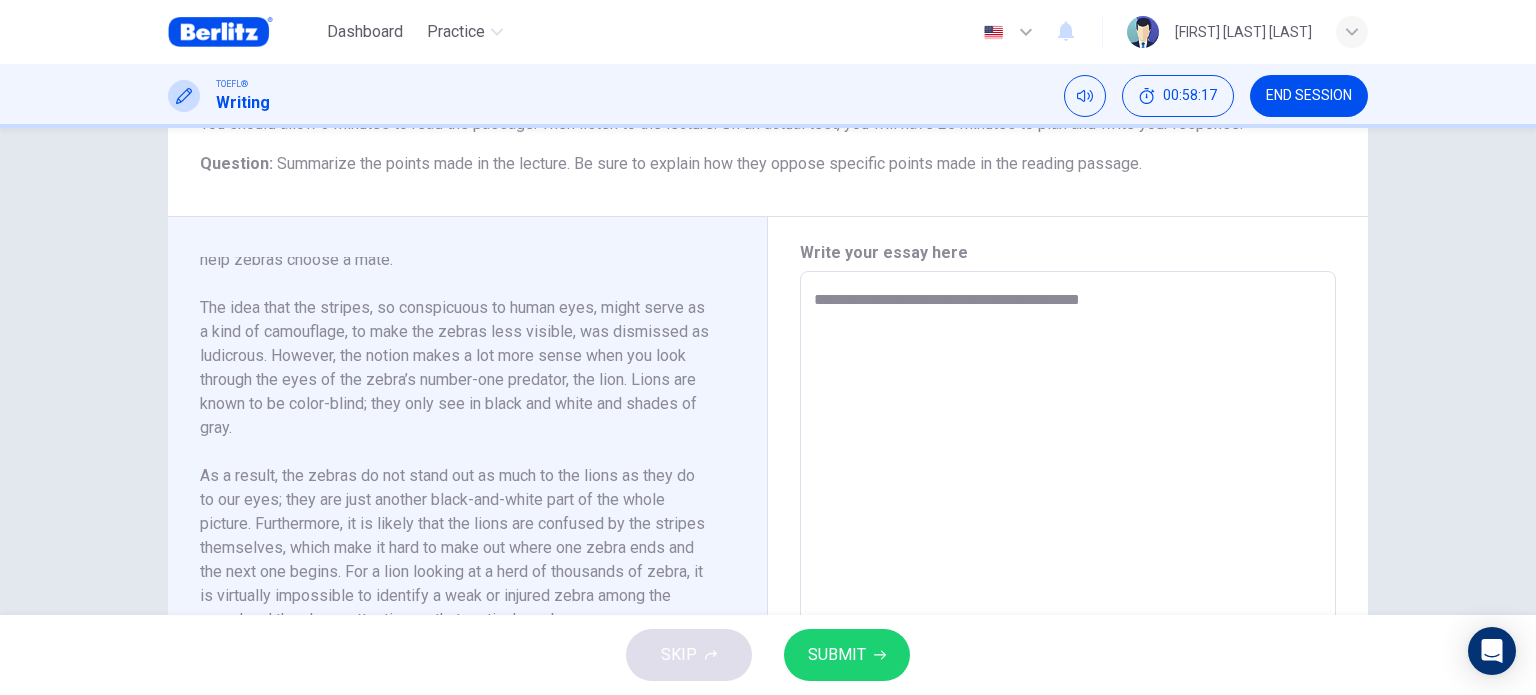 type on "*" 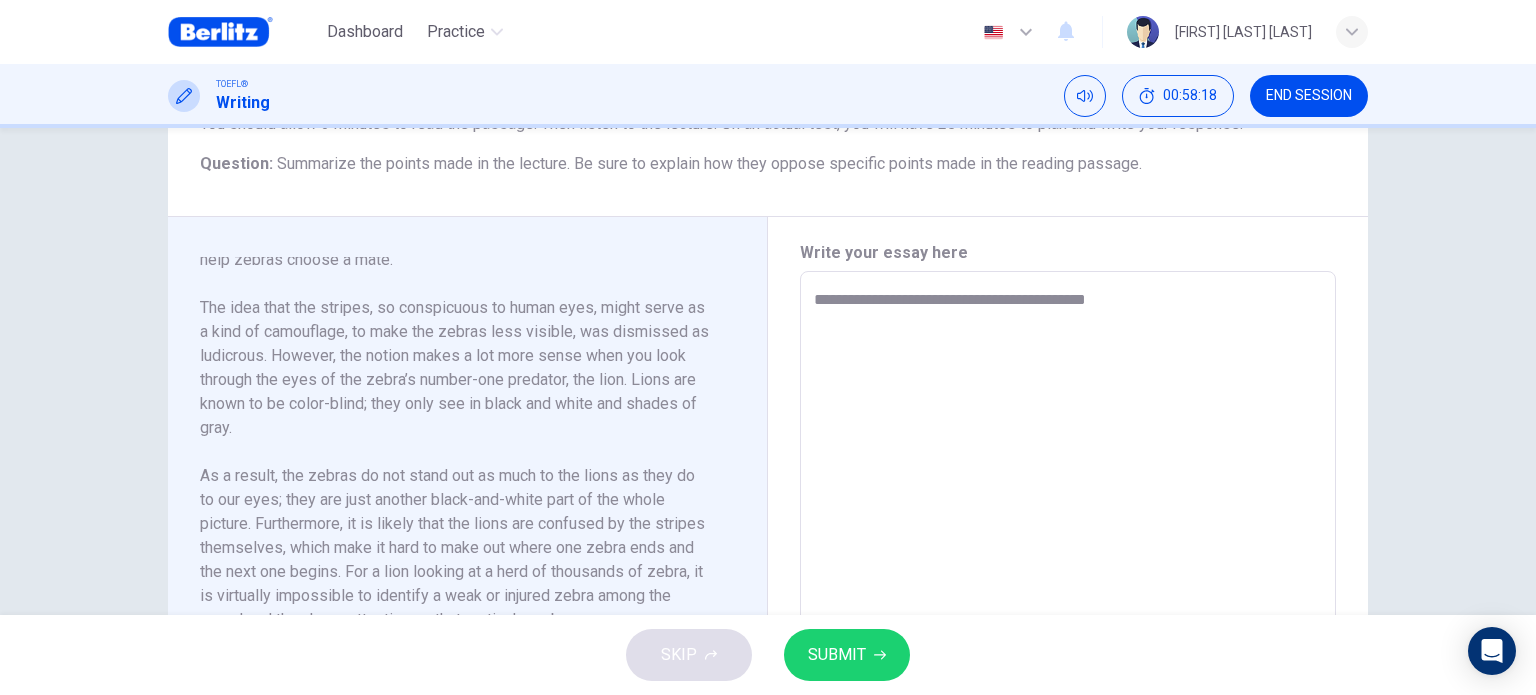 type on "**********" 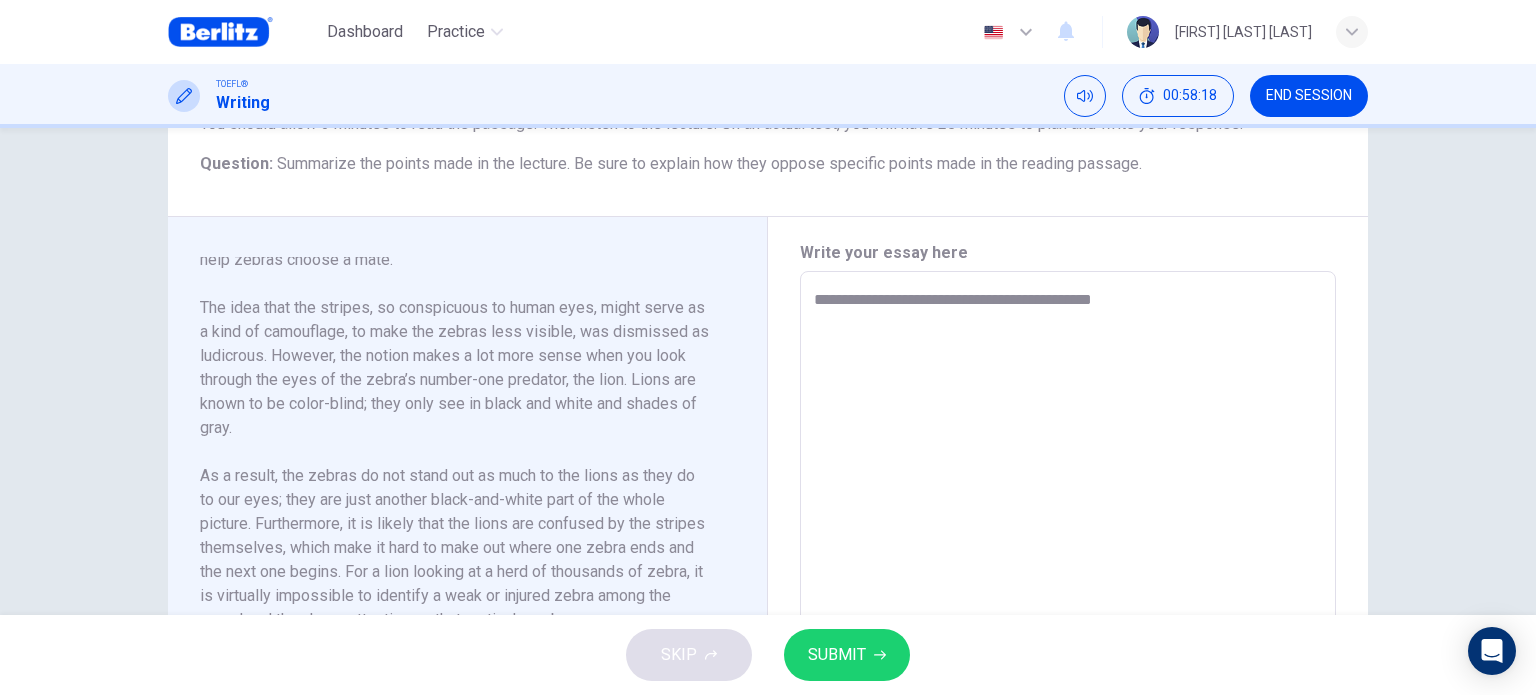 type on "*" 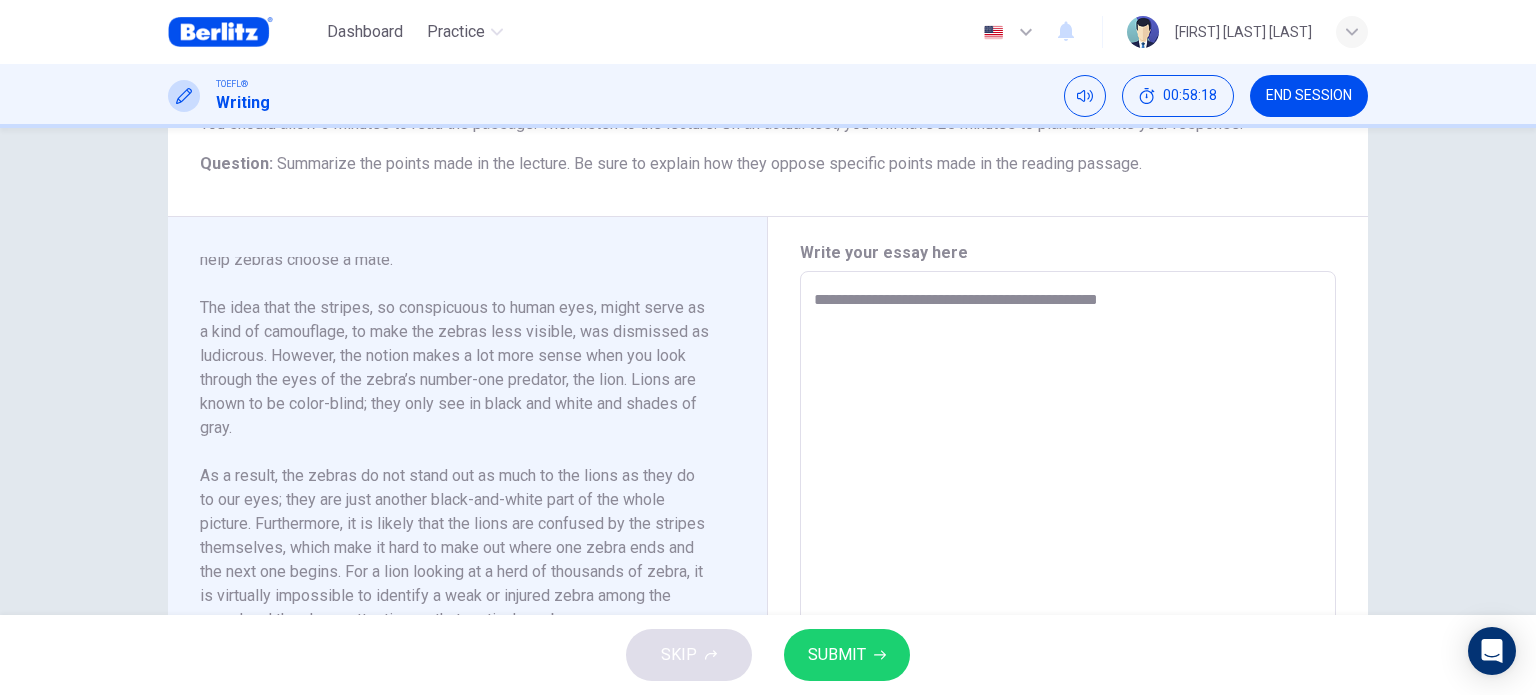 type on "*" 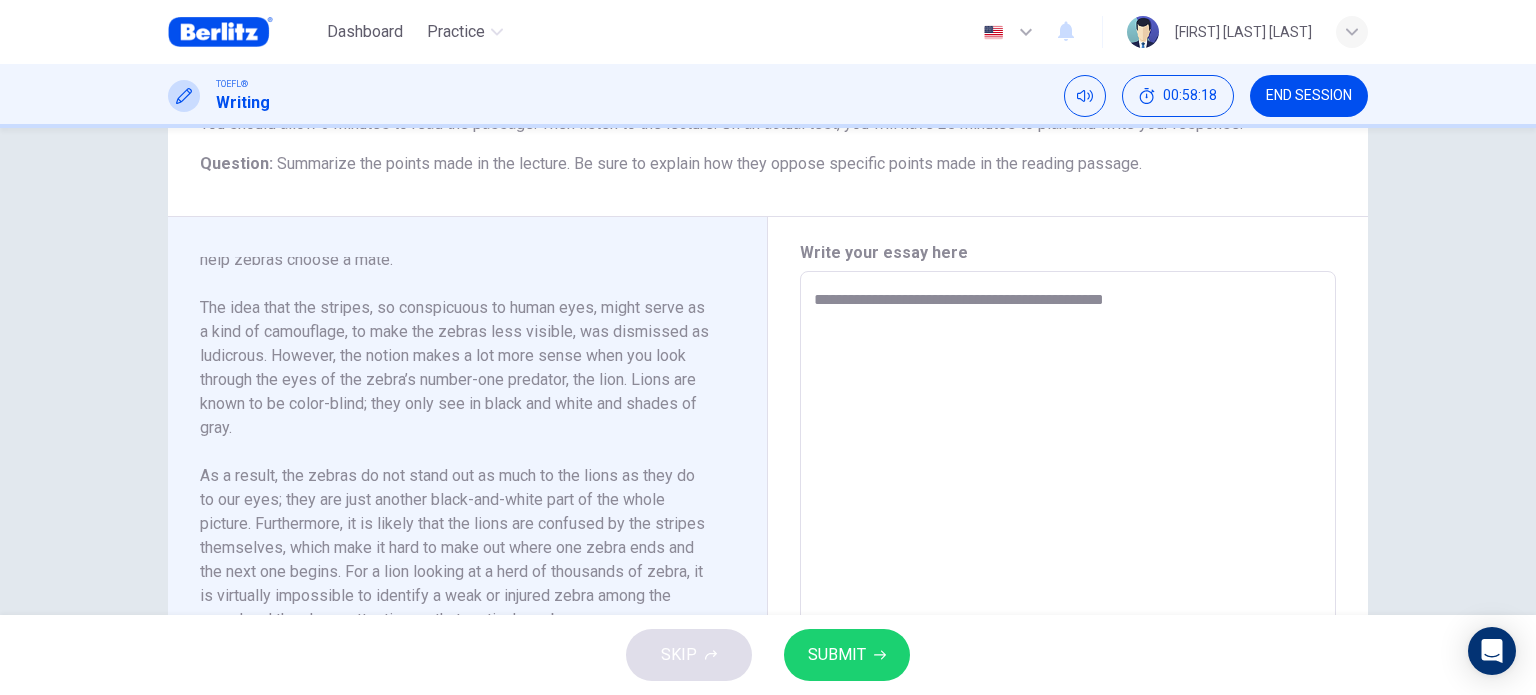 type on "*" 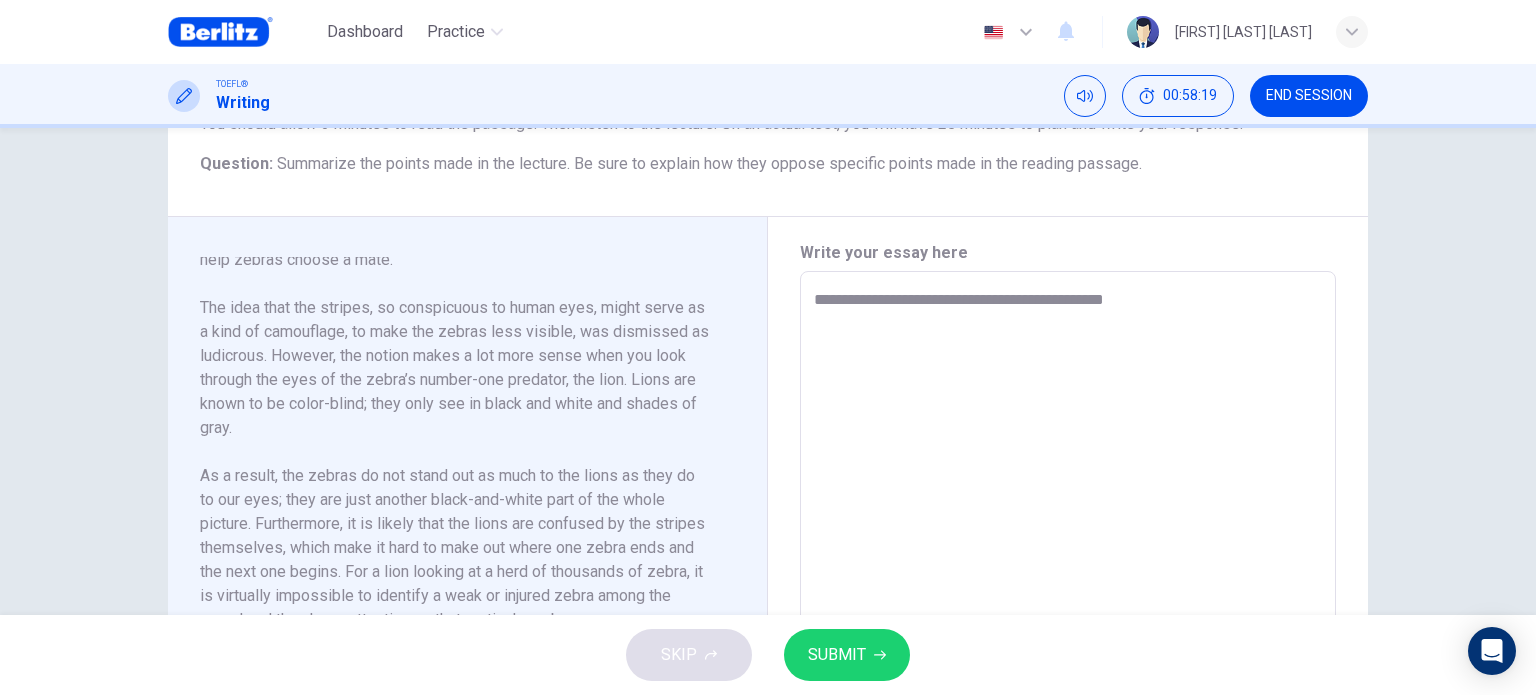 type on "**********" 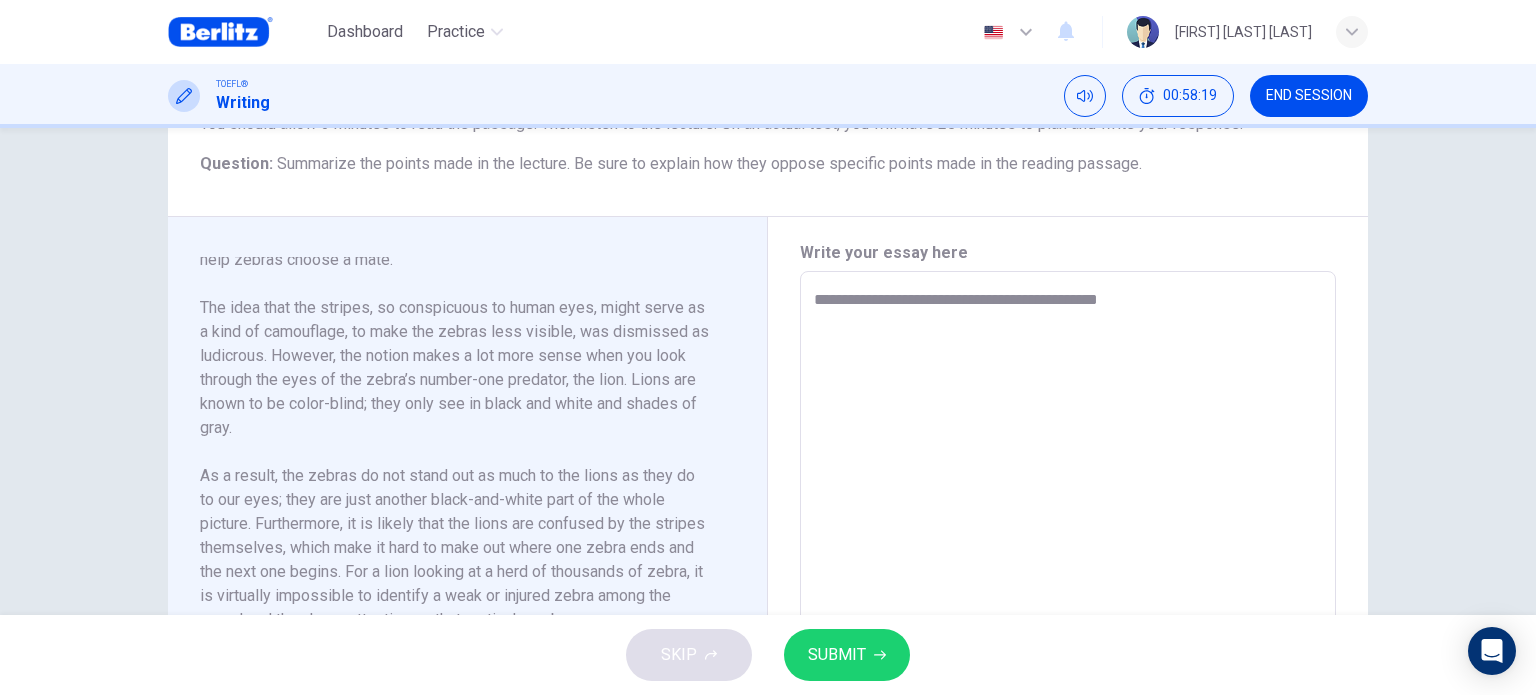 type on "*" 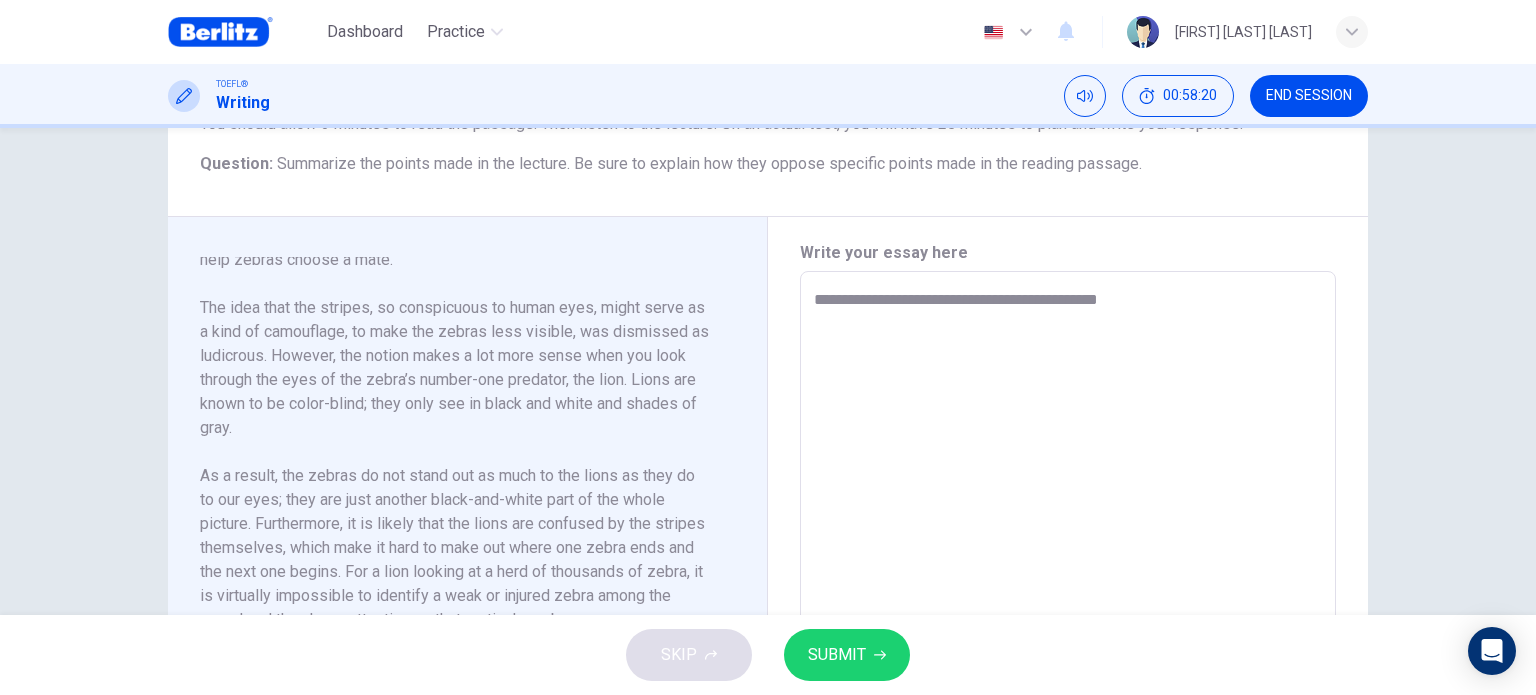 type on "**********" 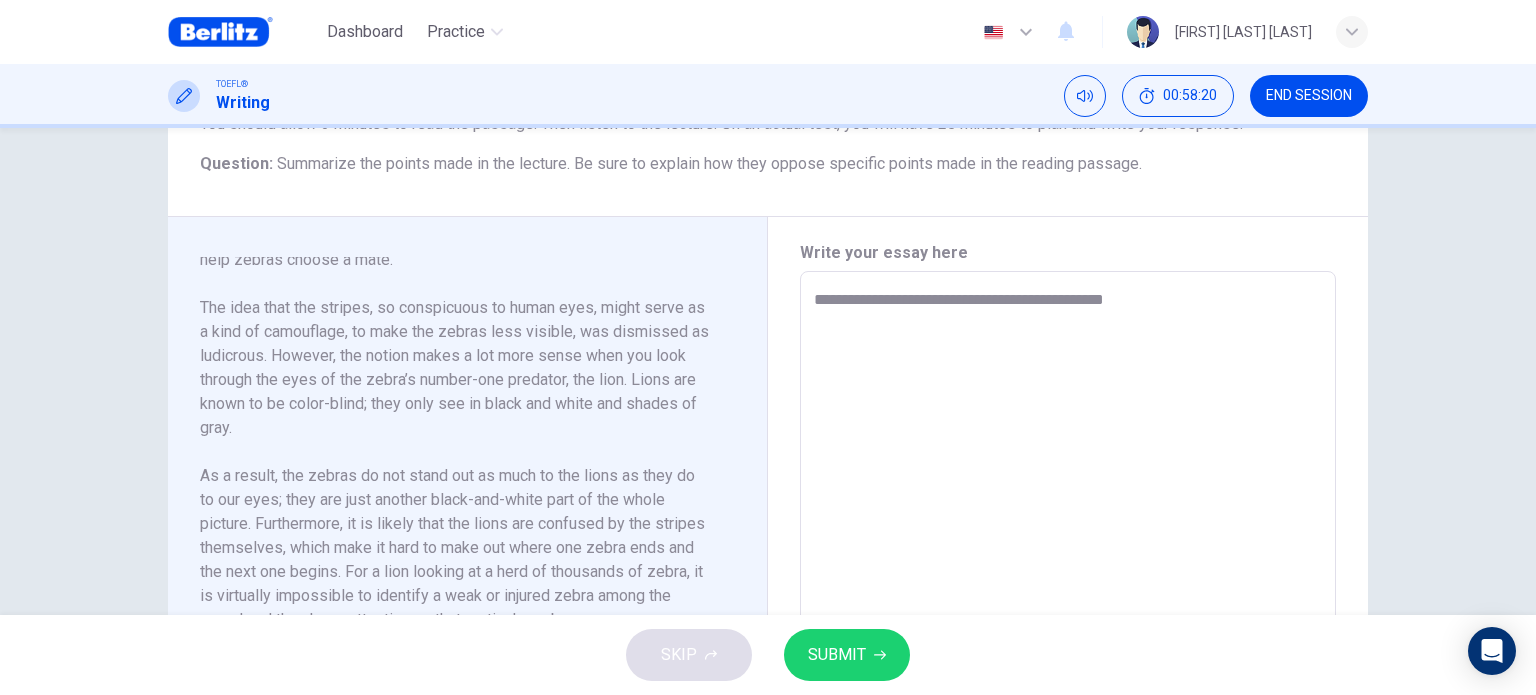 type on "**********" 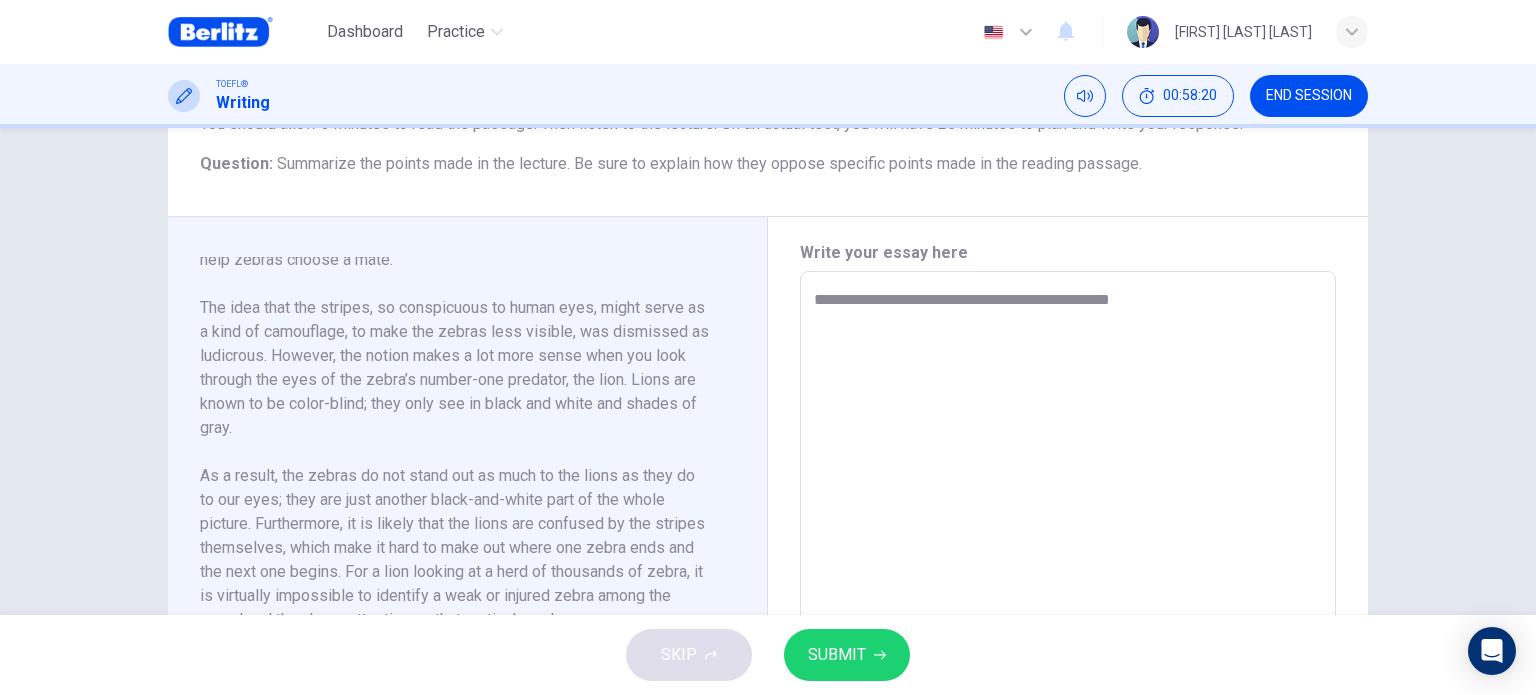 type on "*" 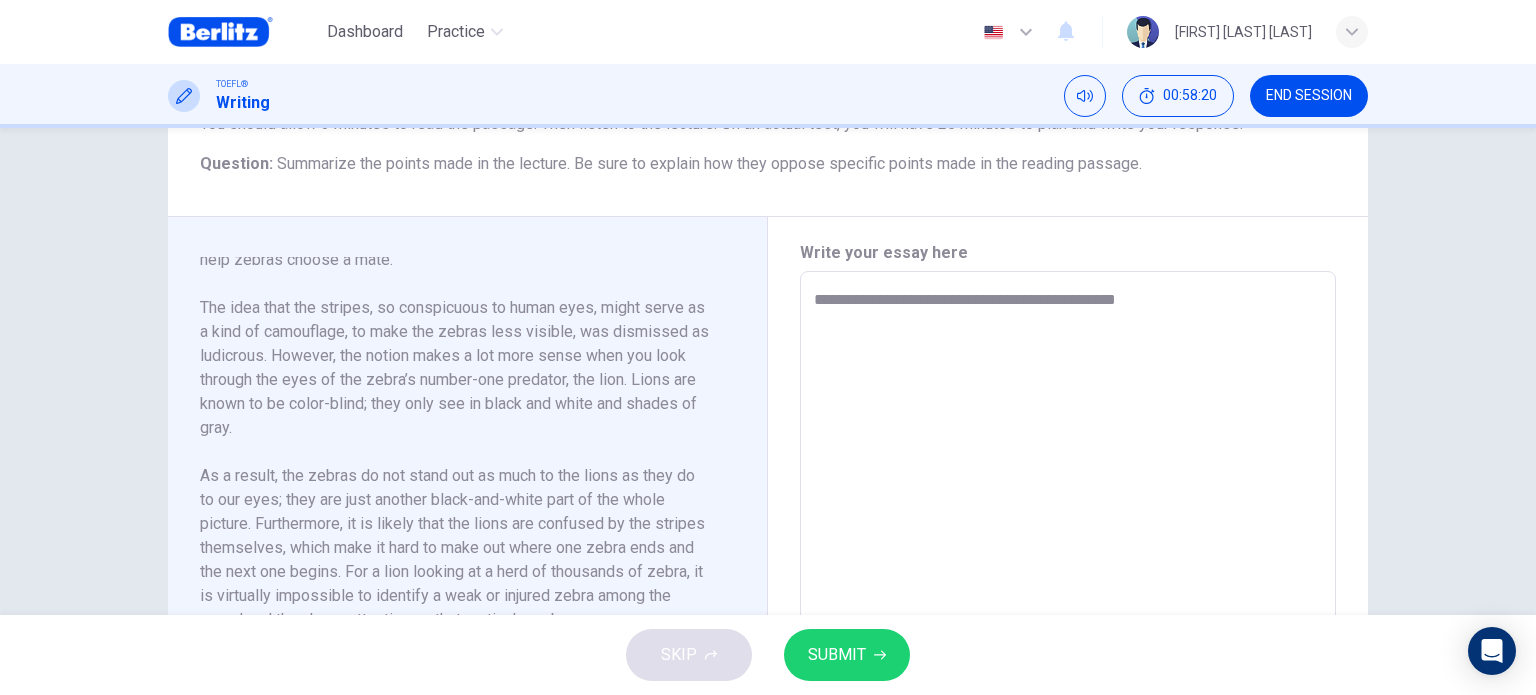 type on "**********" 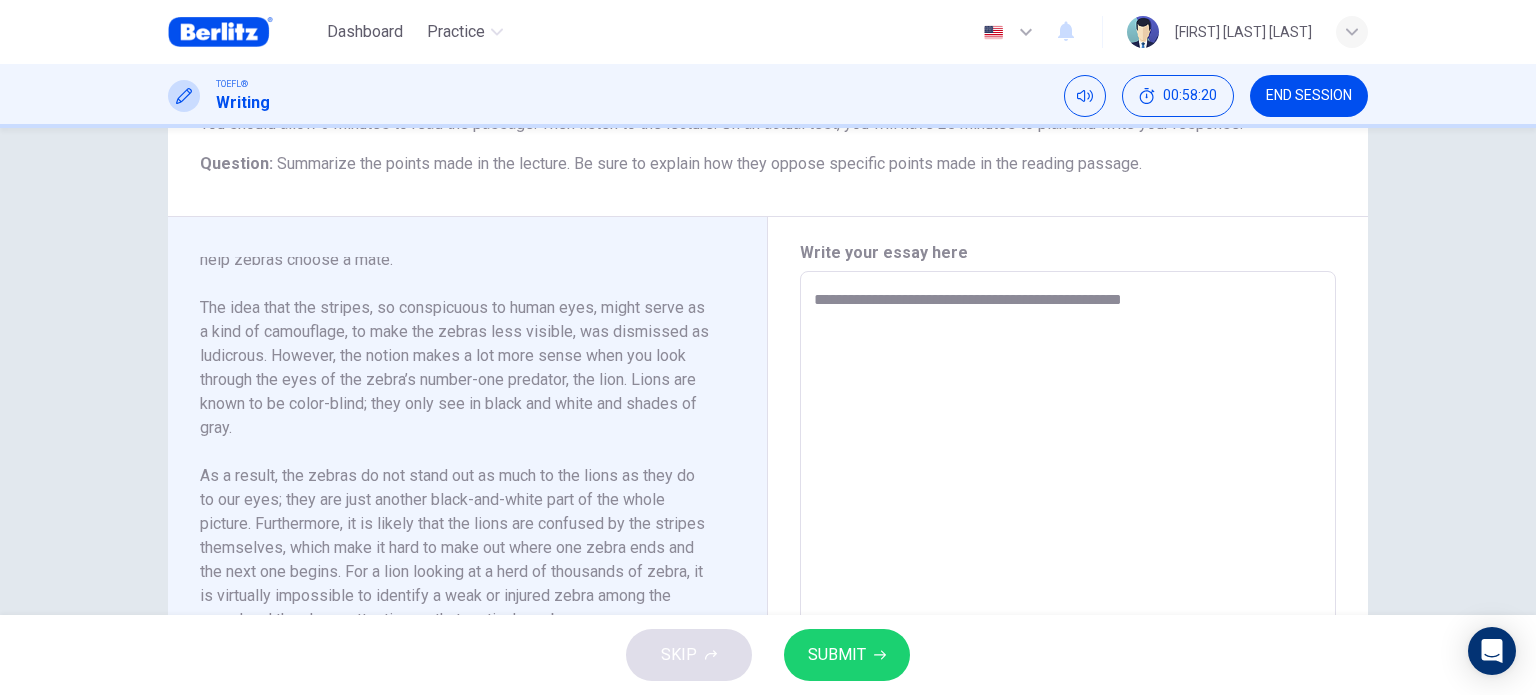 type on "*" 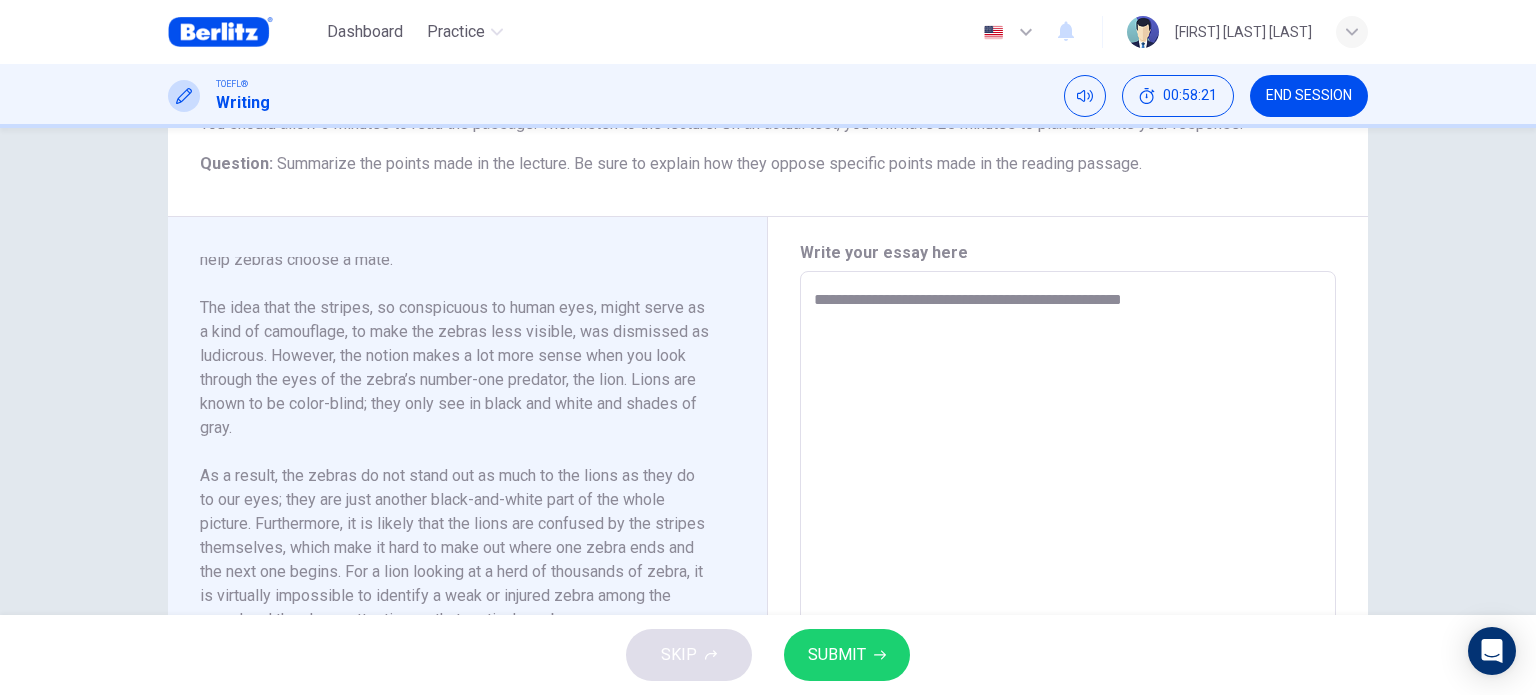 type on "**********" 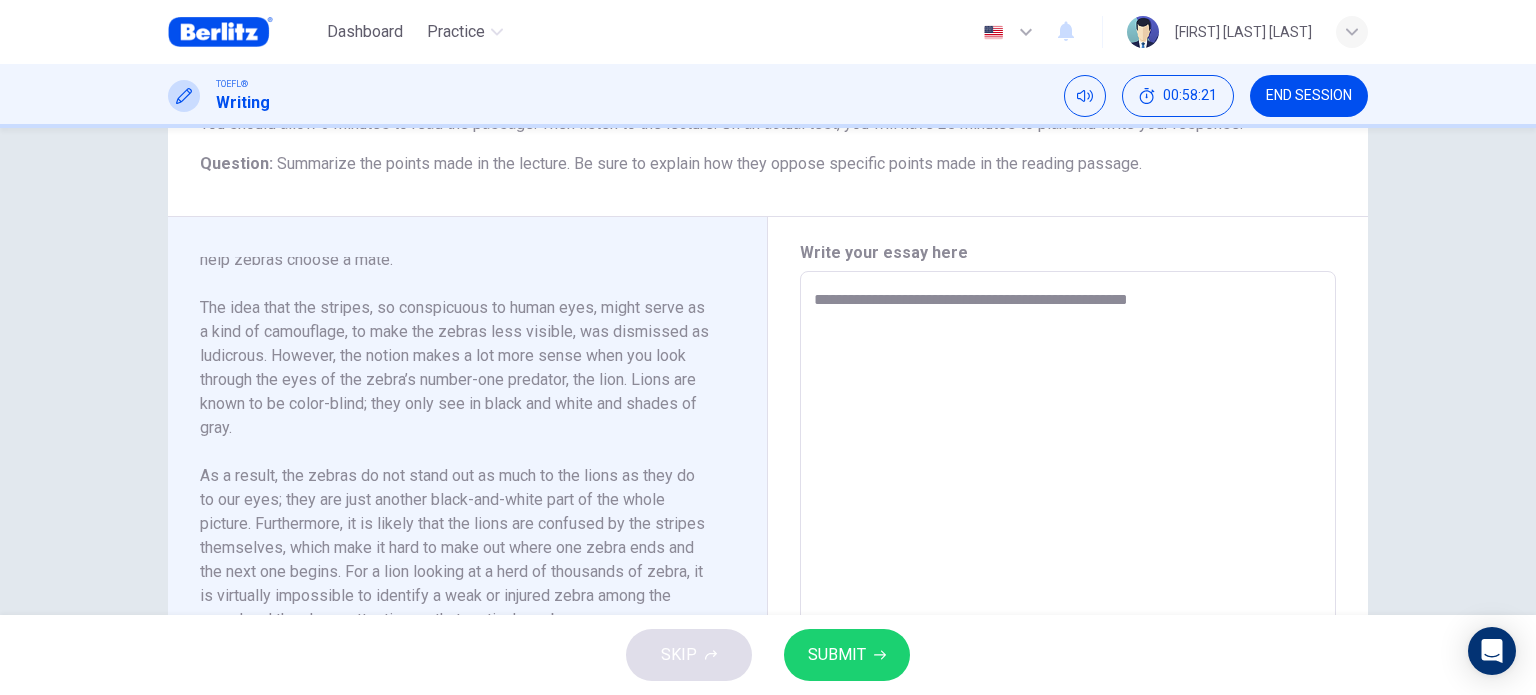 type on "*" 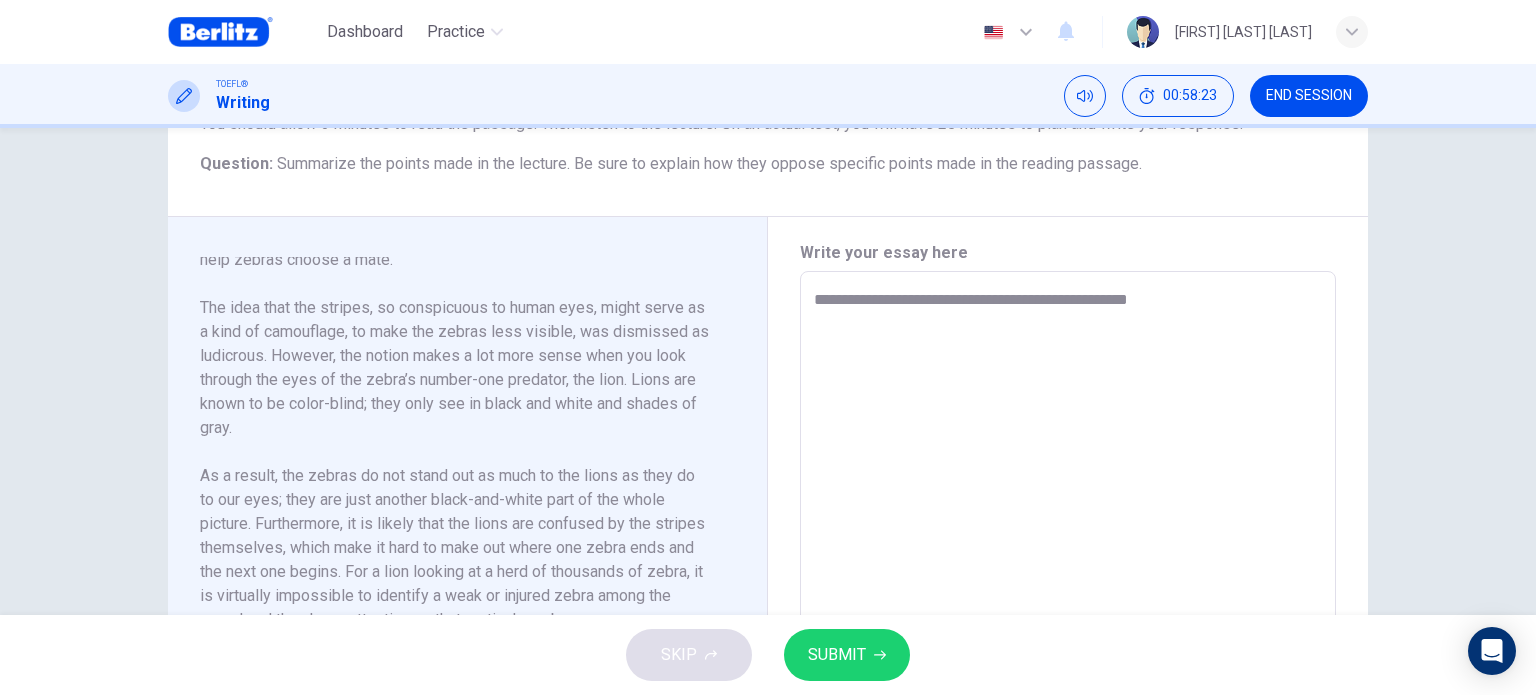 type on "**********" 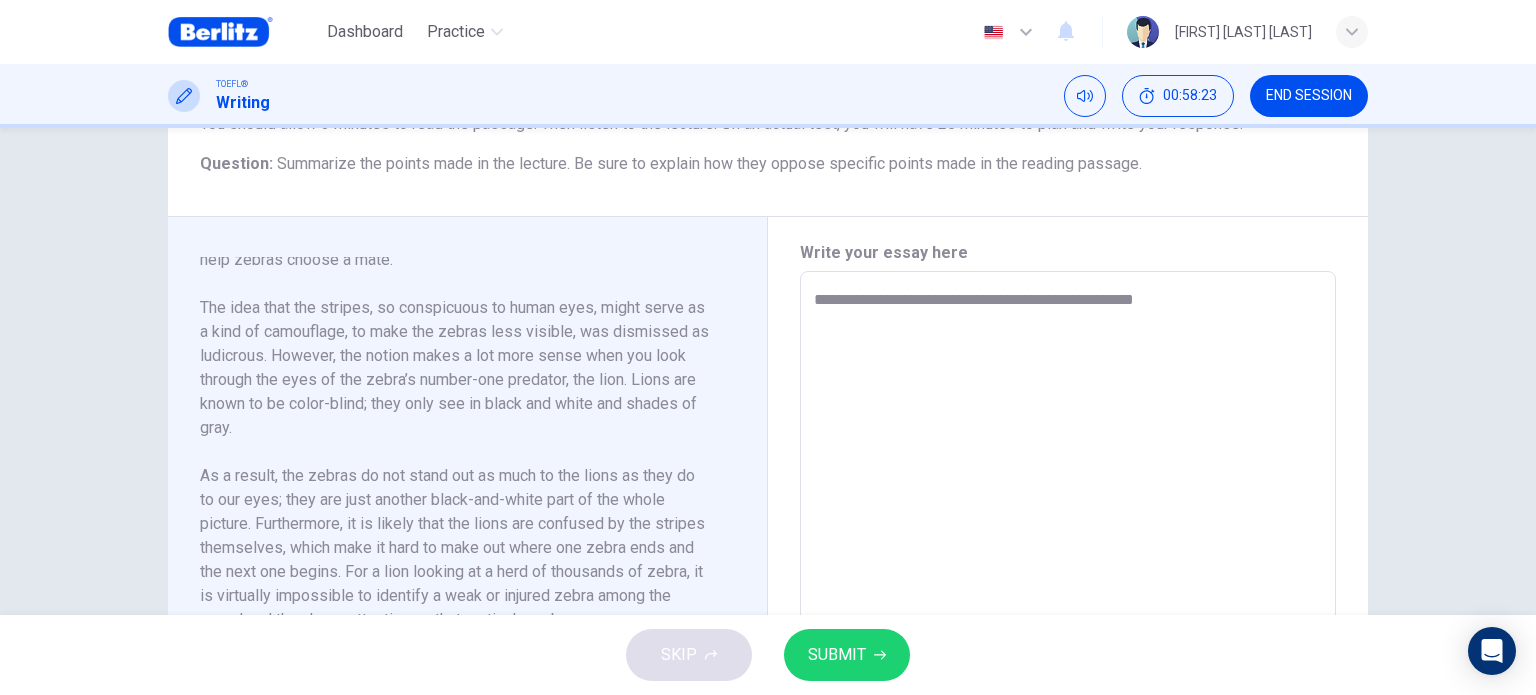 type on "**********" 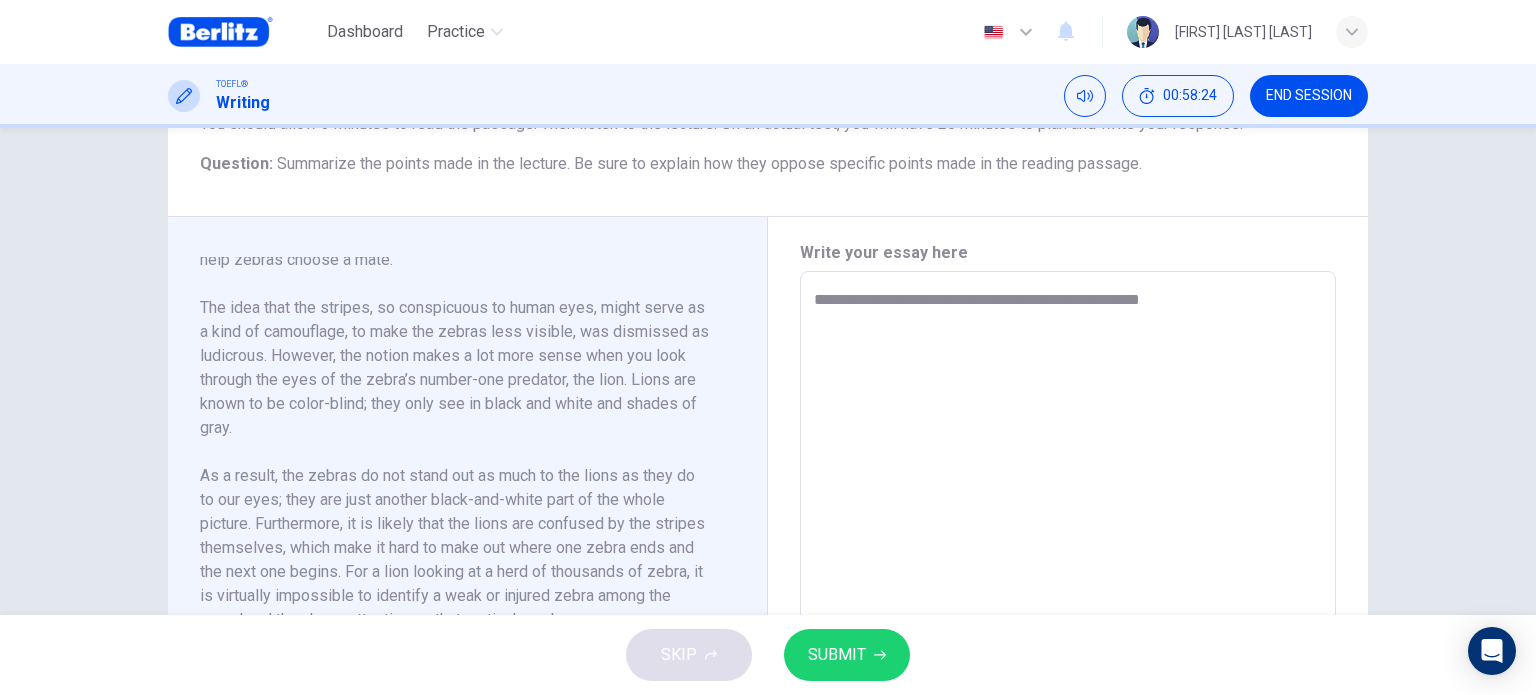 type on "*" 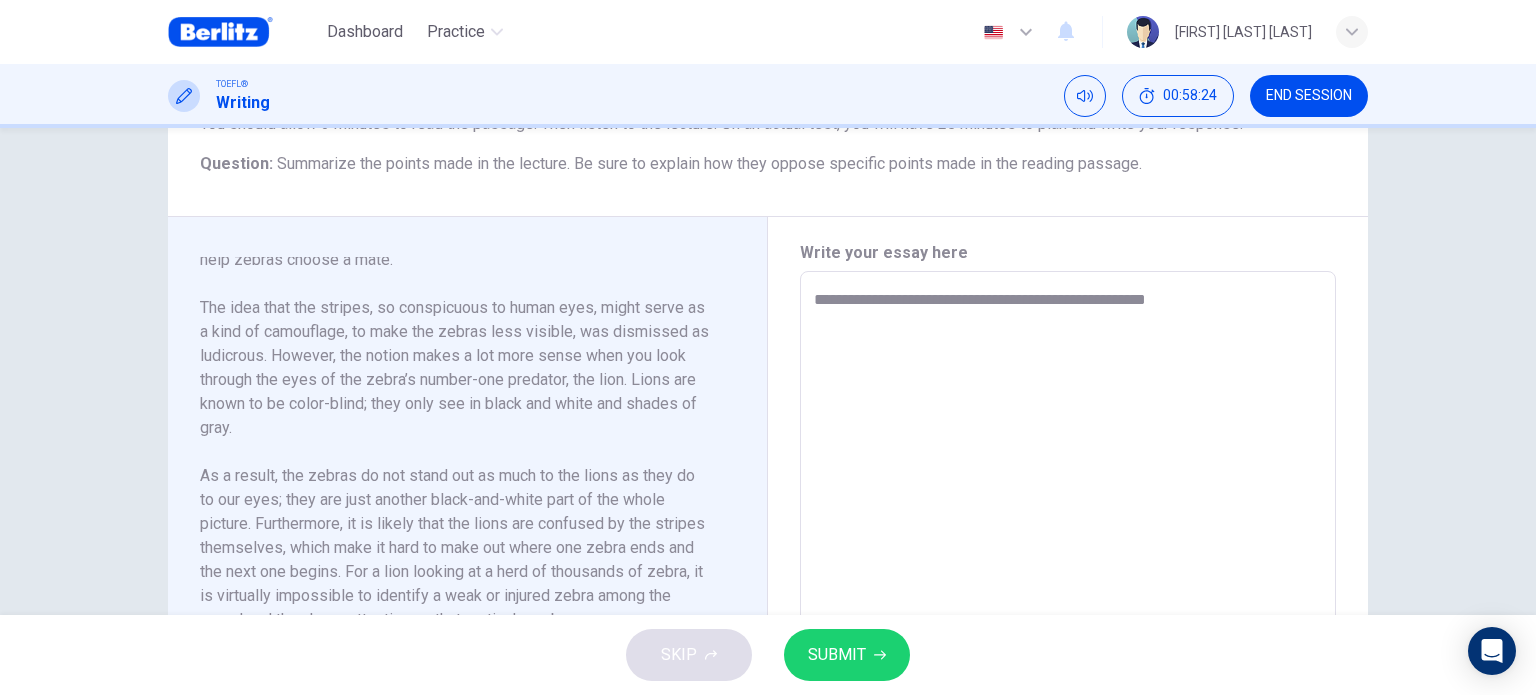 type on "*" 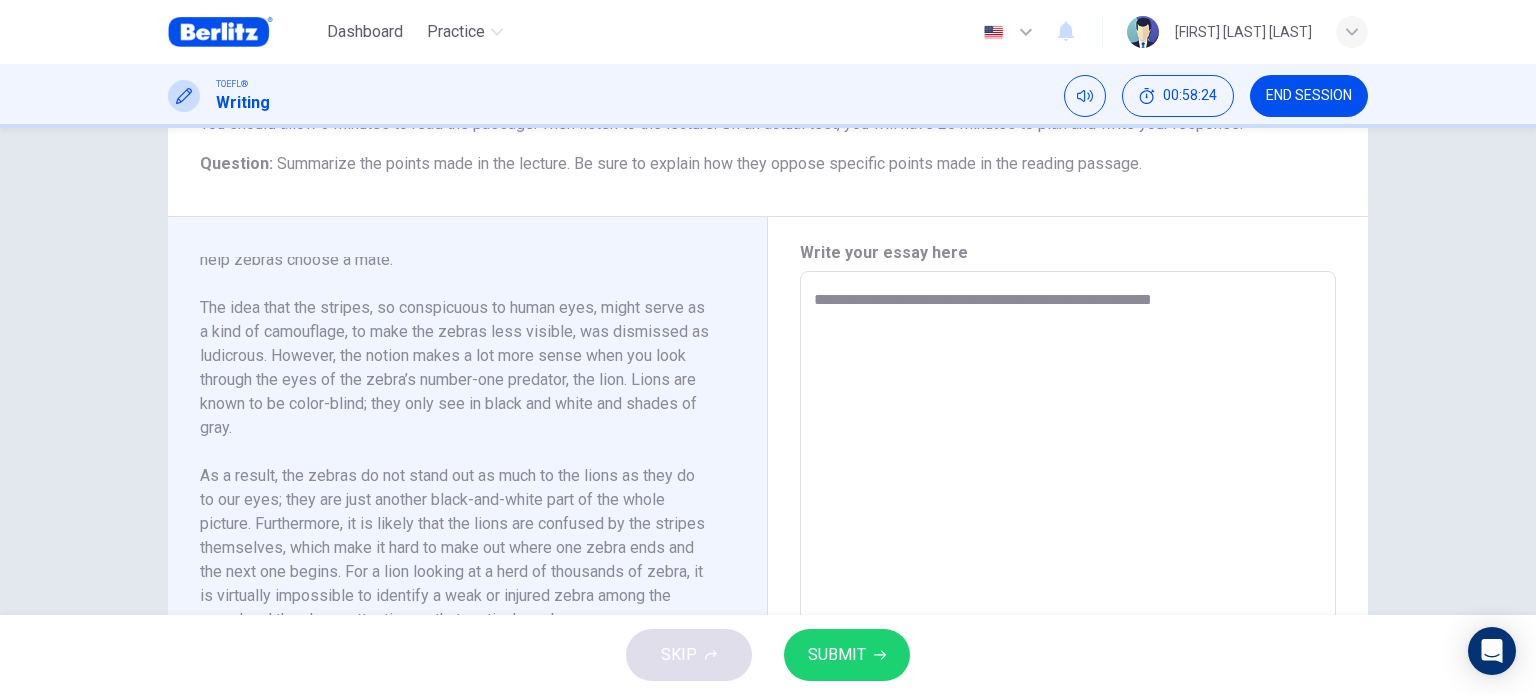 type on "**********" 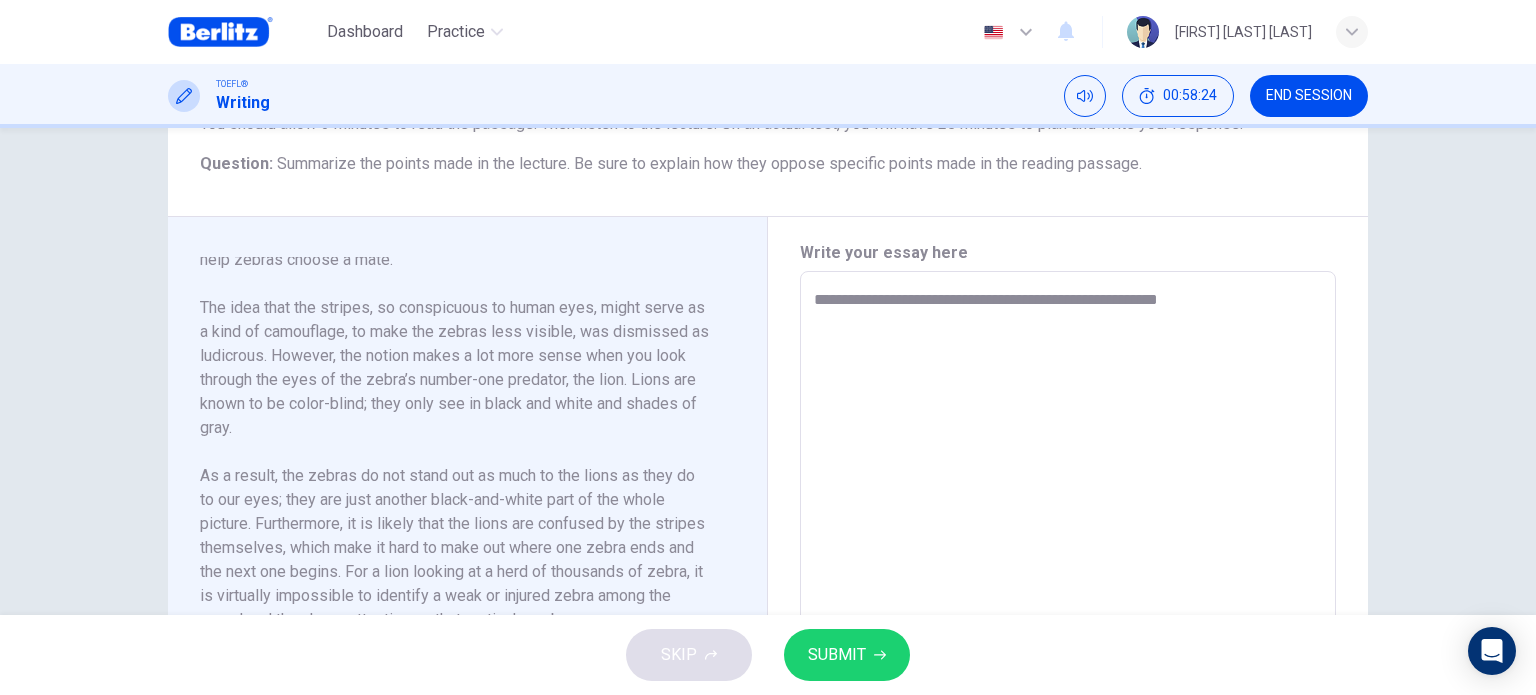 type on "*" 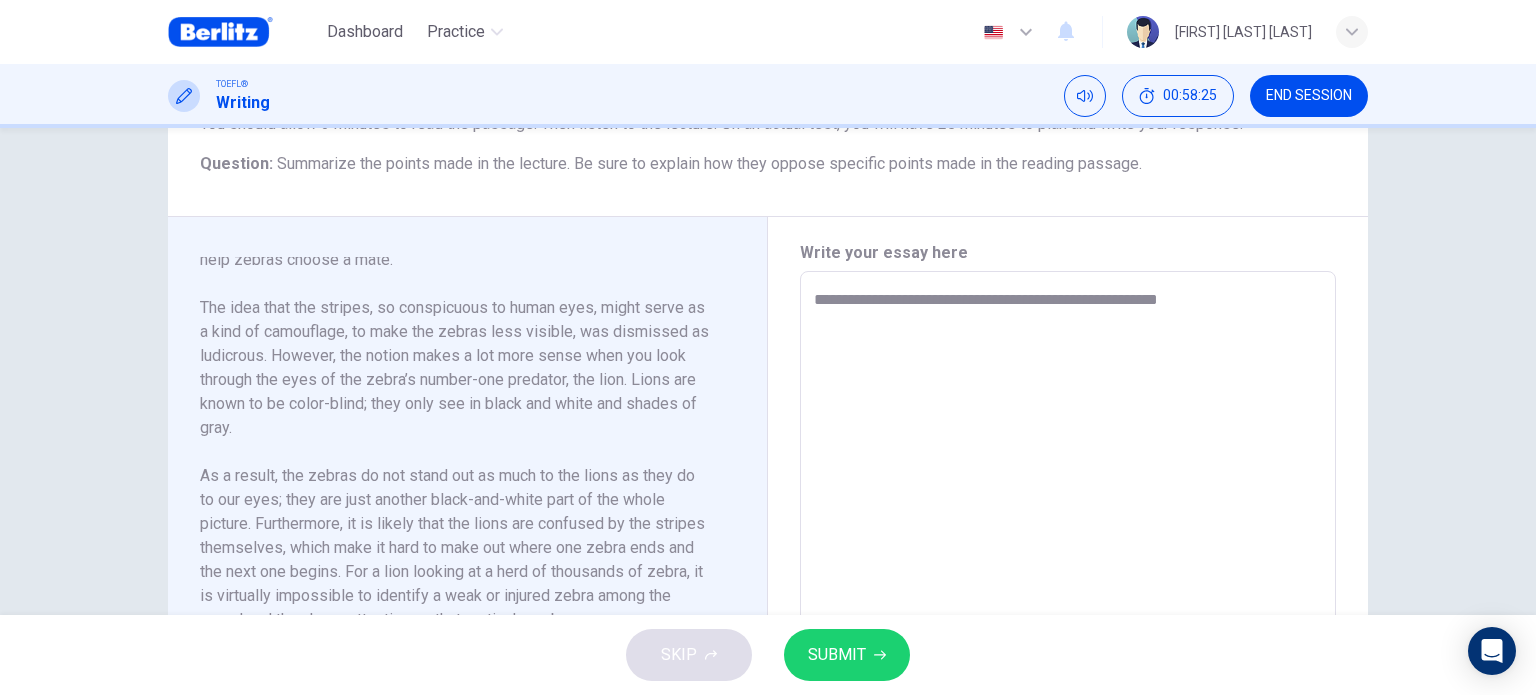 type on "**********" 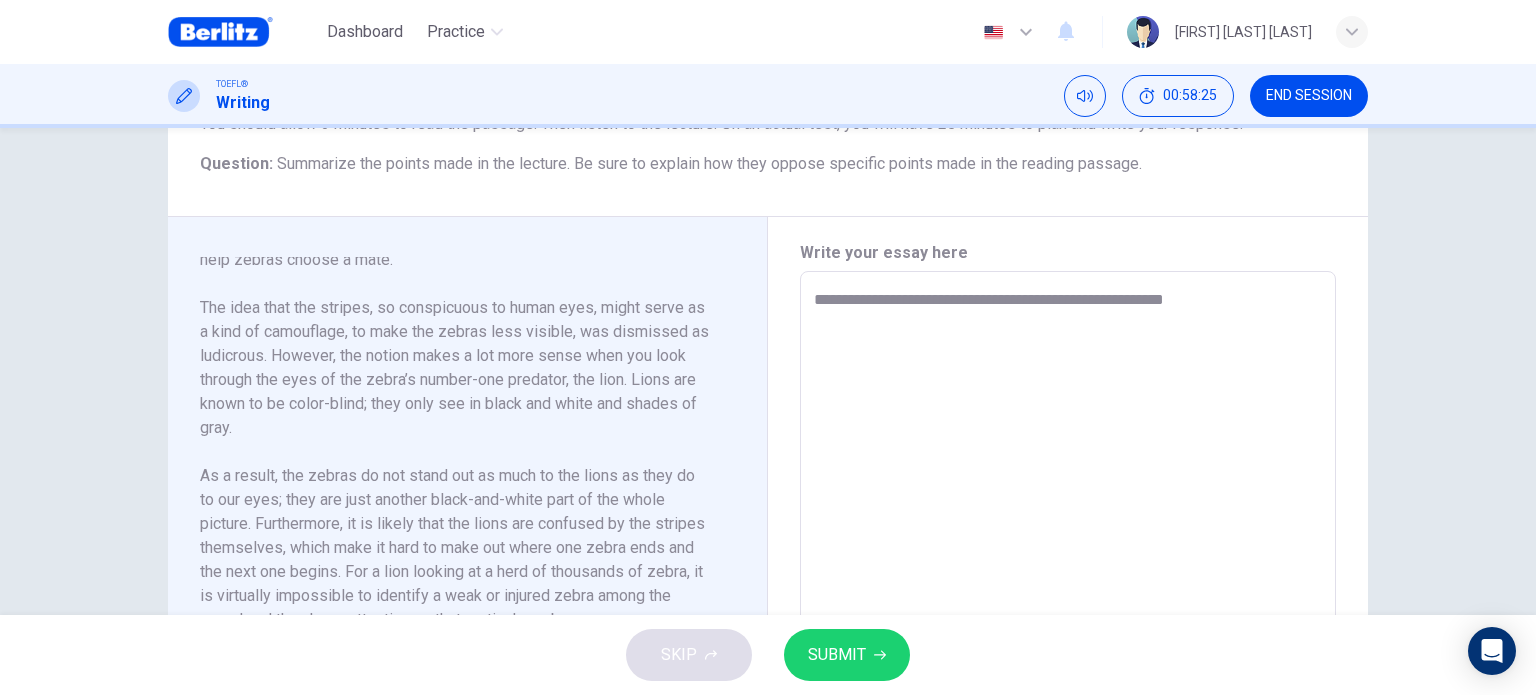 type on "*" 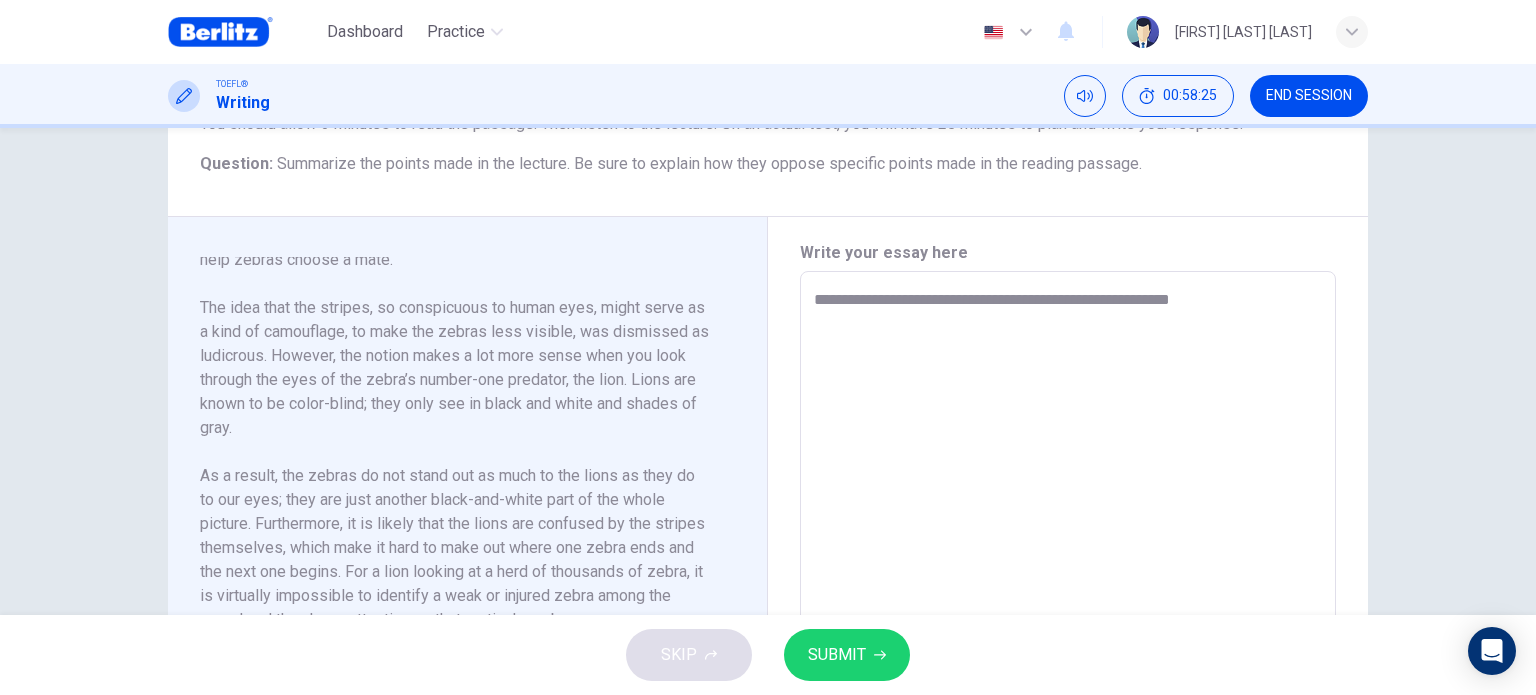 type on "*" 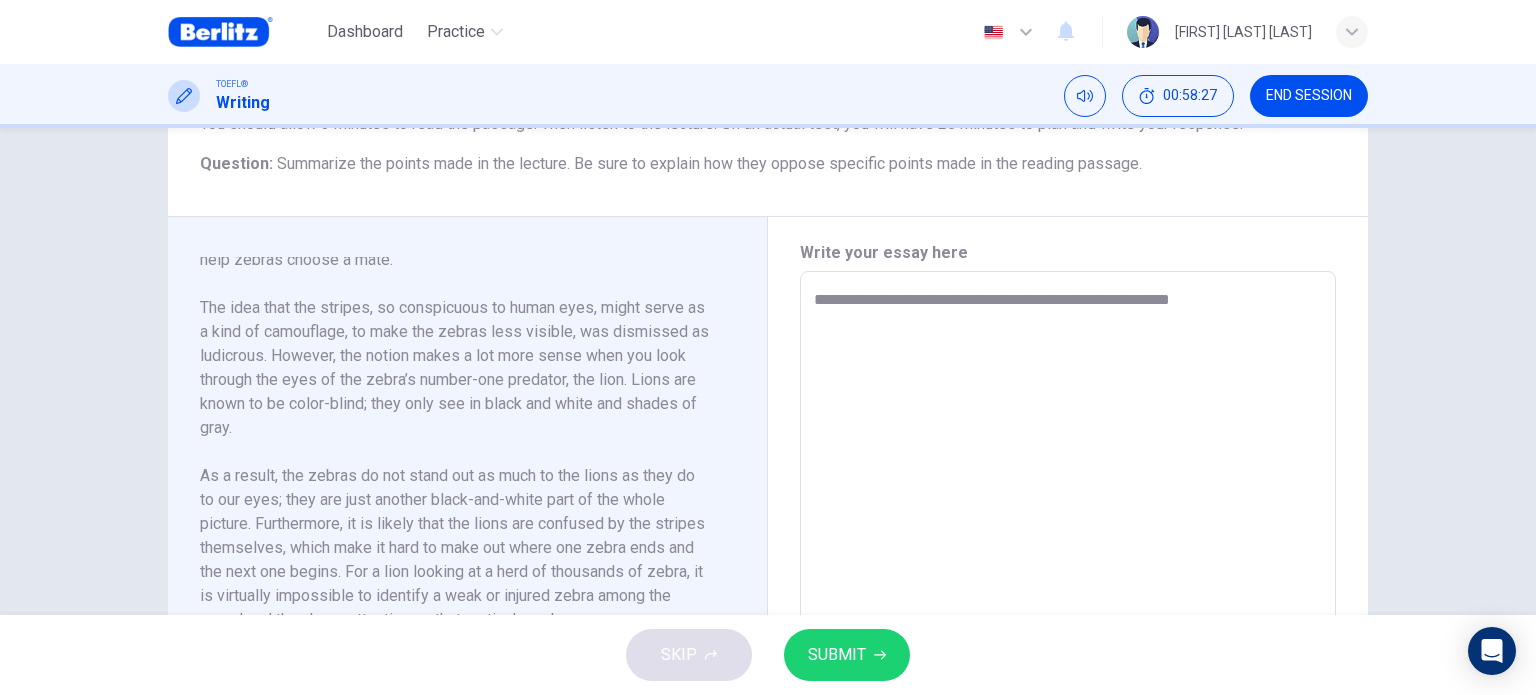 type on "**********" 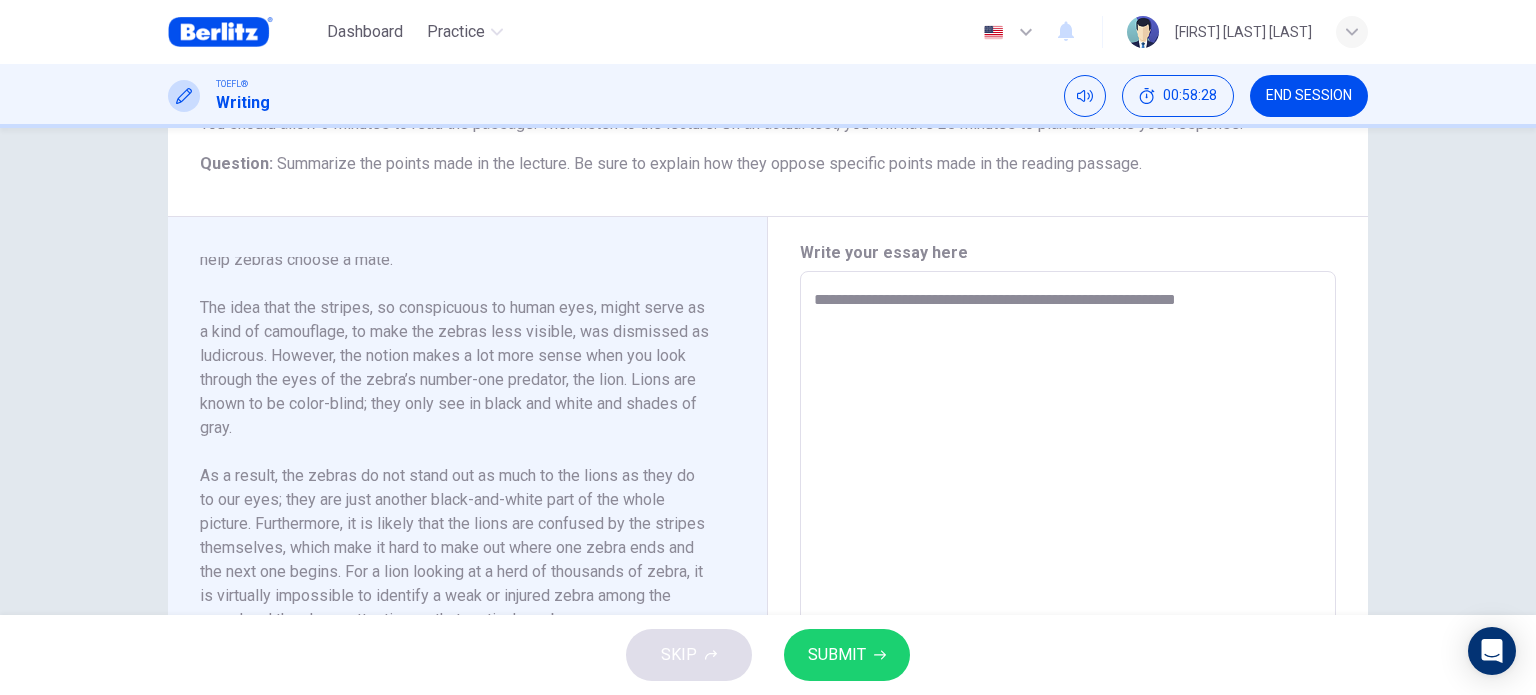 type on "**********" 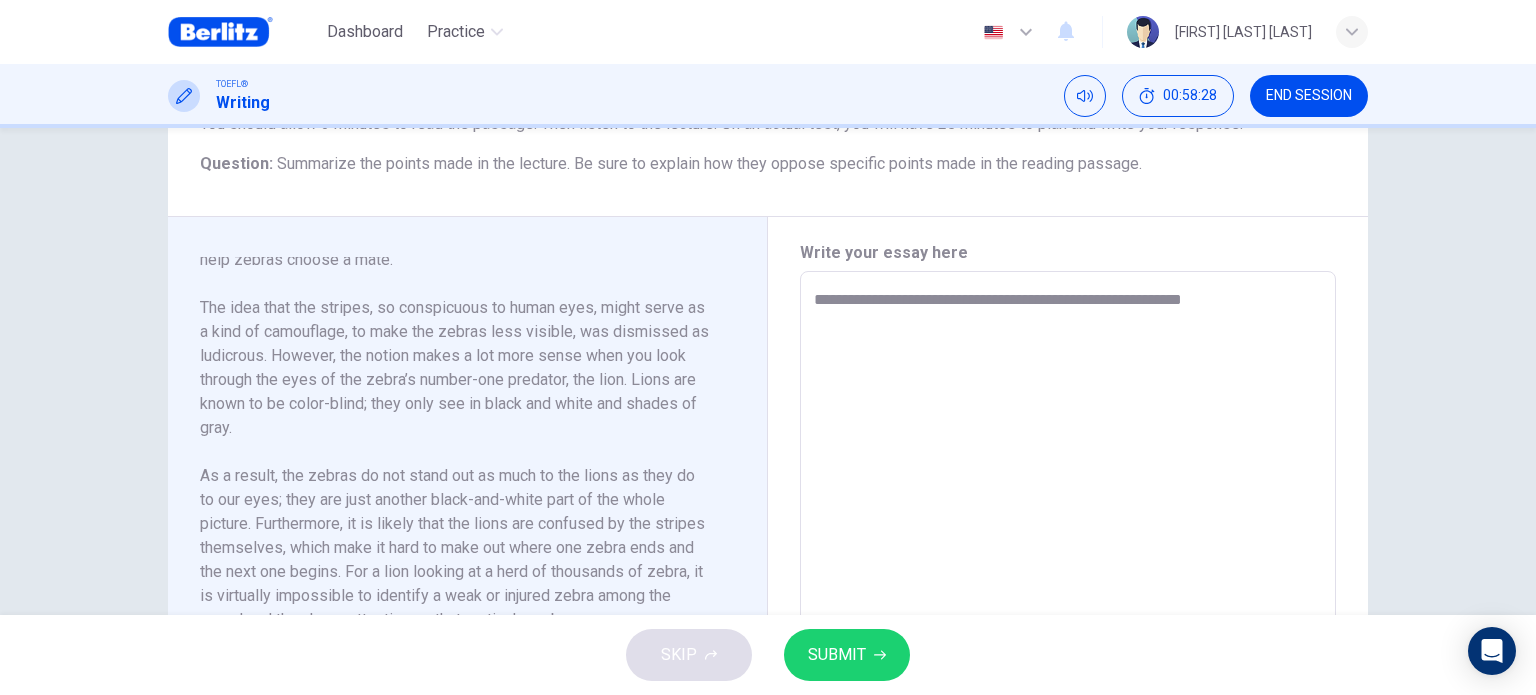 type on "**********" 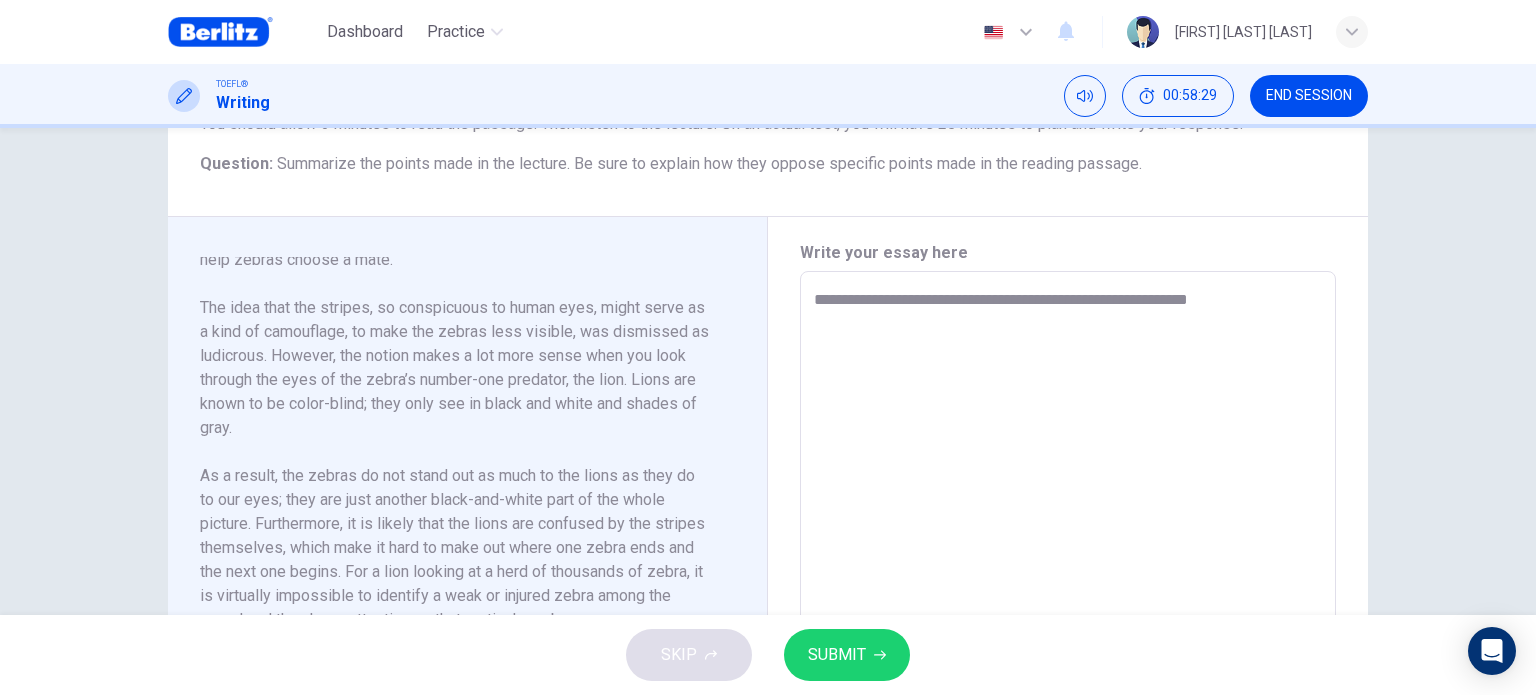 type on "**********" 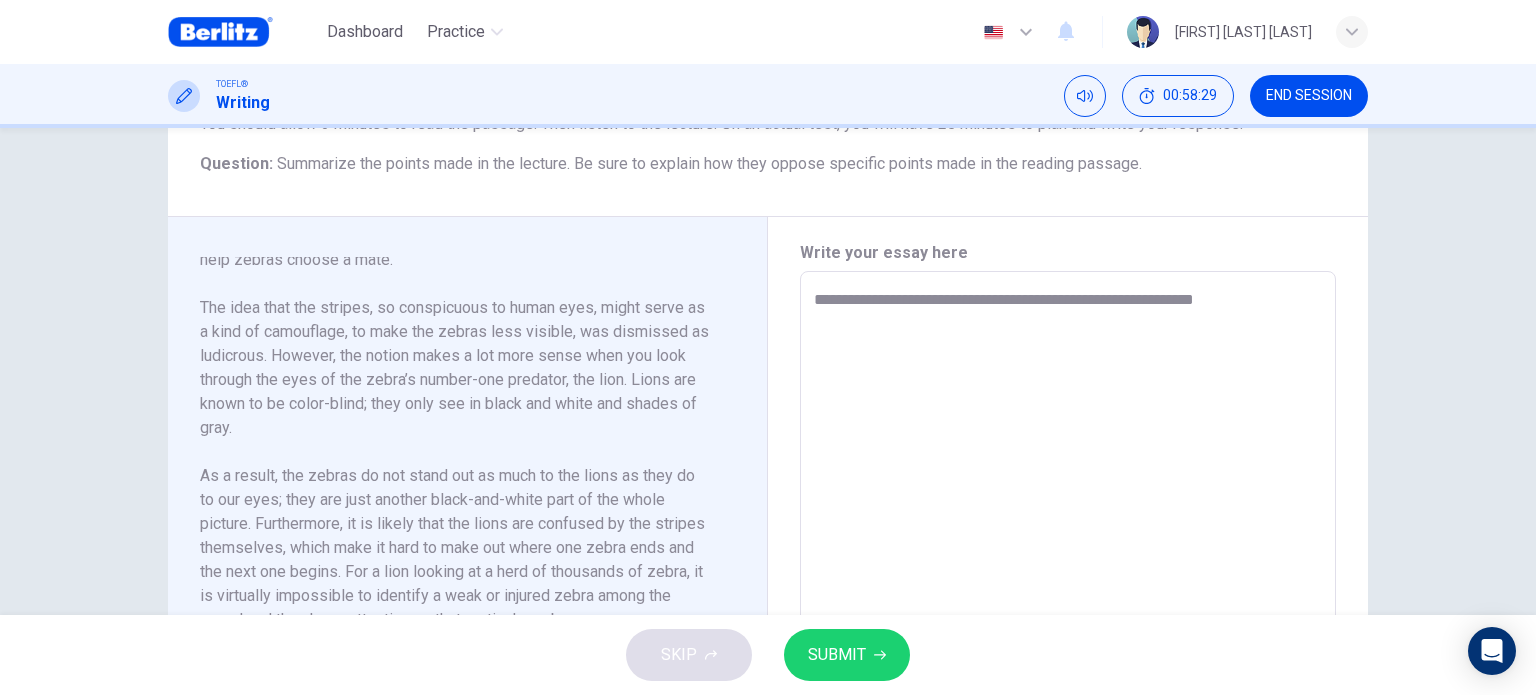 type on "*" 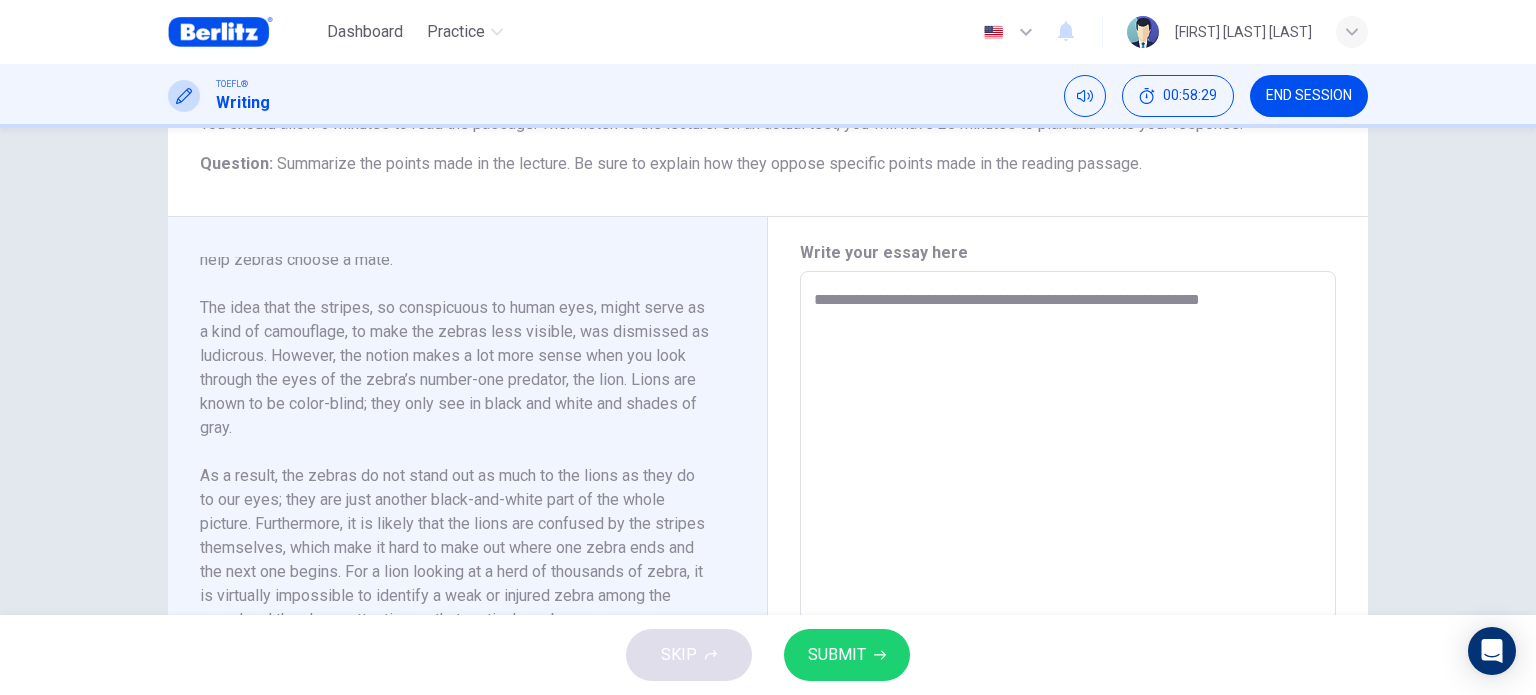 type on "*" 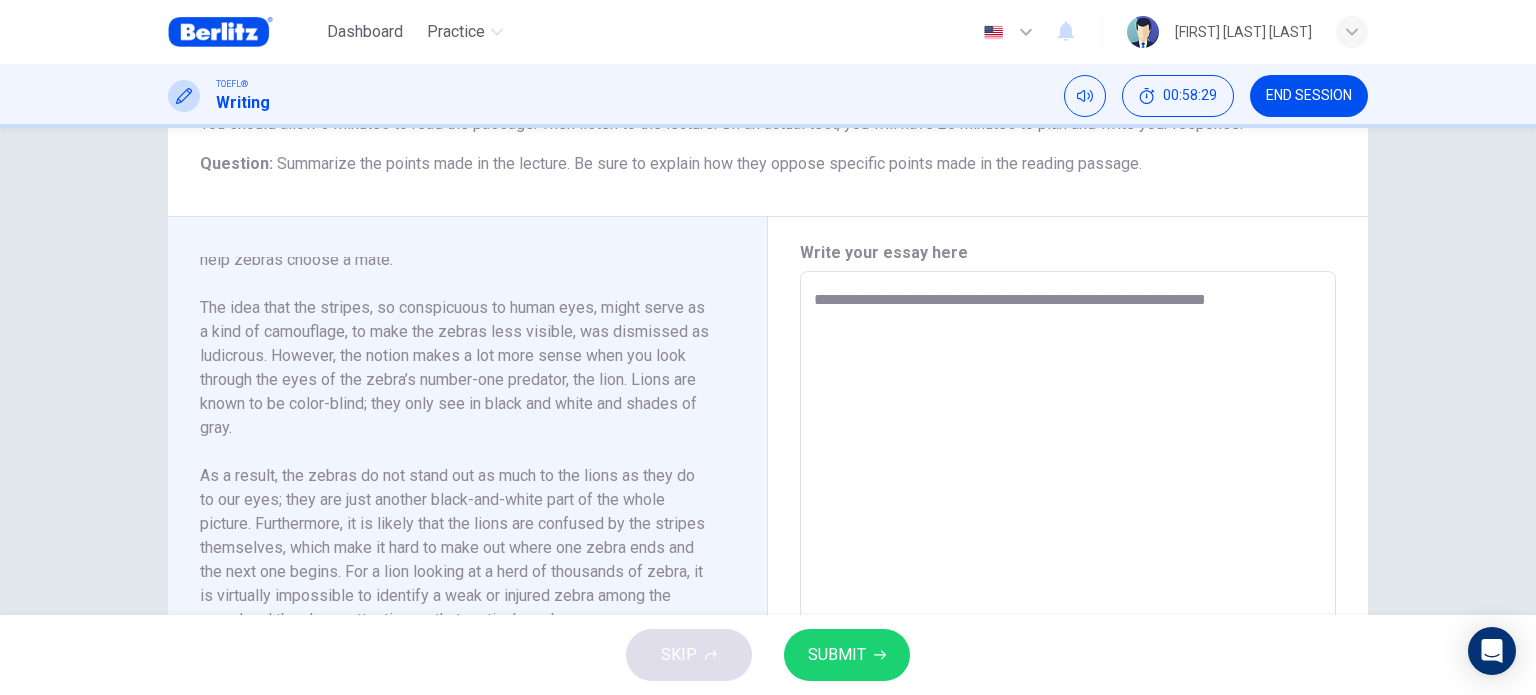 type on "*" 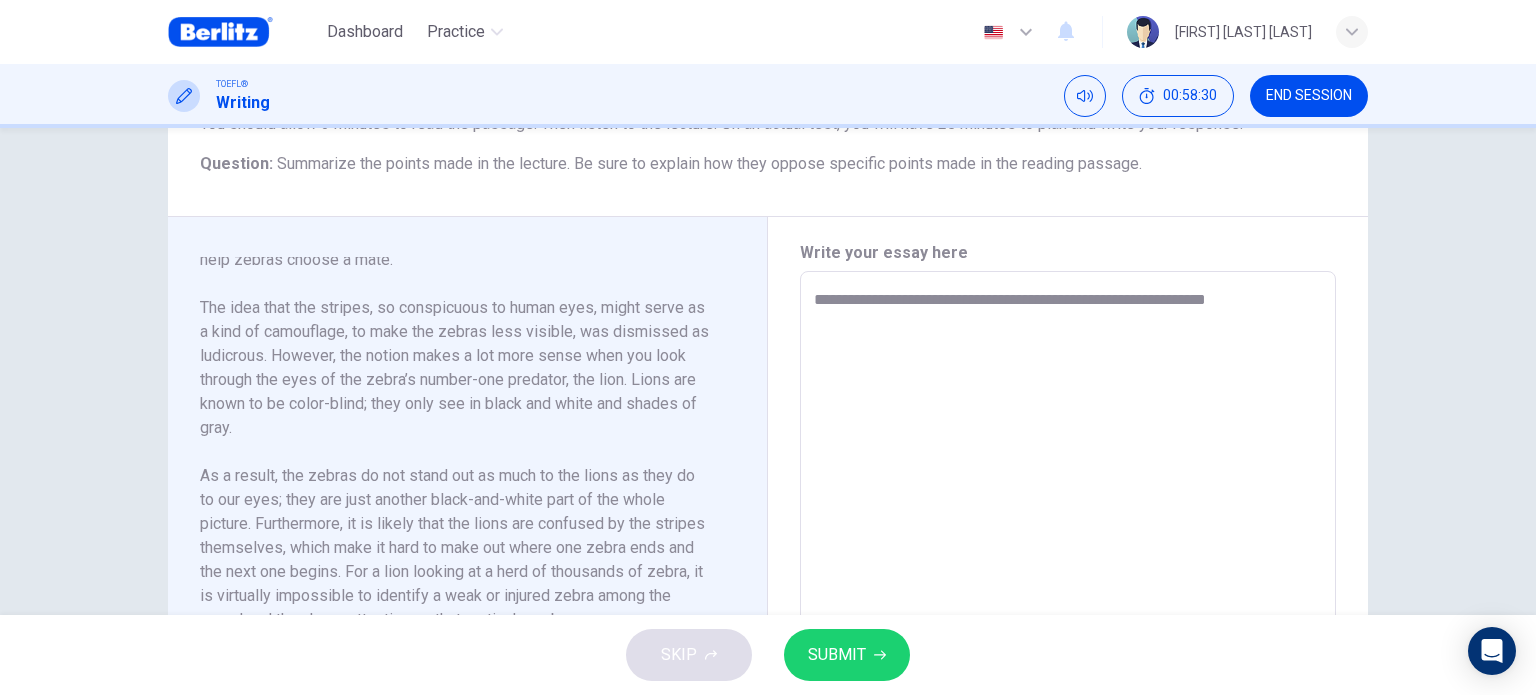 type on "**********" 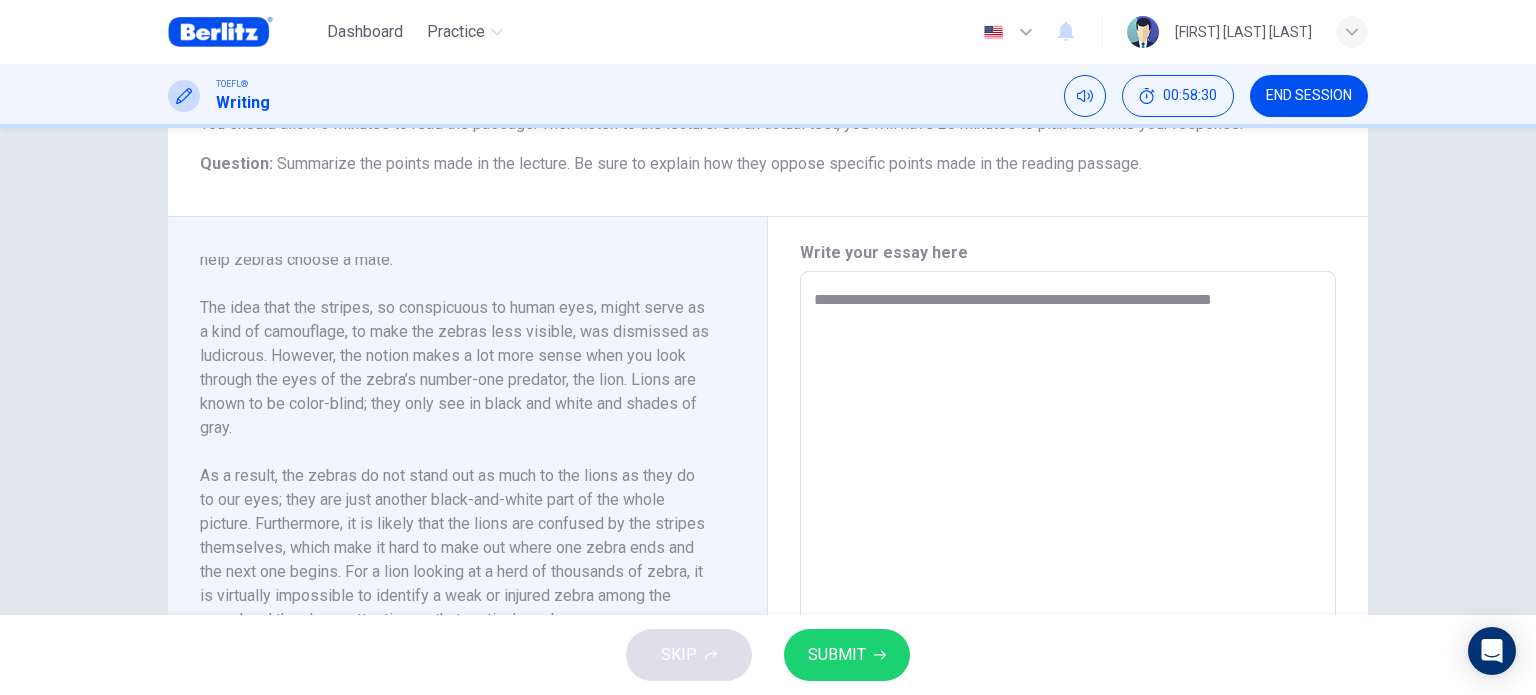 type on "*" 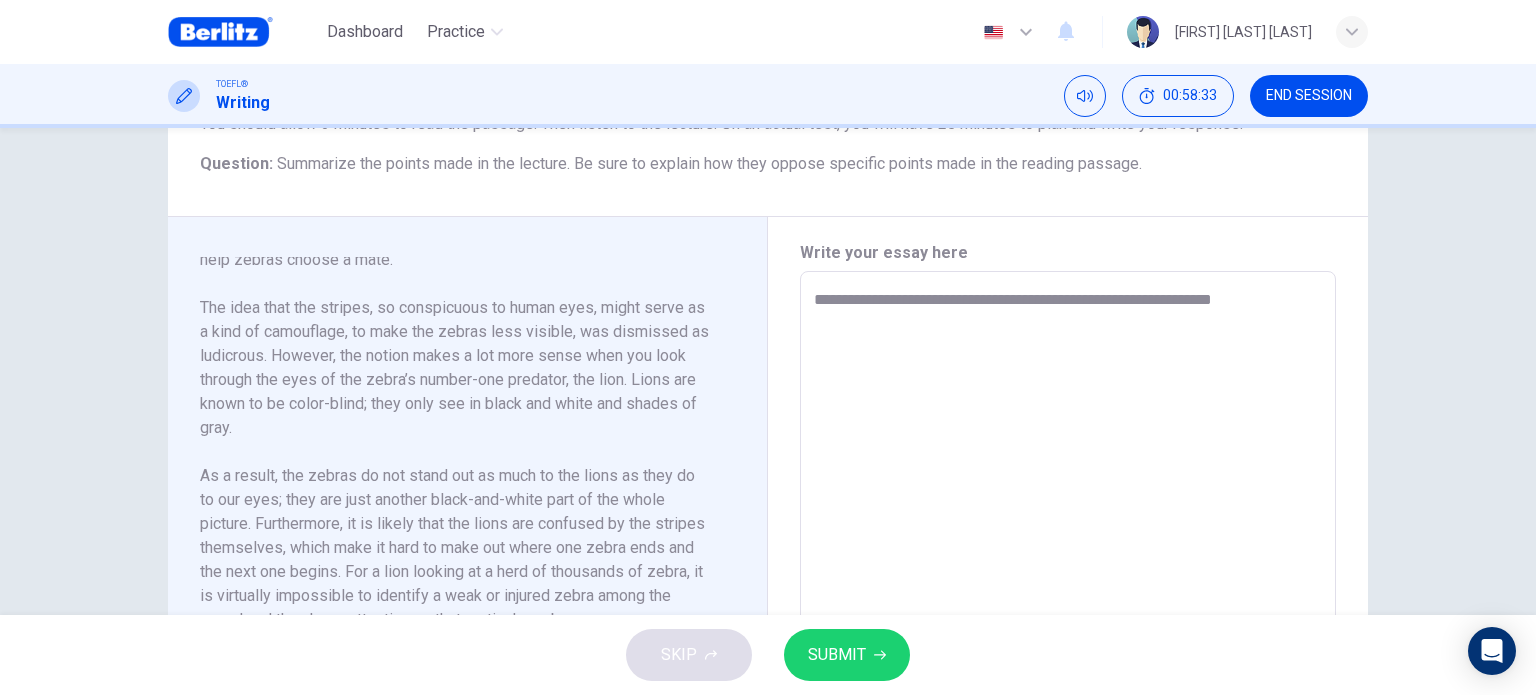 type on "**********" 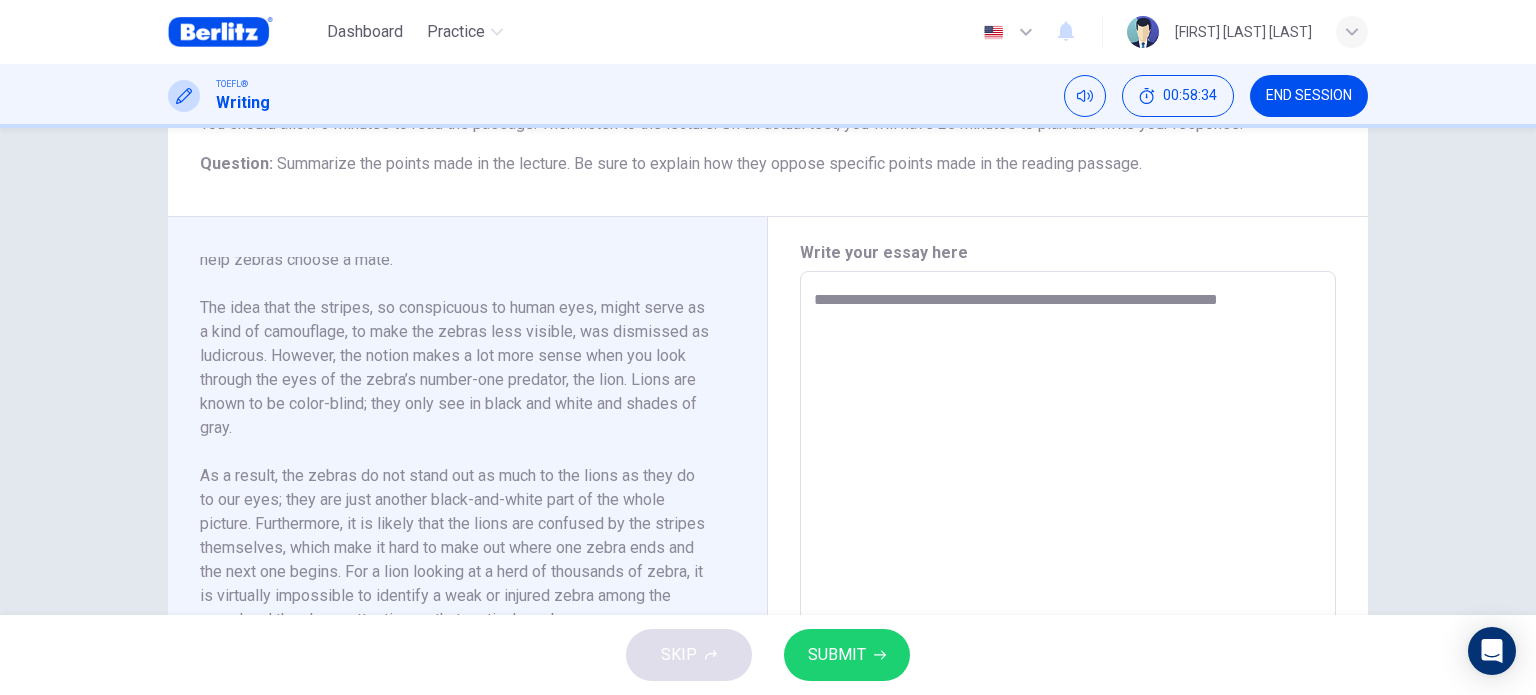 type on "**********" 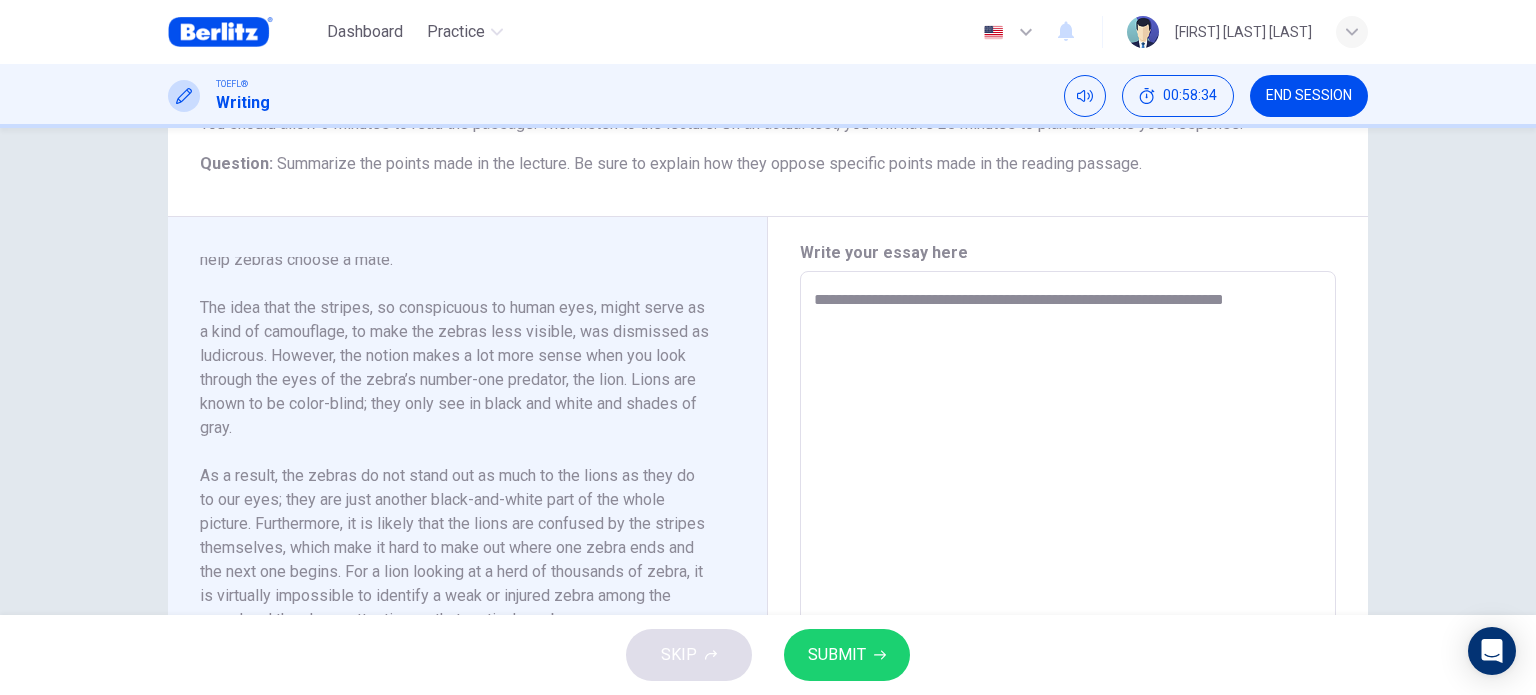 type on "*" 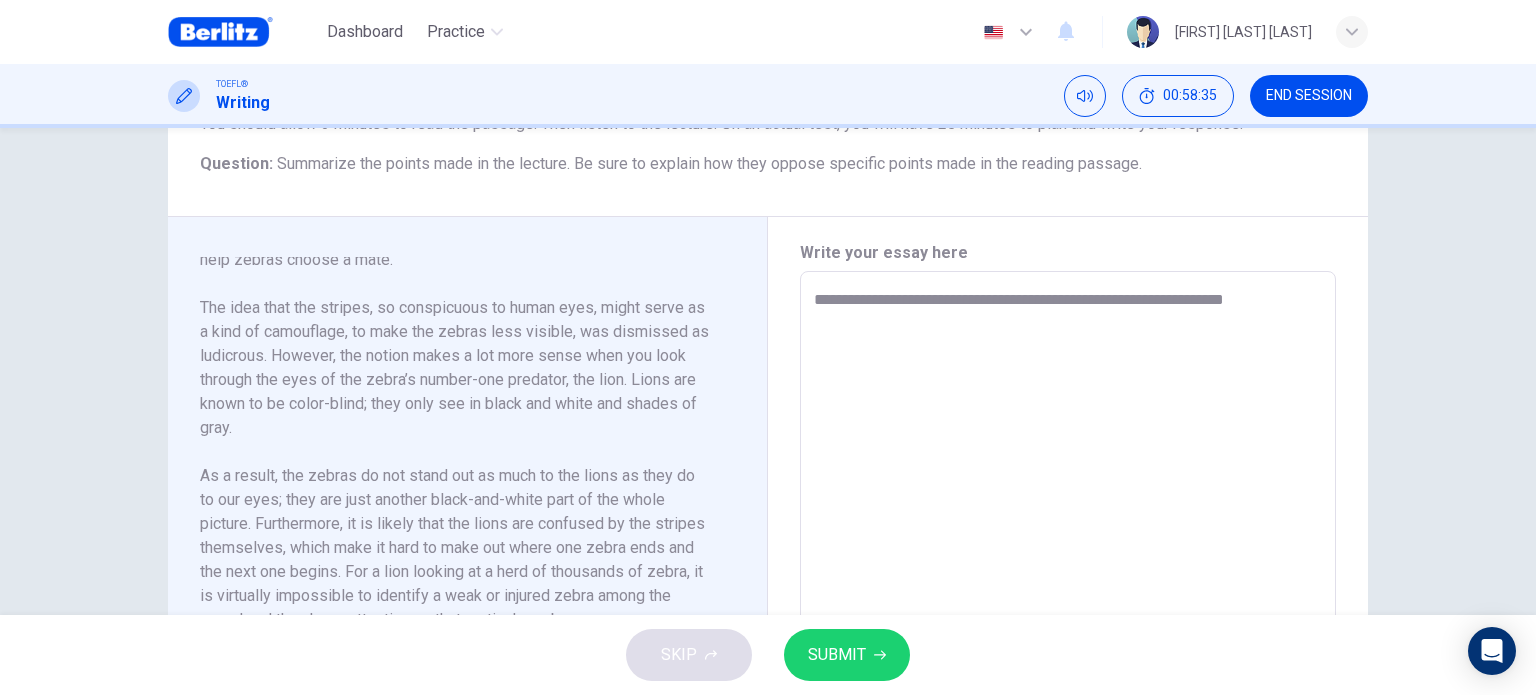 type on "**********" 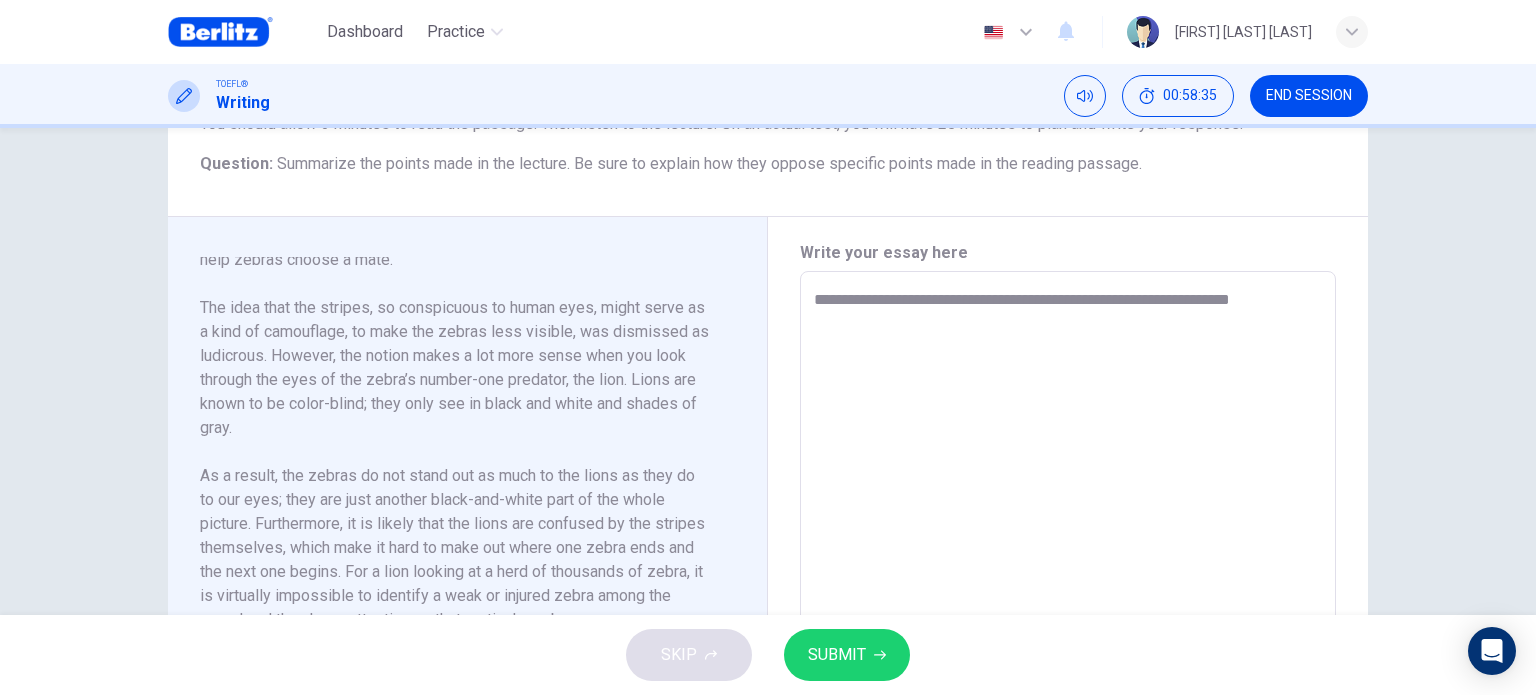 type on "**********" 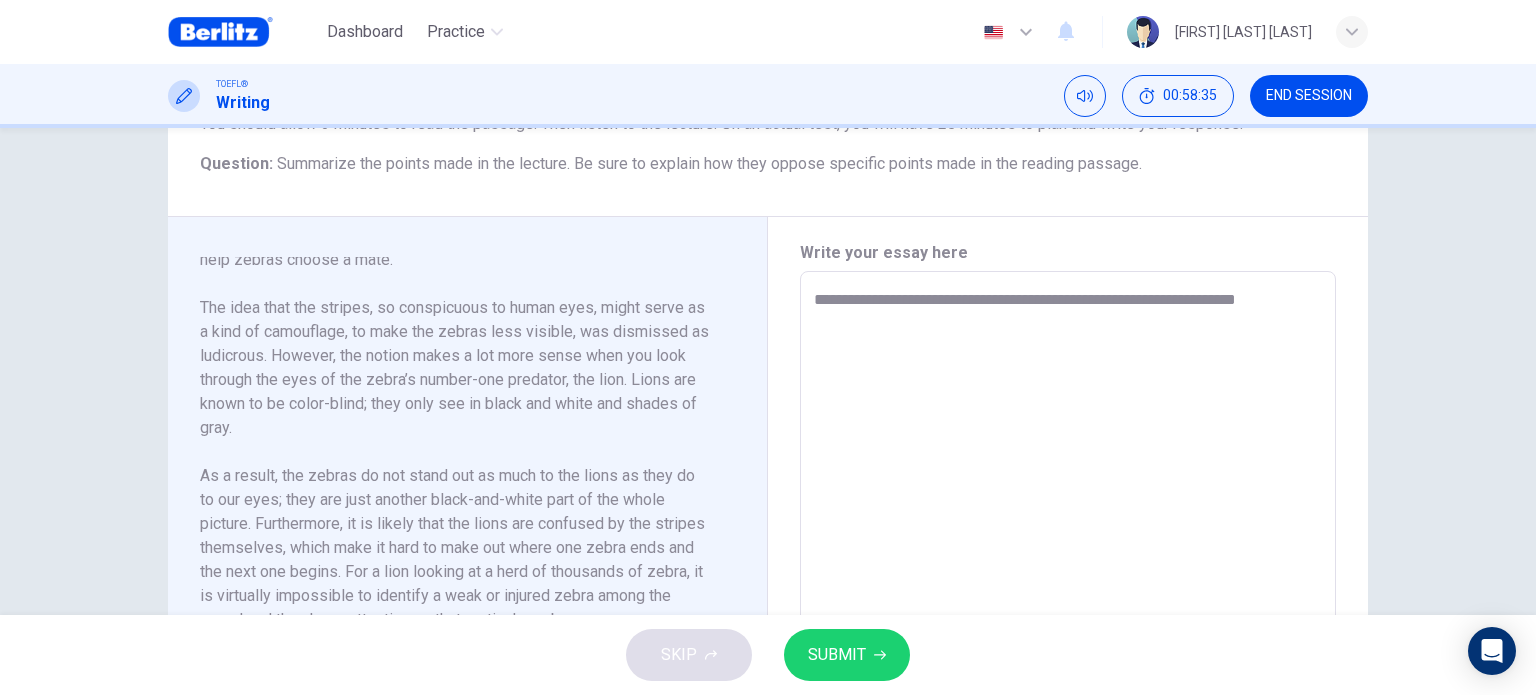 type on "*" 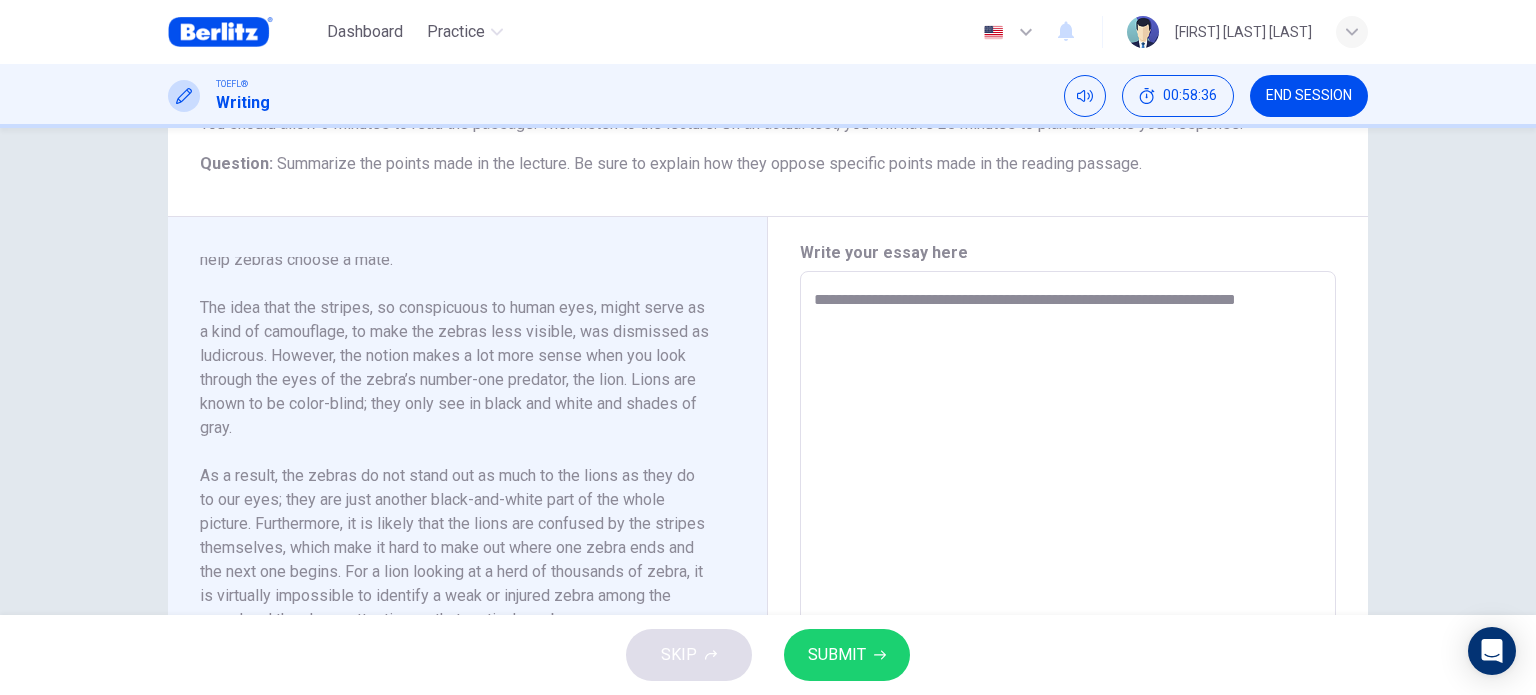 type on "**********" 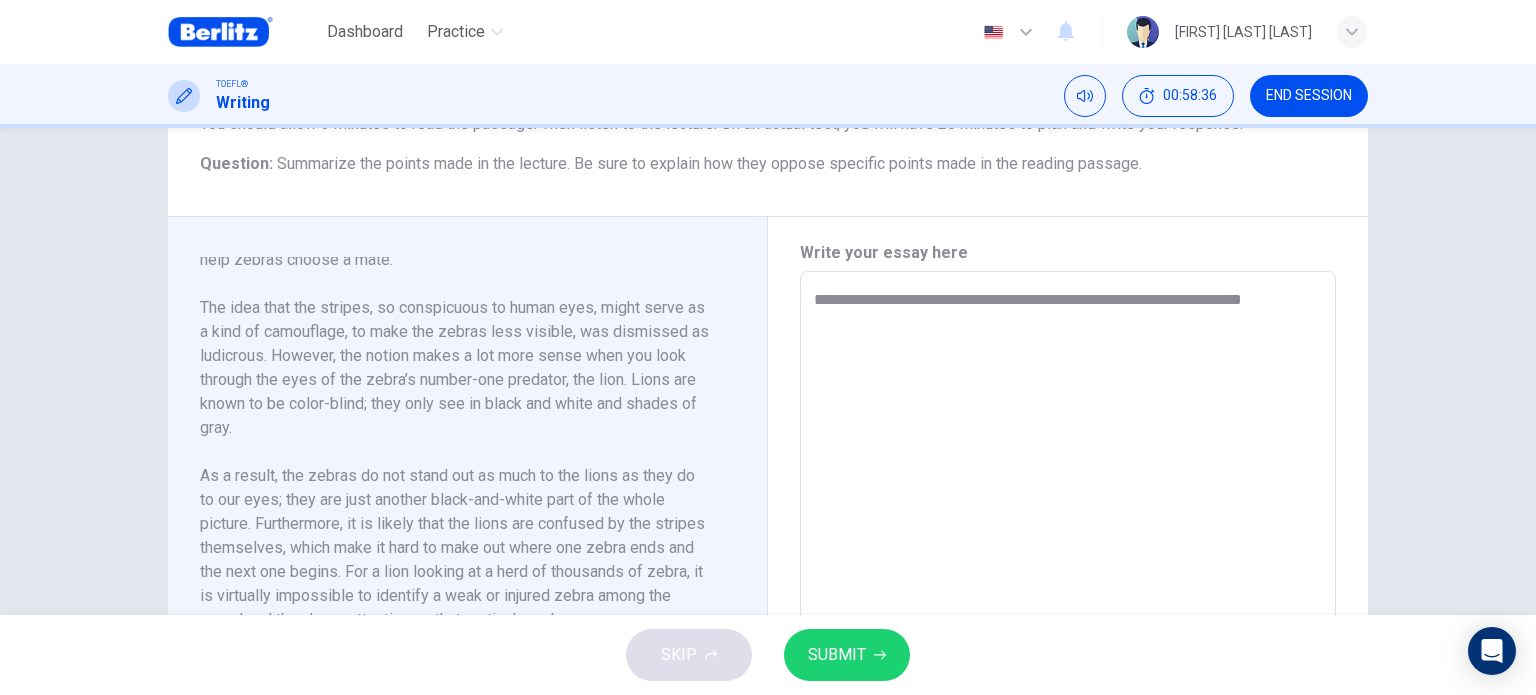 type on "**********" 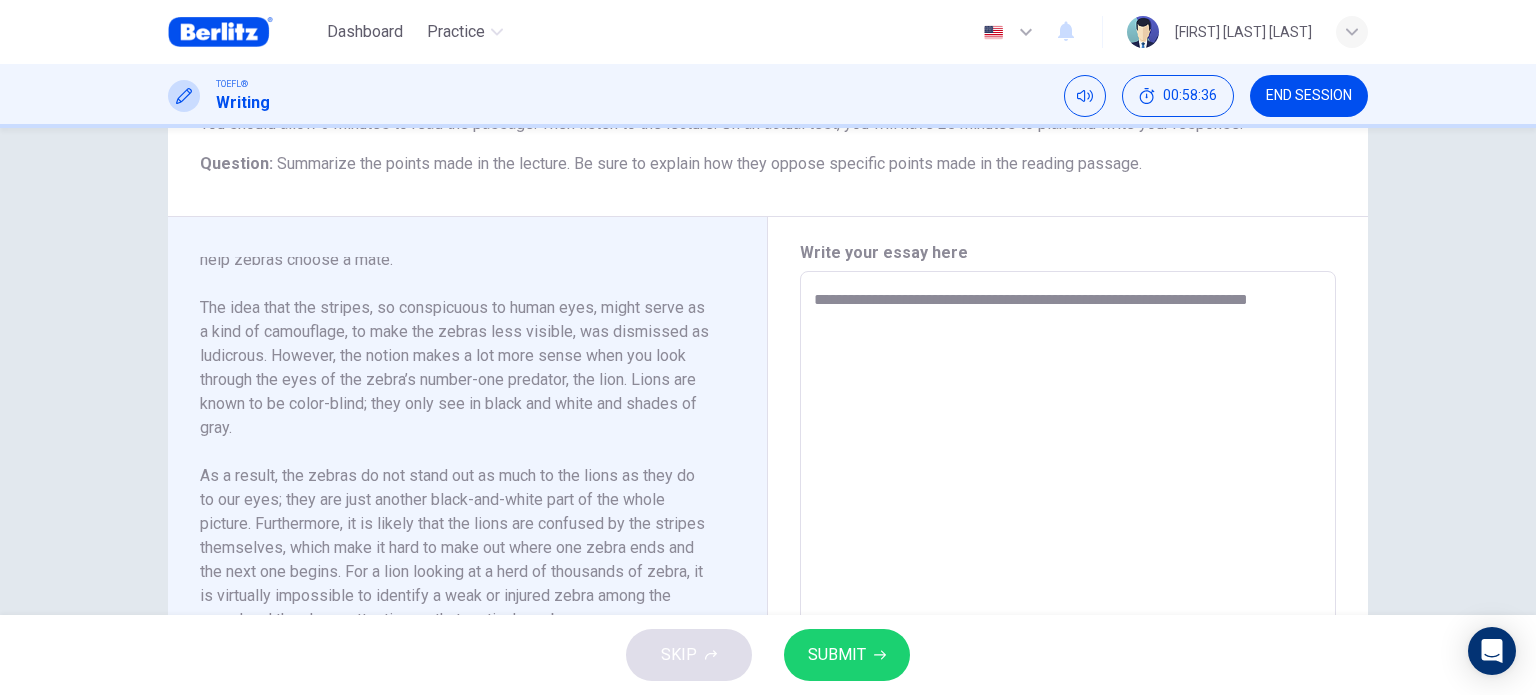 type on "*" 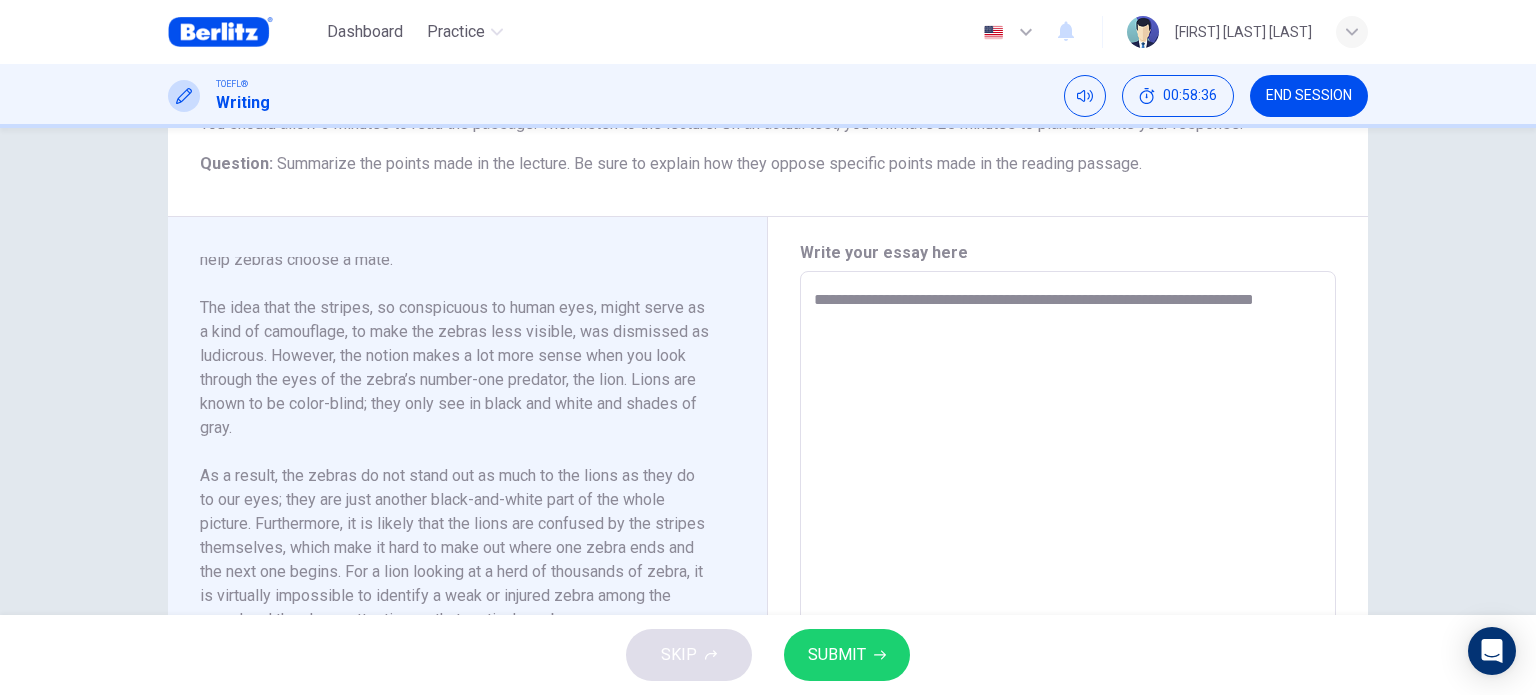 type on "*" 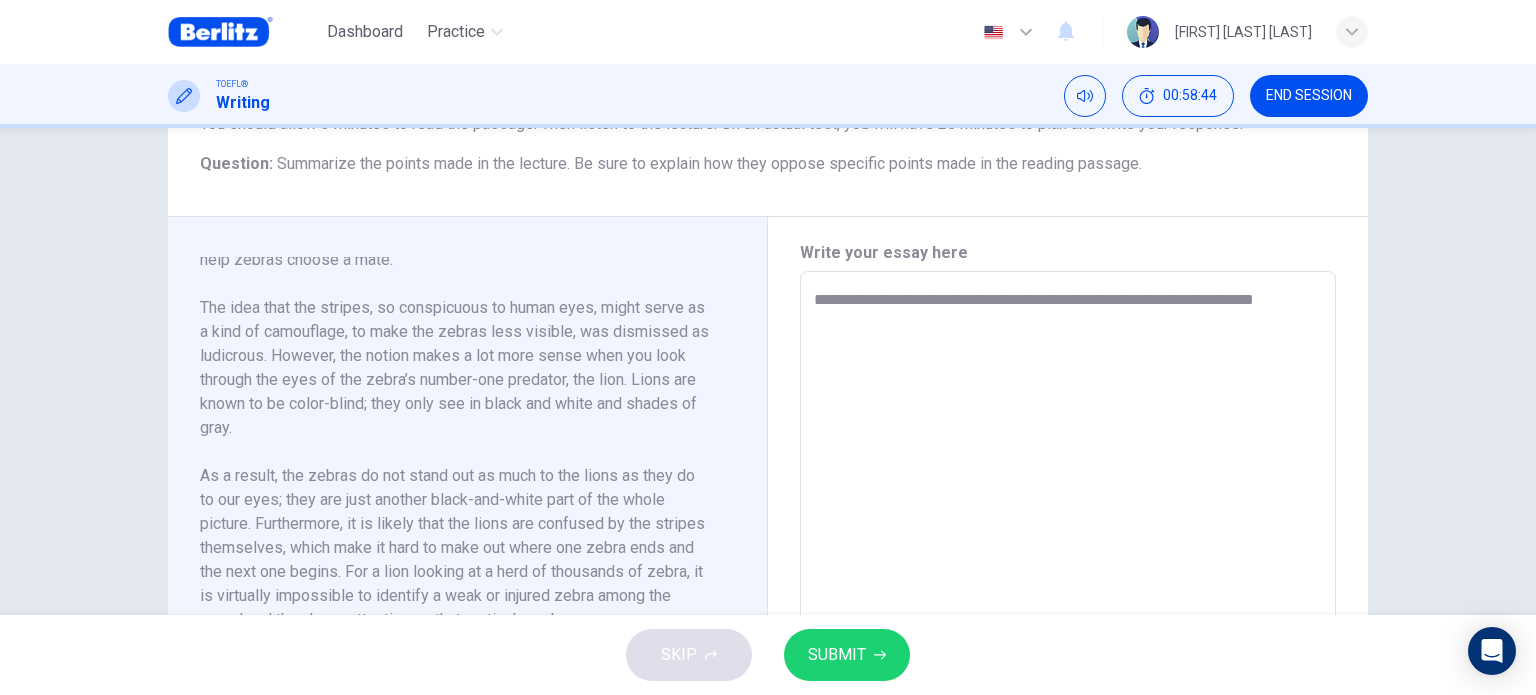 type on "**********" 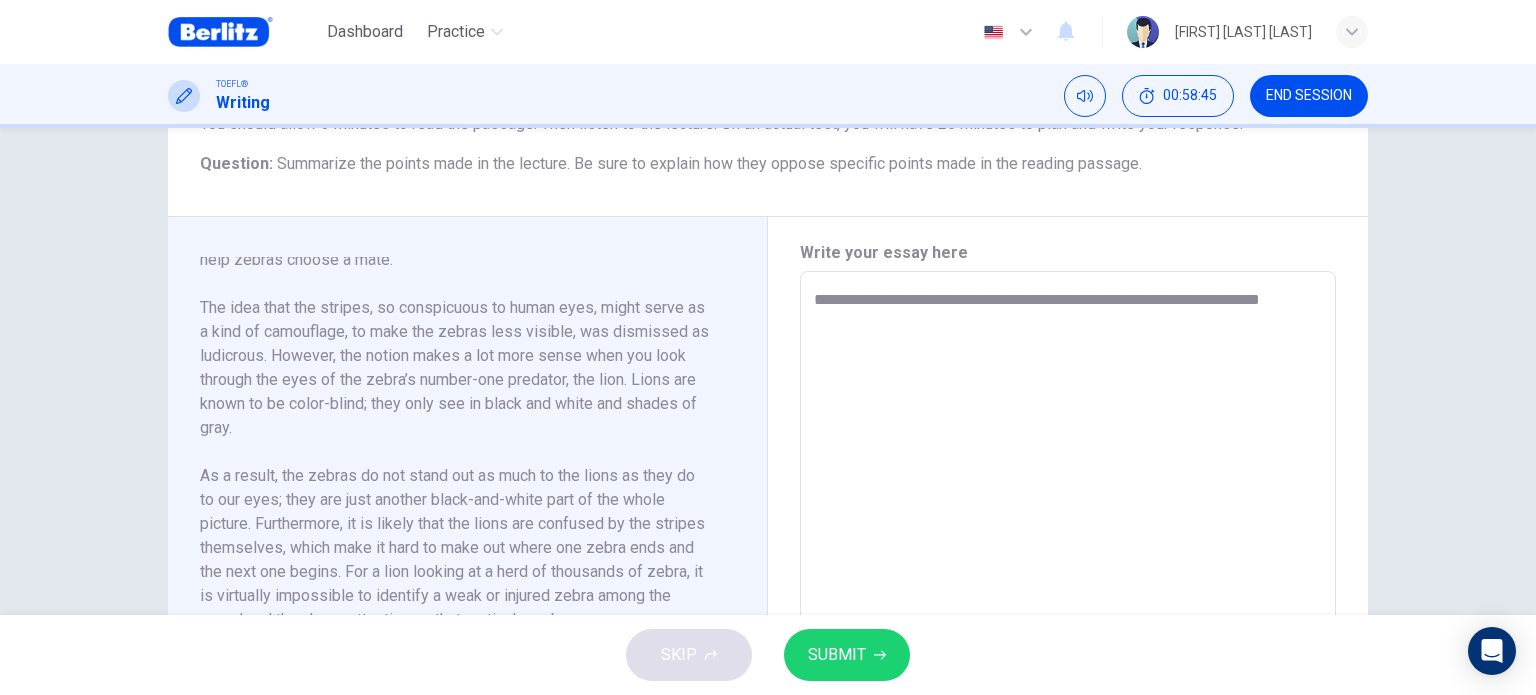 type on "**********" 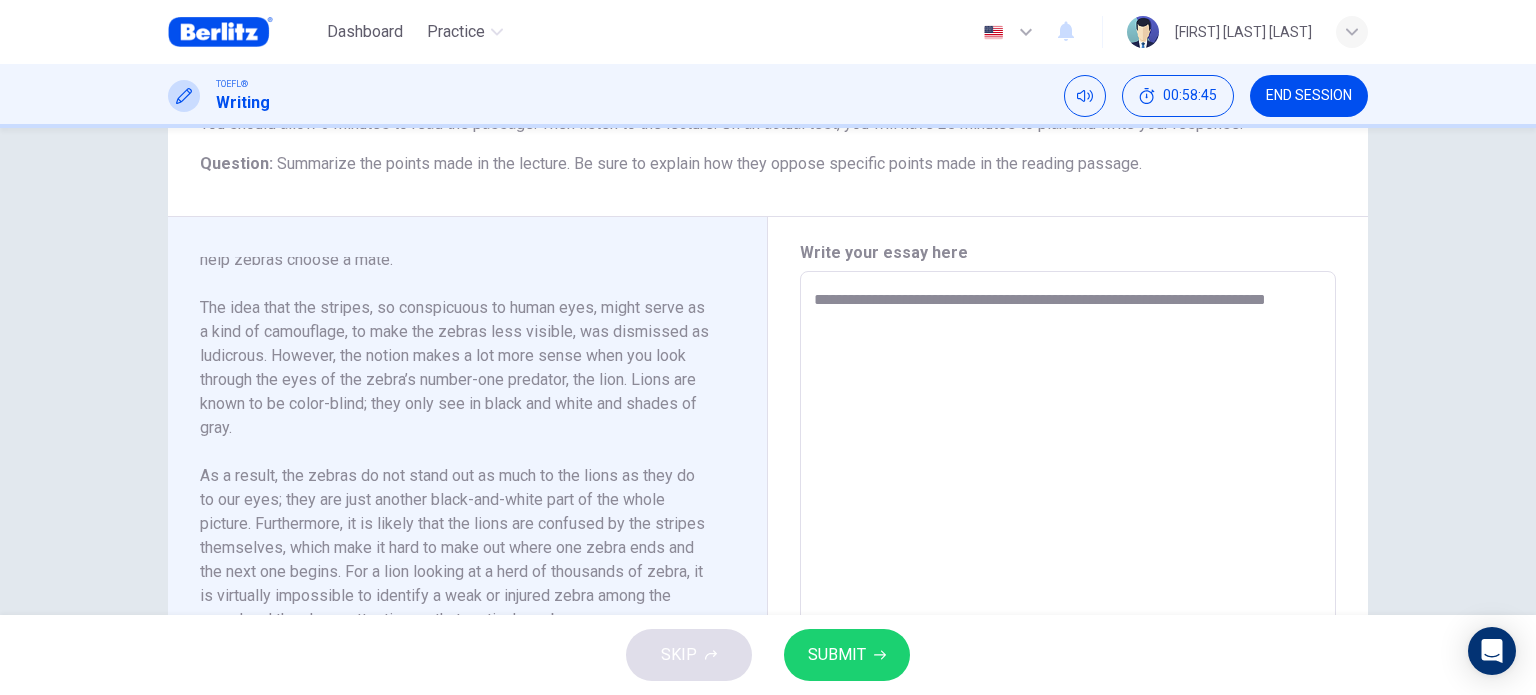 type 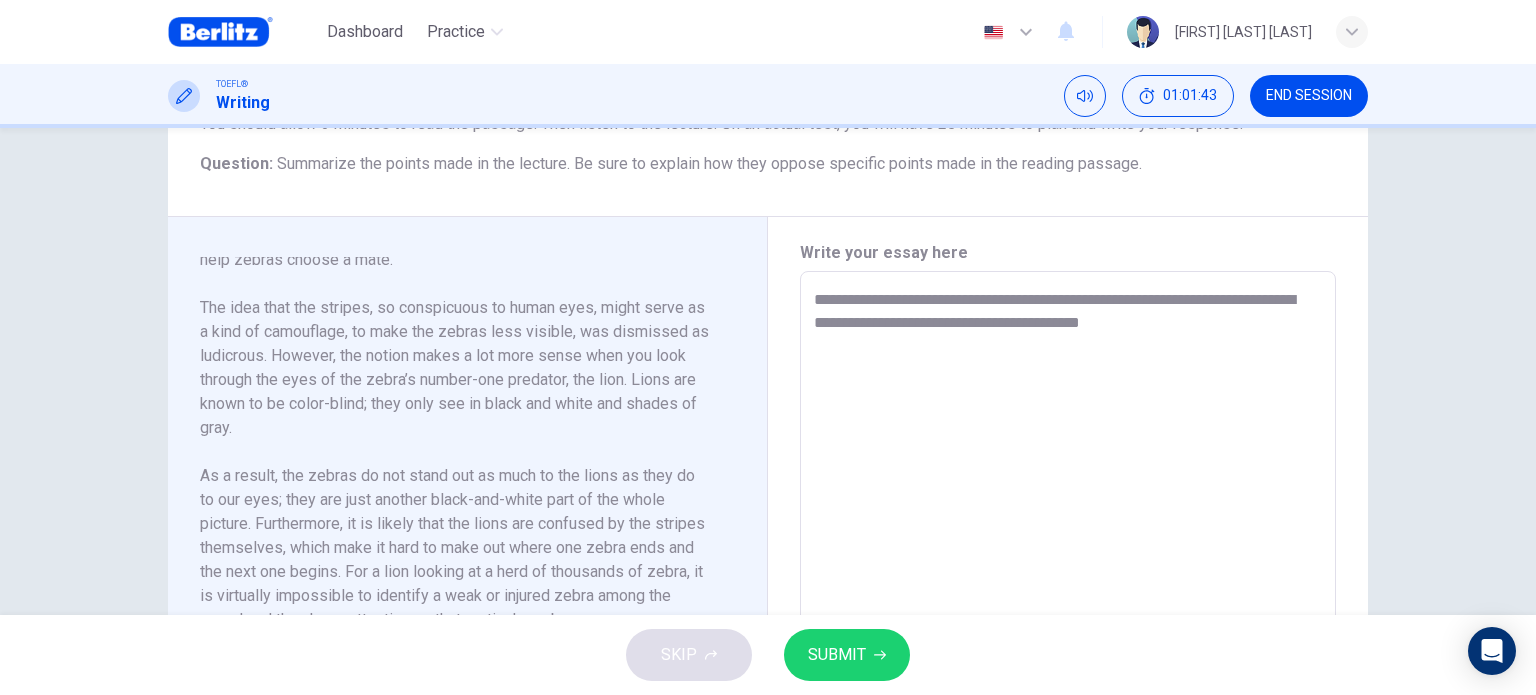 click on "**********" at bounding box center [1068, 556] 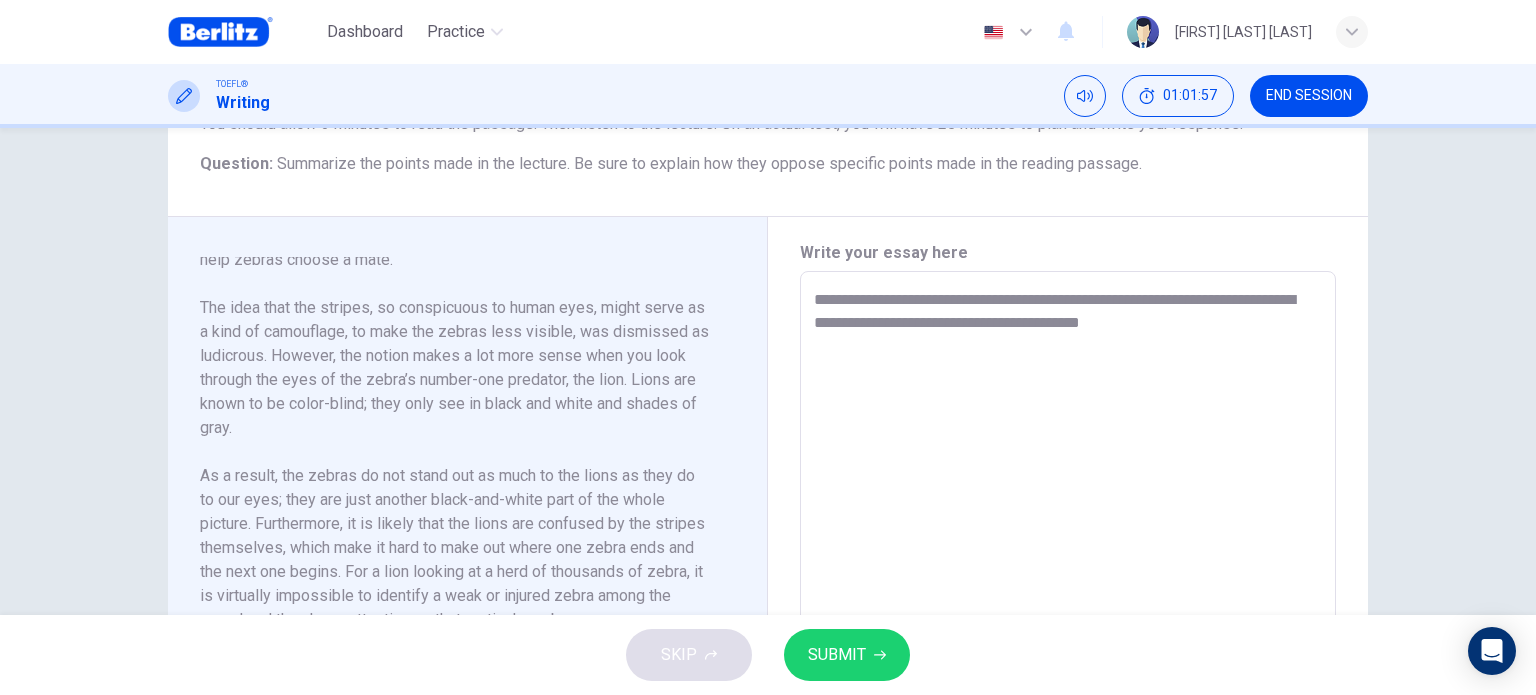 click on "**********" at bounding box center [1068, 556] 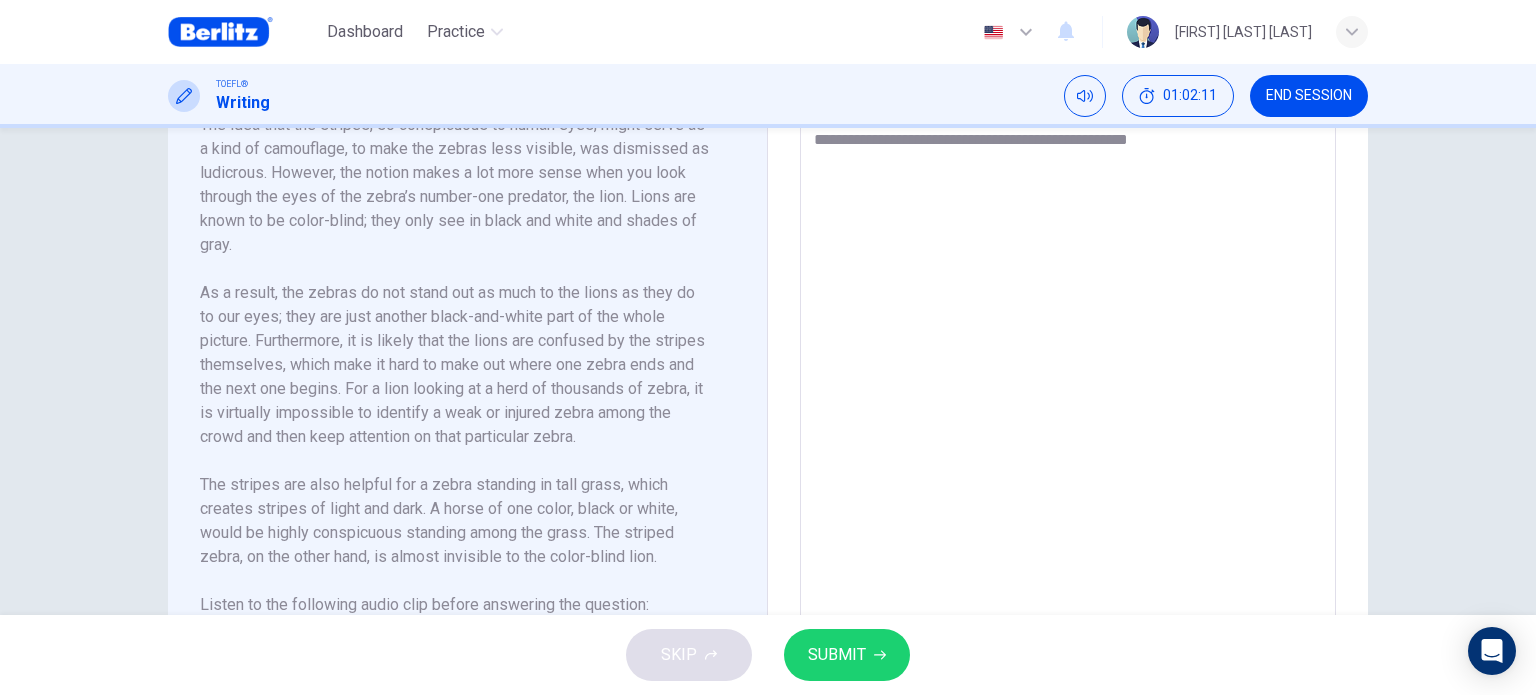 scroll, scrollTop: 528, scrollLeft: 0, axis: vertical 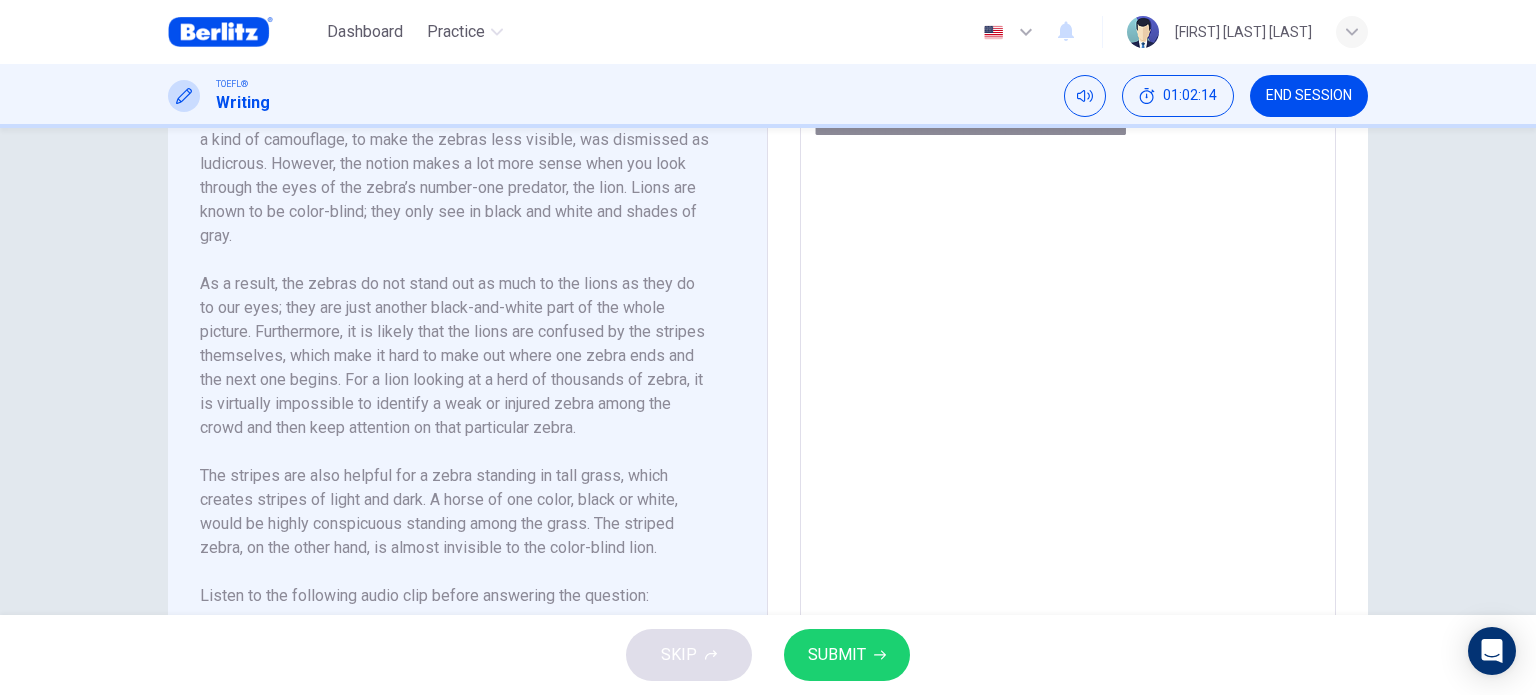 click on "**********" at bounding box center [1068, 364] 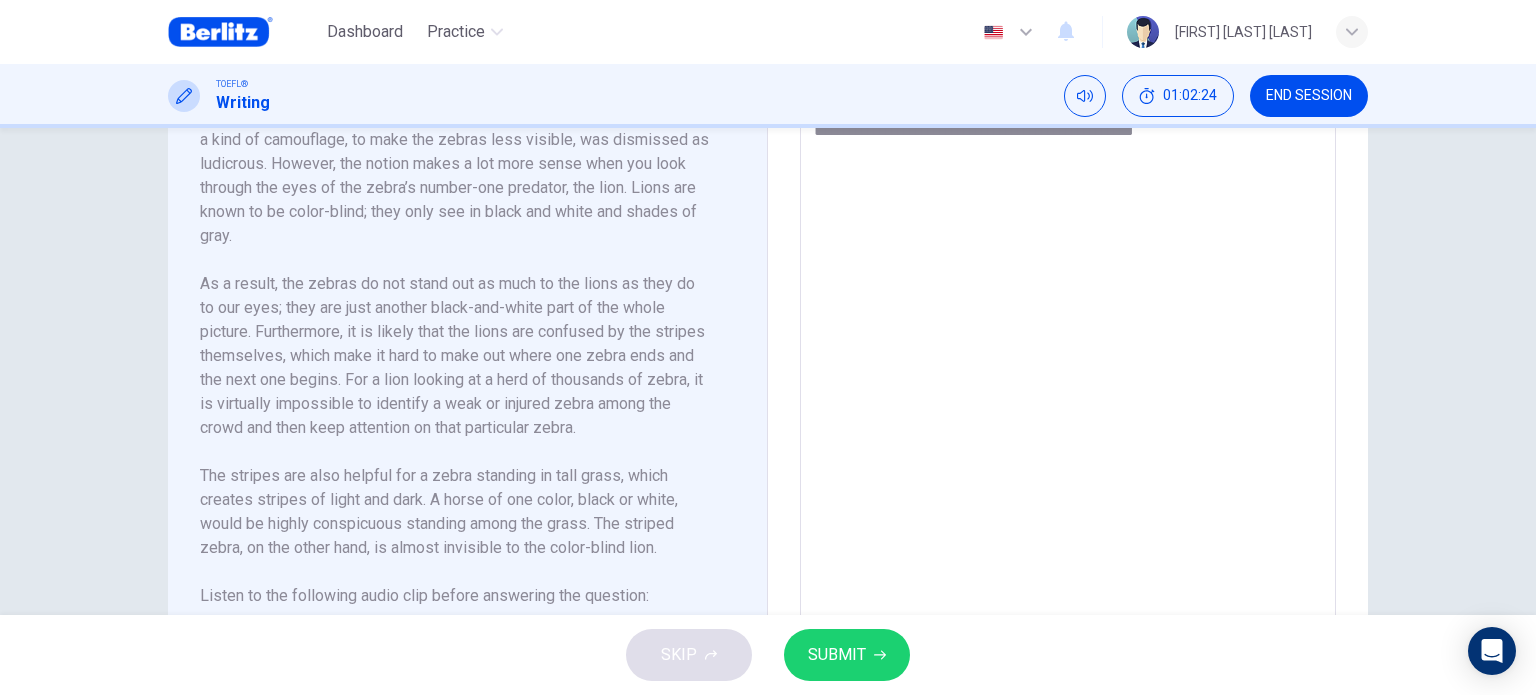 scroll, scrollTop: 520, scrollLeft: 0, axis: vertical 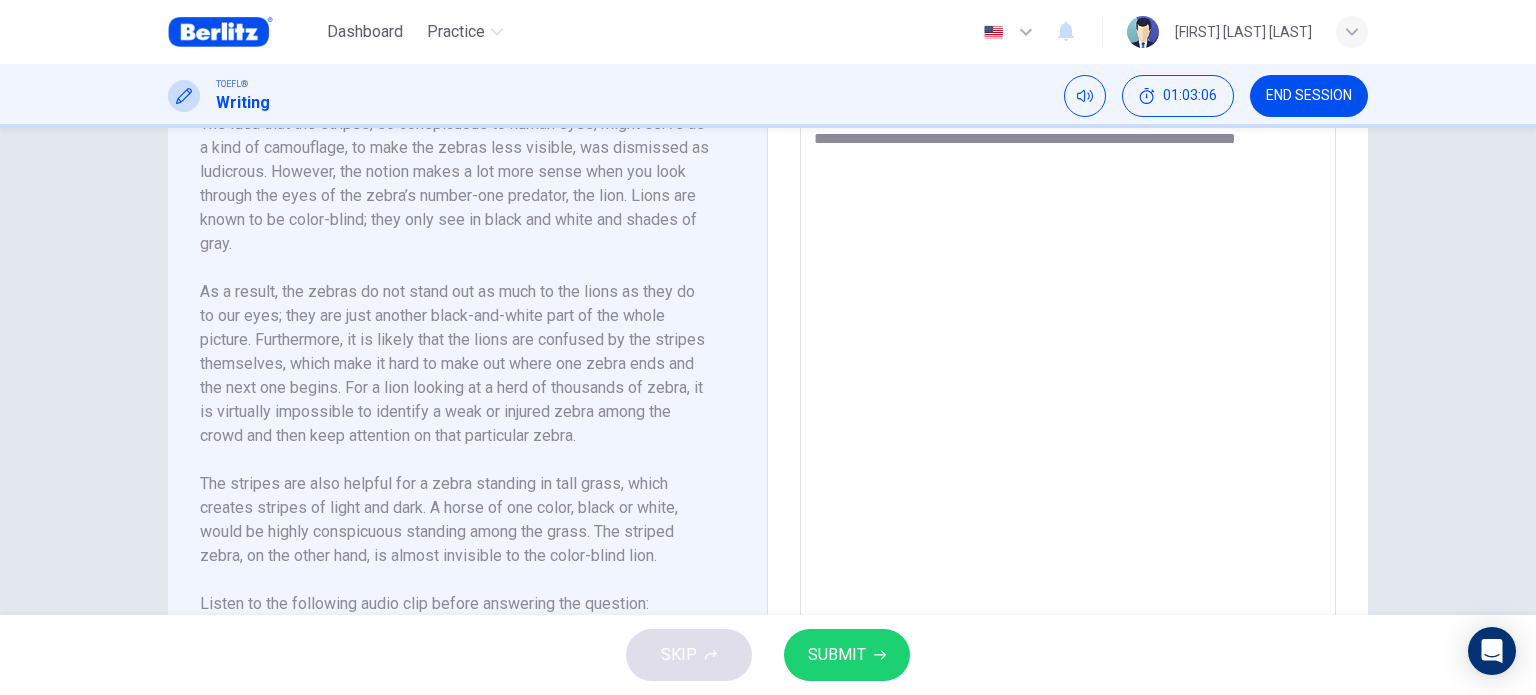 click on "**********" at bounding box center (1068, 372) 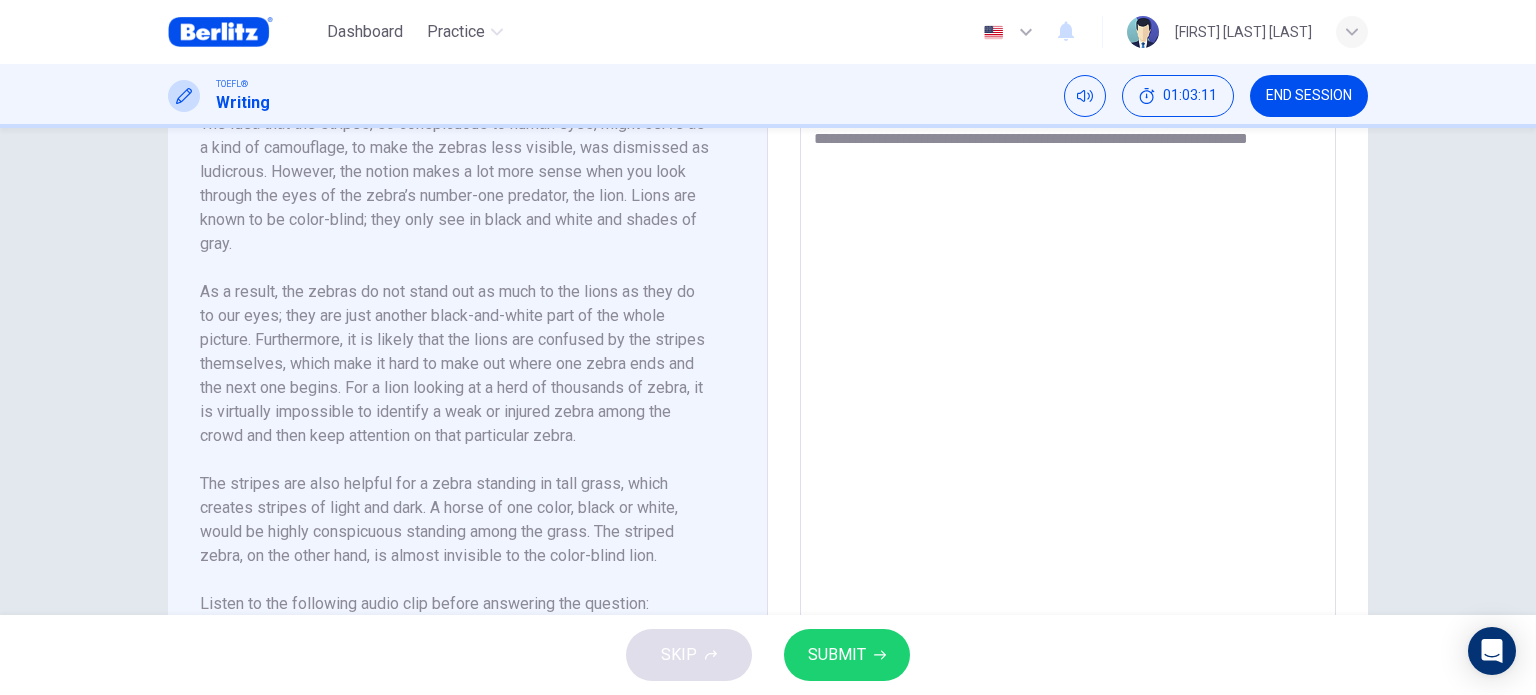 click on "**********" at bounding box center [1068, 372] 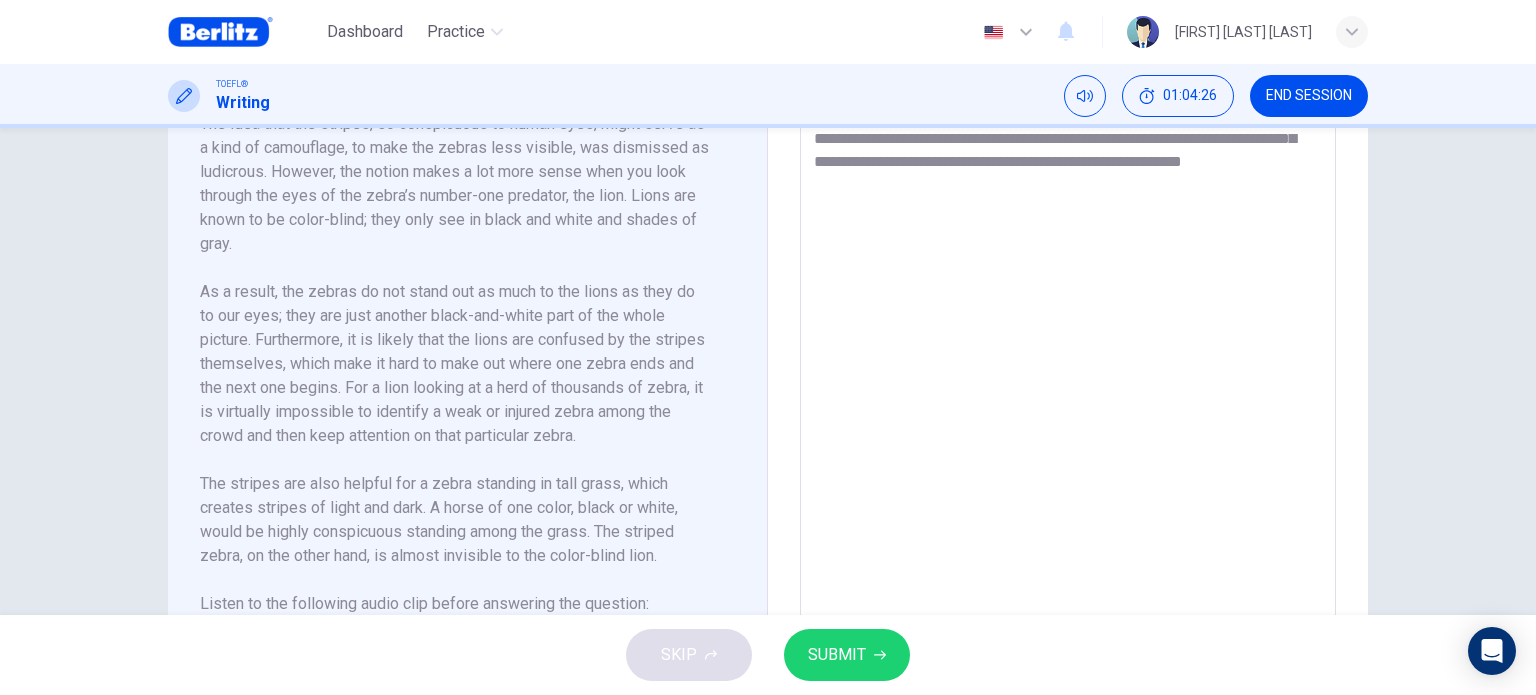 click on "**********" at bounding box center [1068, 372] 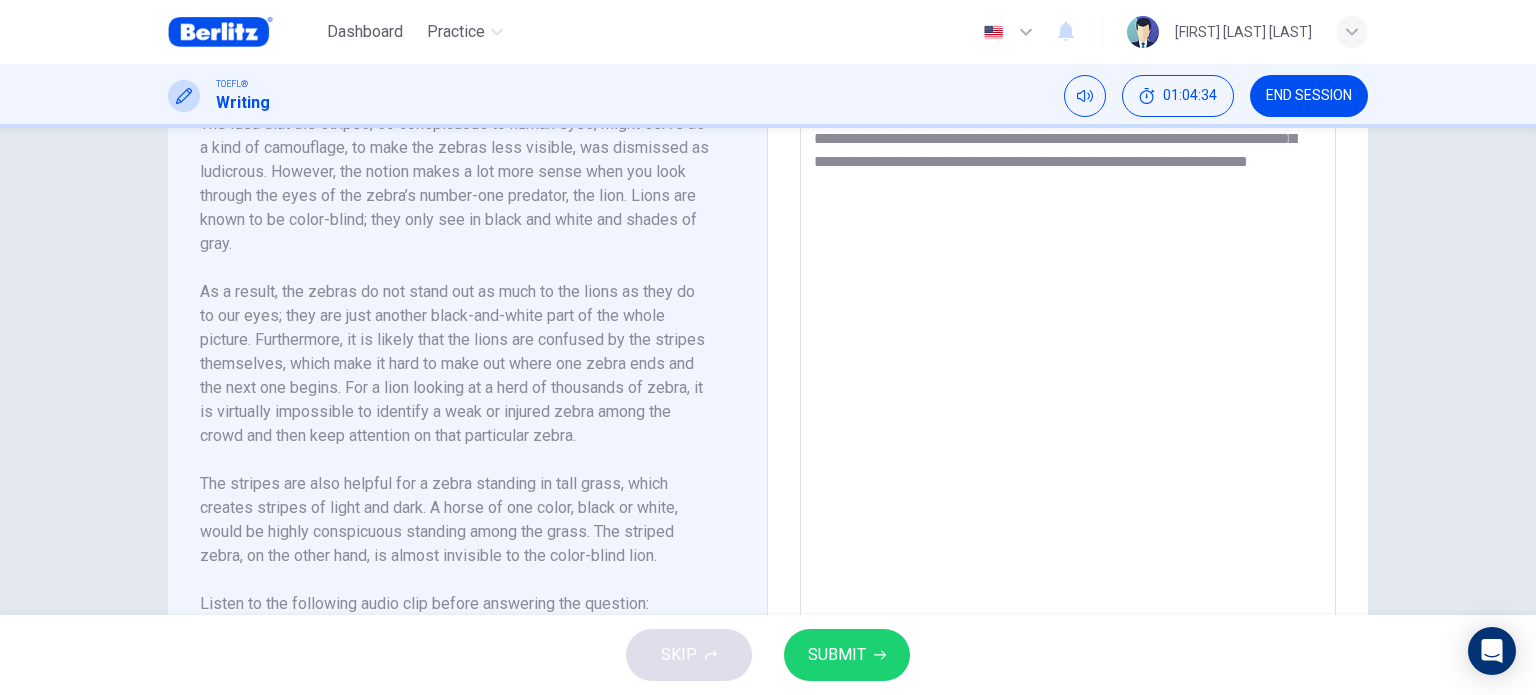 click on "**********" at bounding box center (1068, 372) 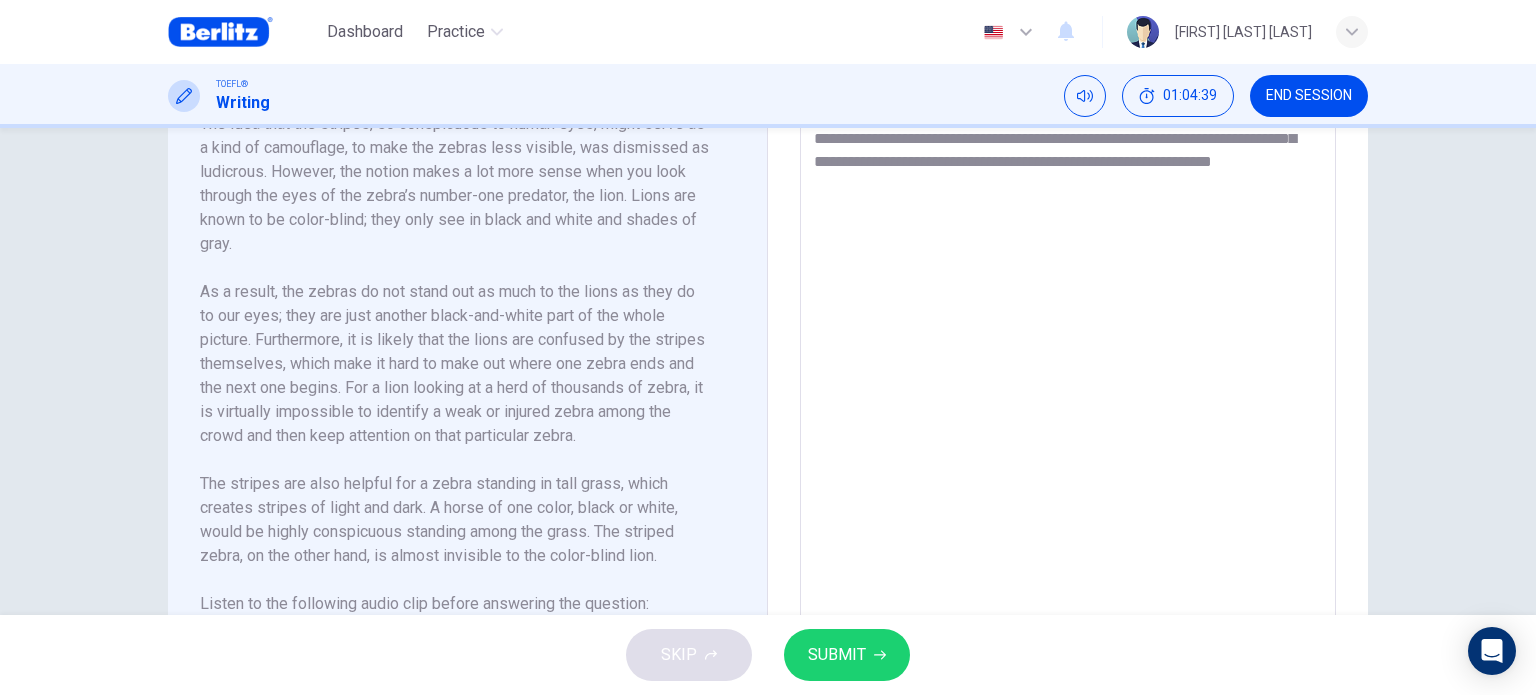 click on "**********" at bounding box center [1068, 372] 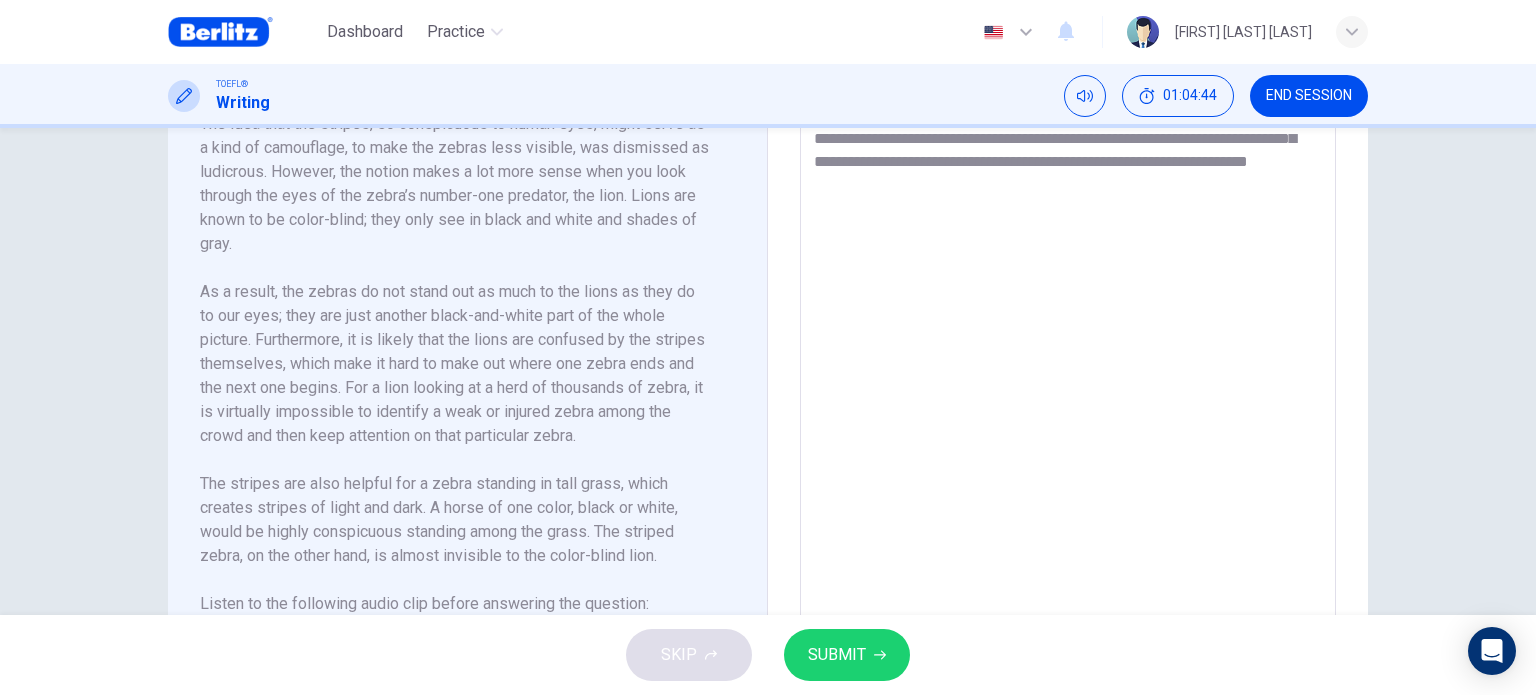 click on "**********" at bounding box center (1068, 372) 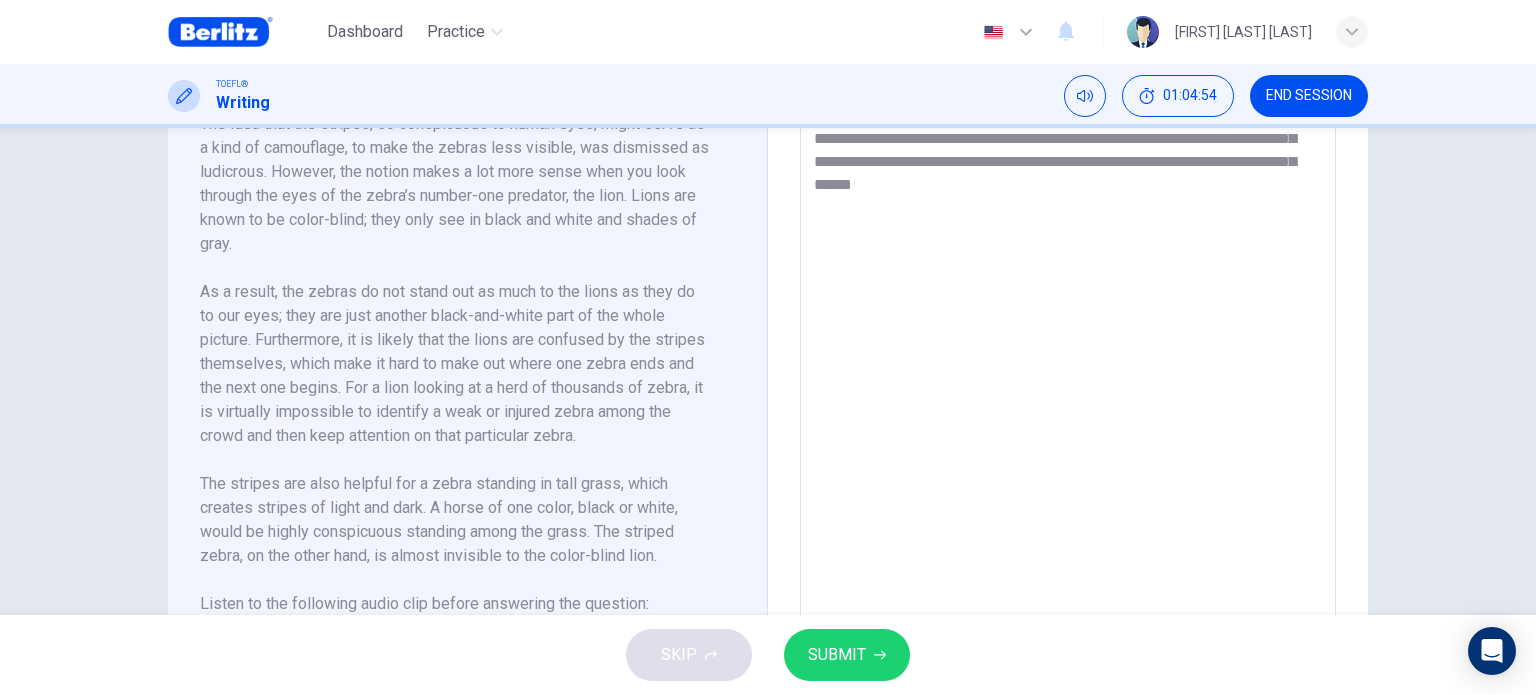 click on "**********" at bounding box center [1068, 372] 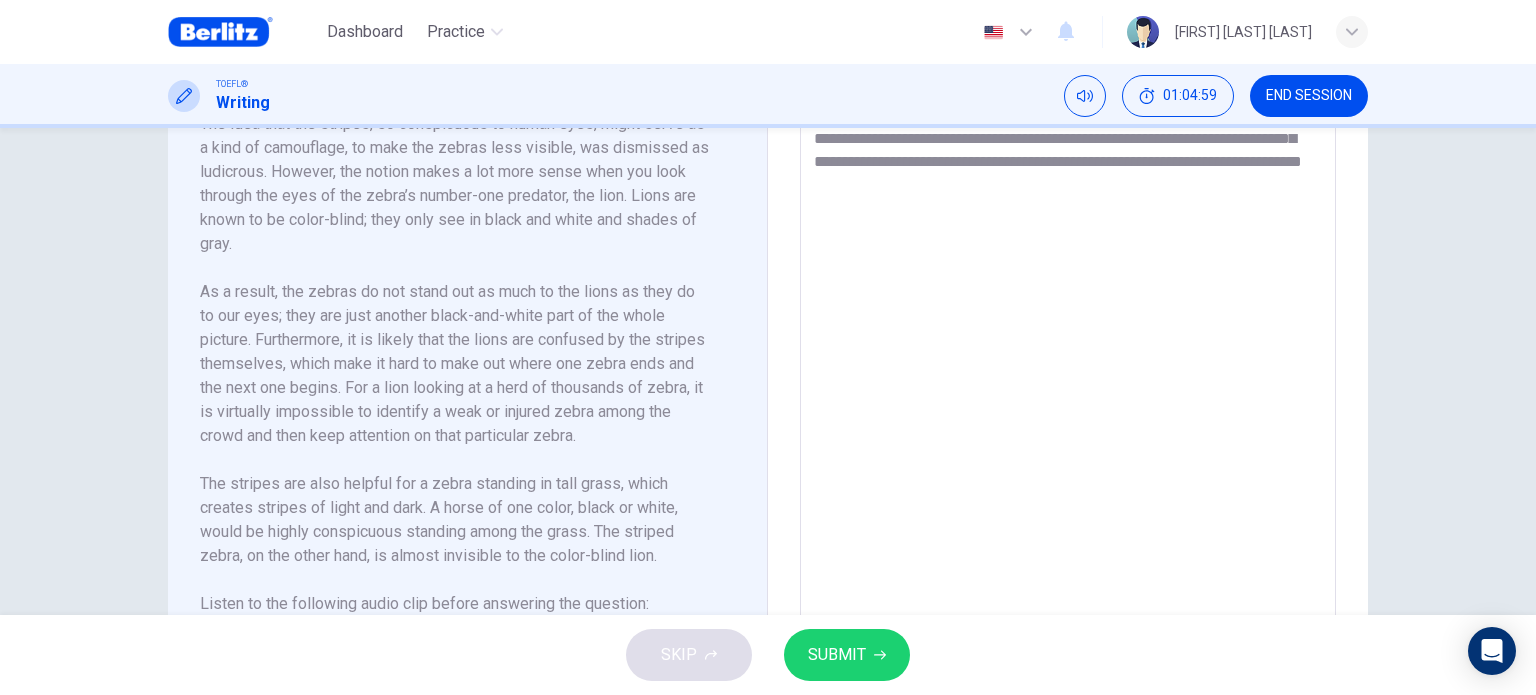 click on "**********" at bounding box center [1068, 372] 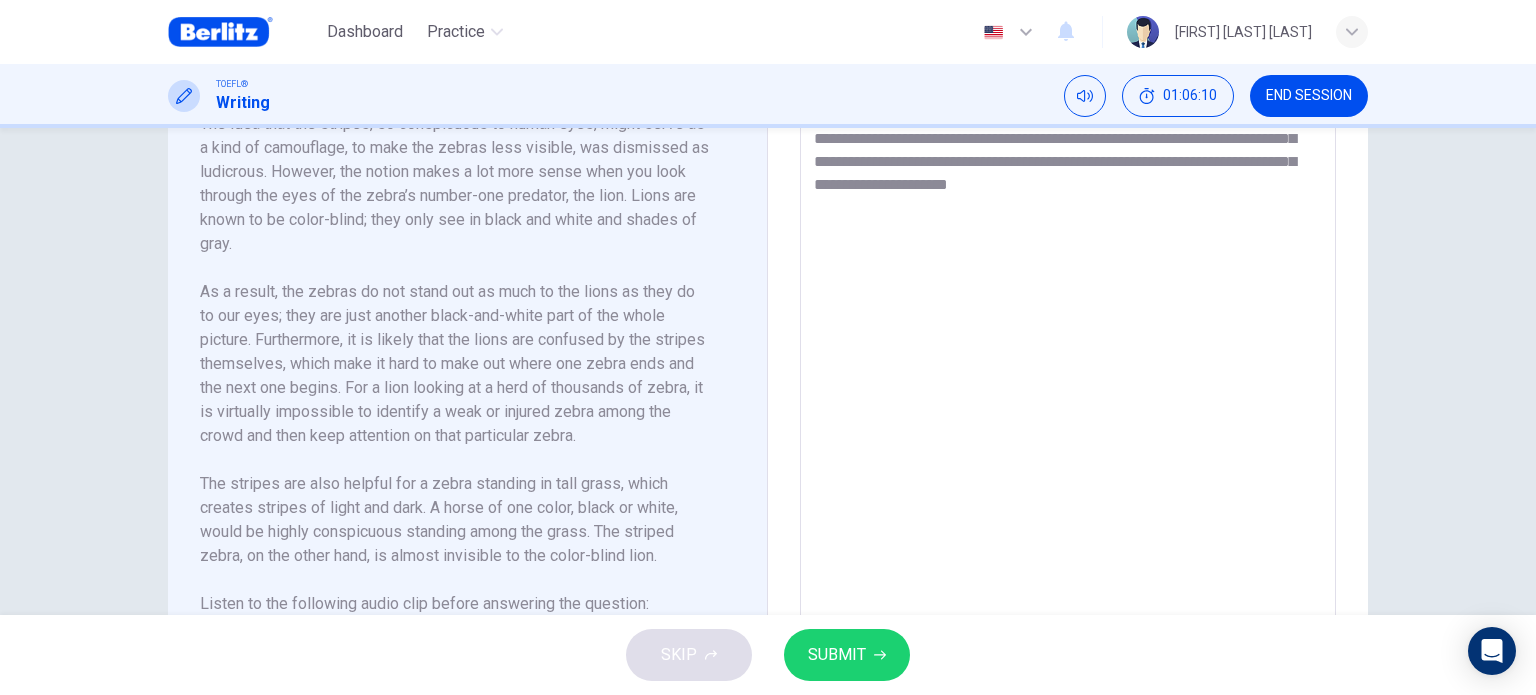 click on "**********" at bounding box center (1068, 372) 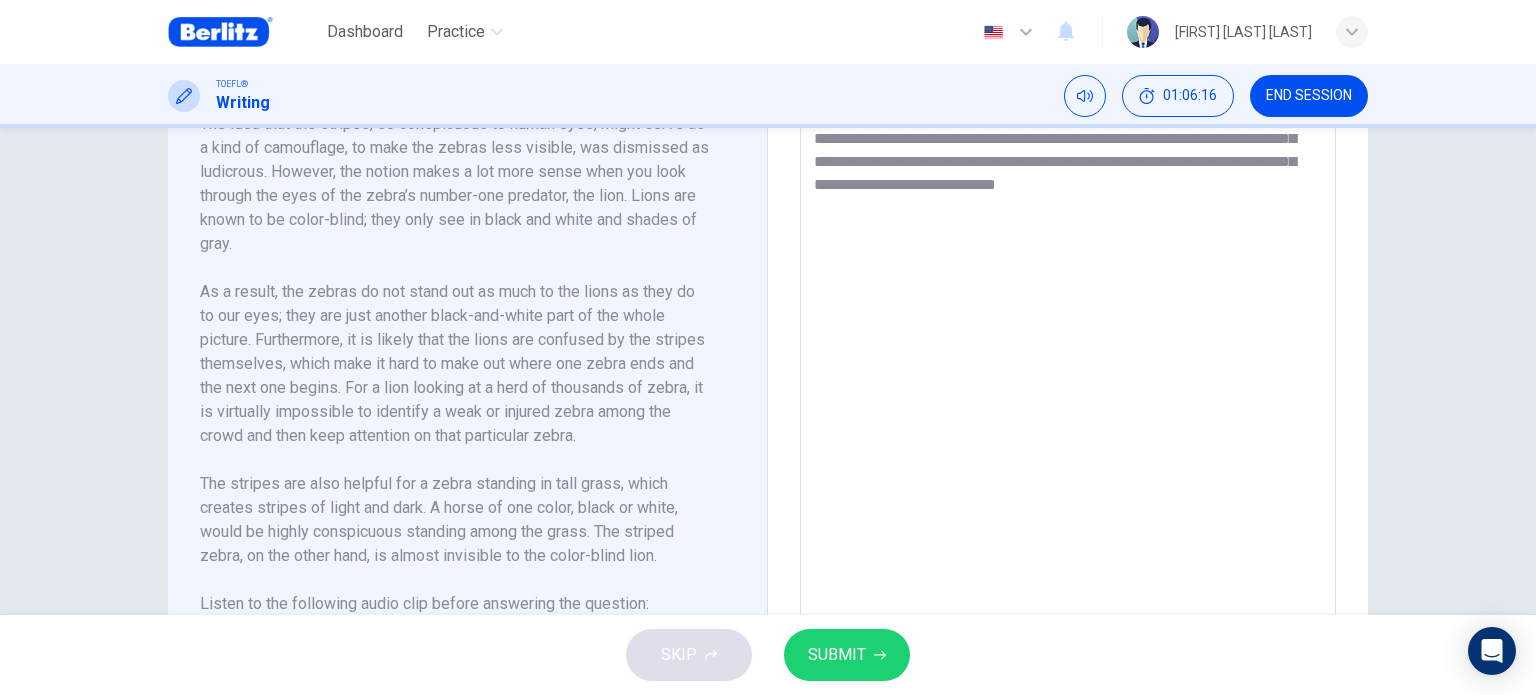 click on "**********" at bounding box center (1068, 372) 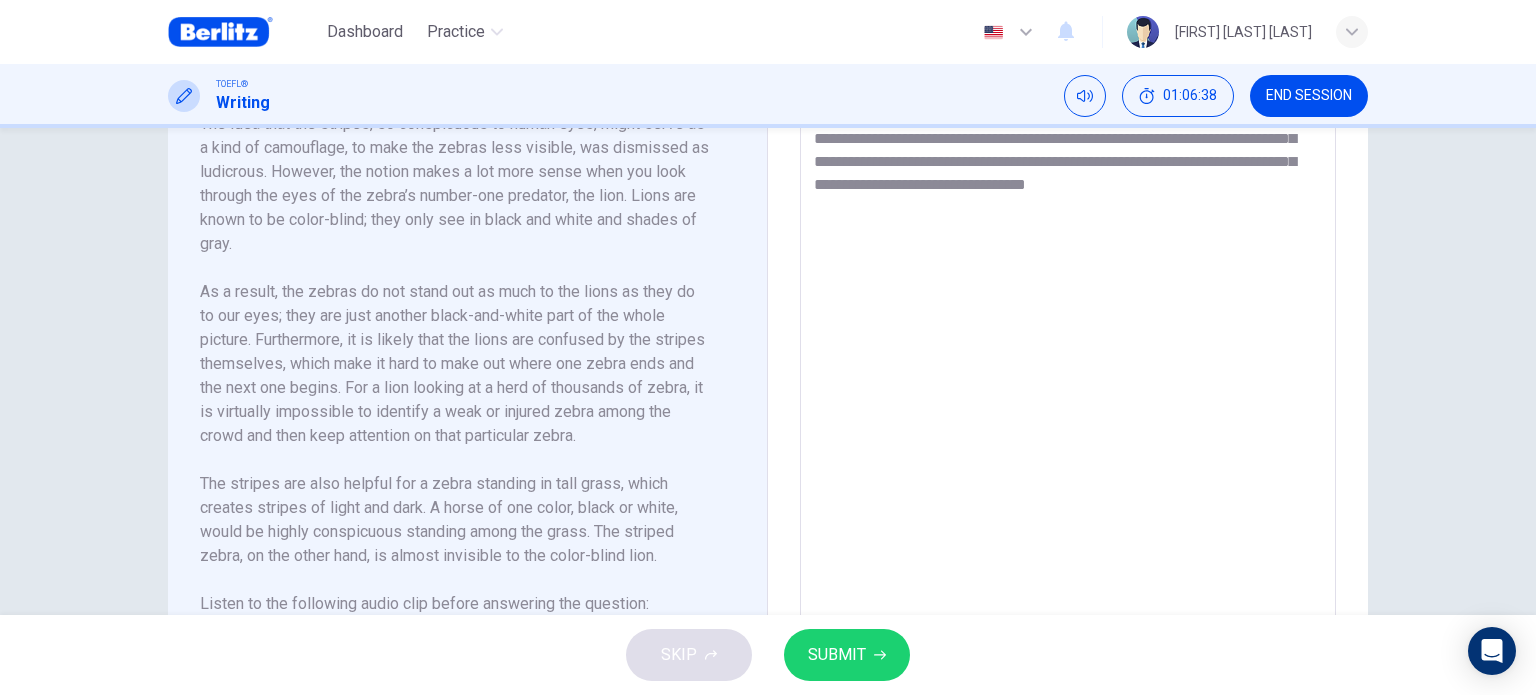 click on "**********" at bounding box center (1068, 372) 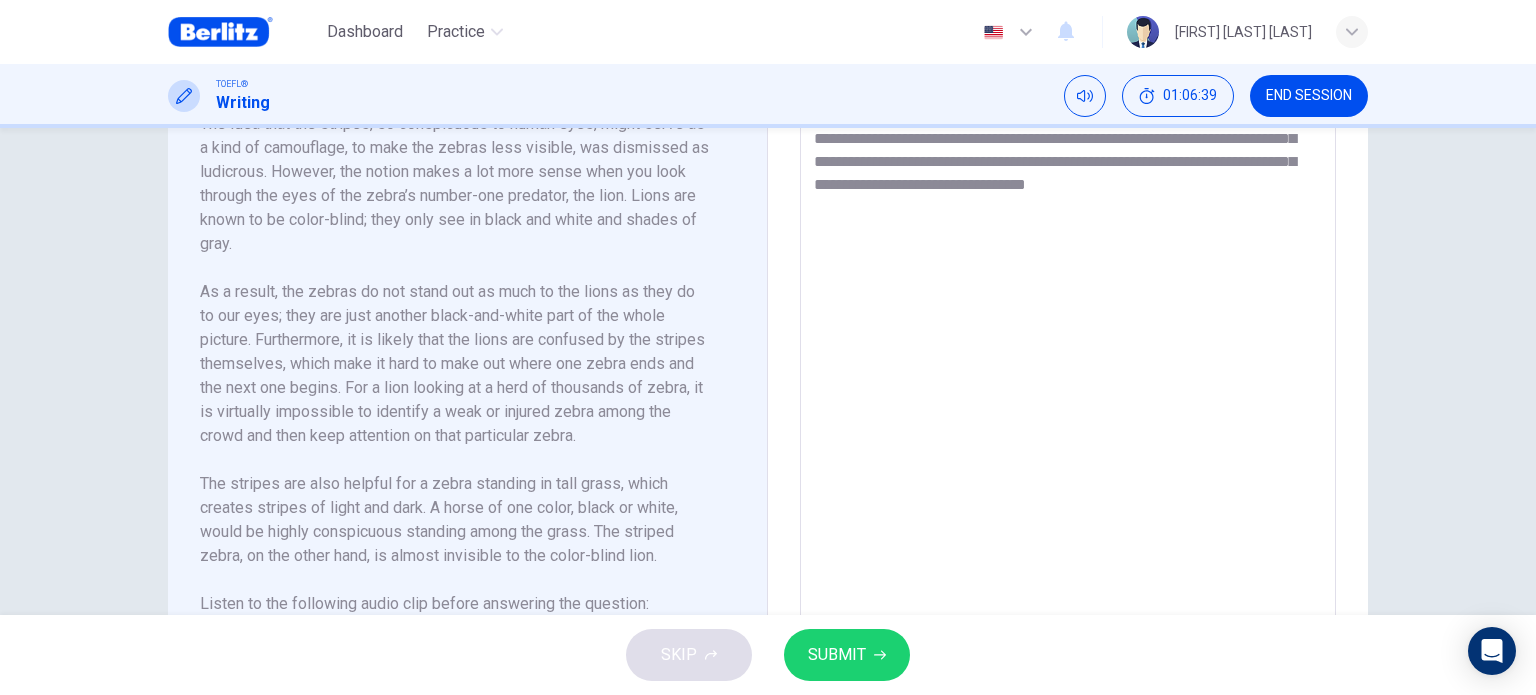 click on "**********" at bounding box center (1068, 372) 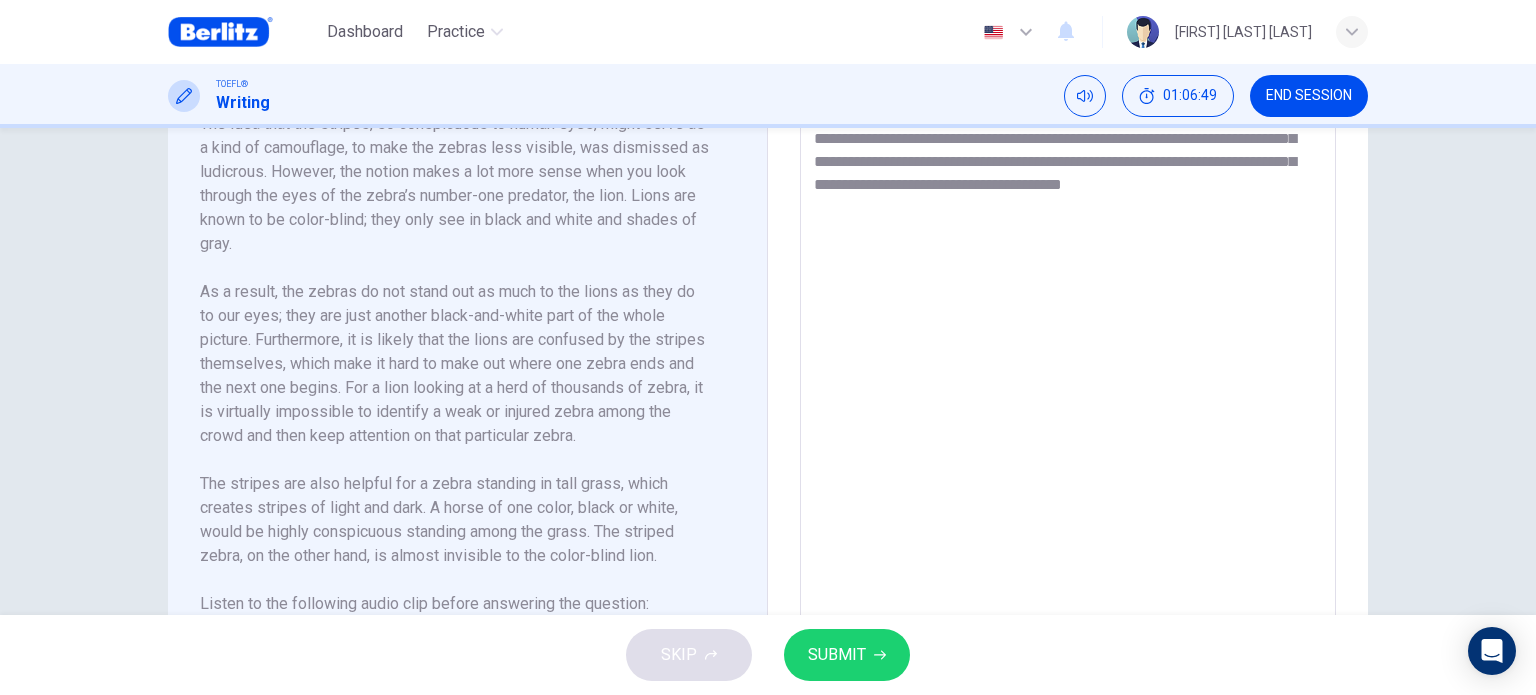 click on "**********" at bounding box center (1068, 372) 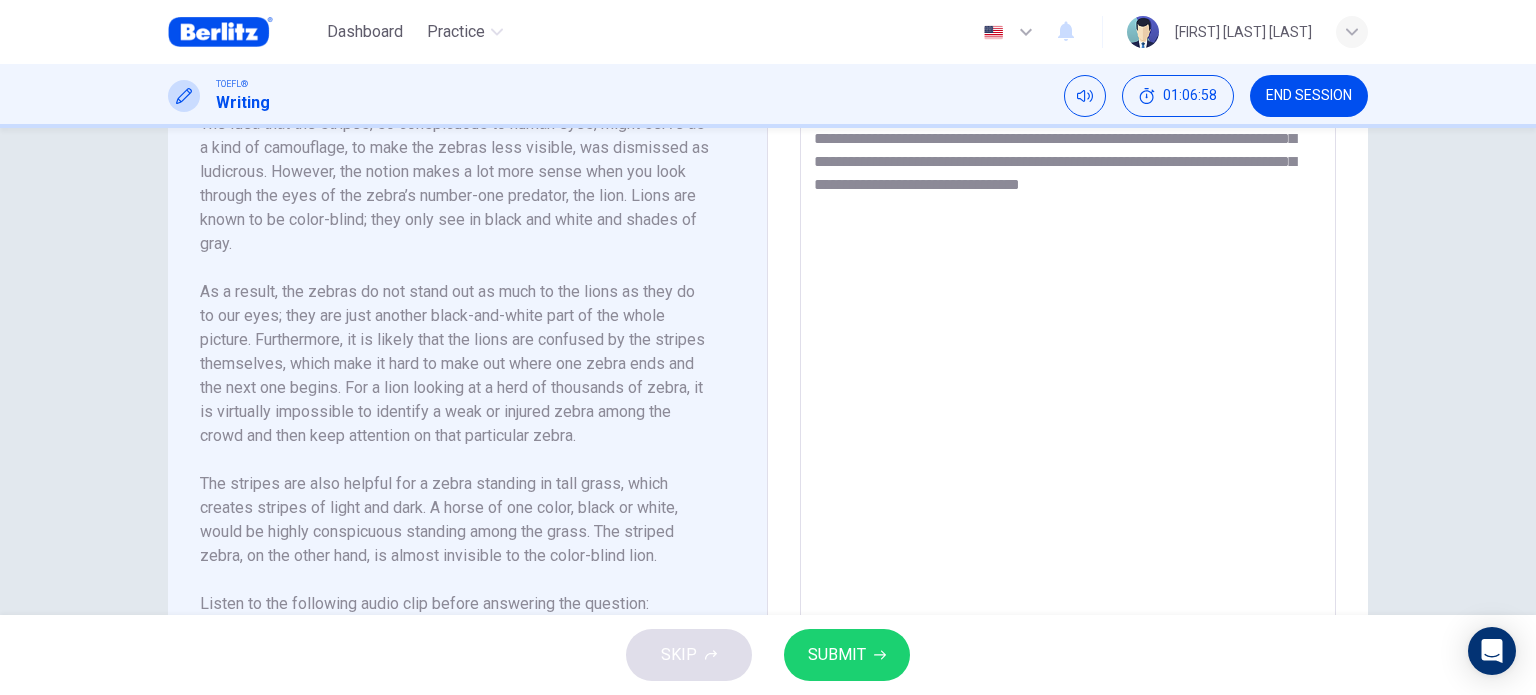 click on "**********" at bounding box center (1068, 372) 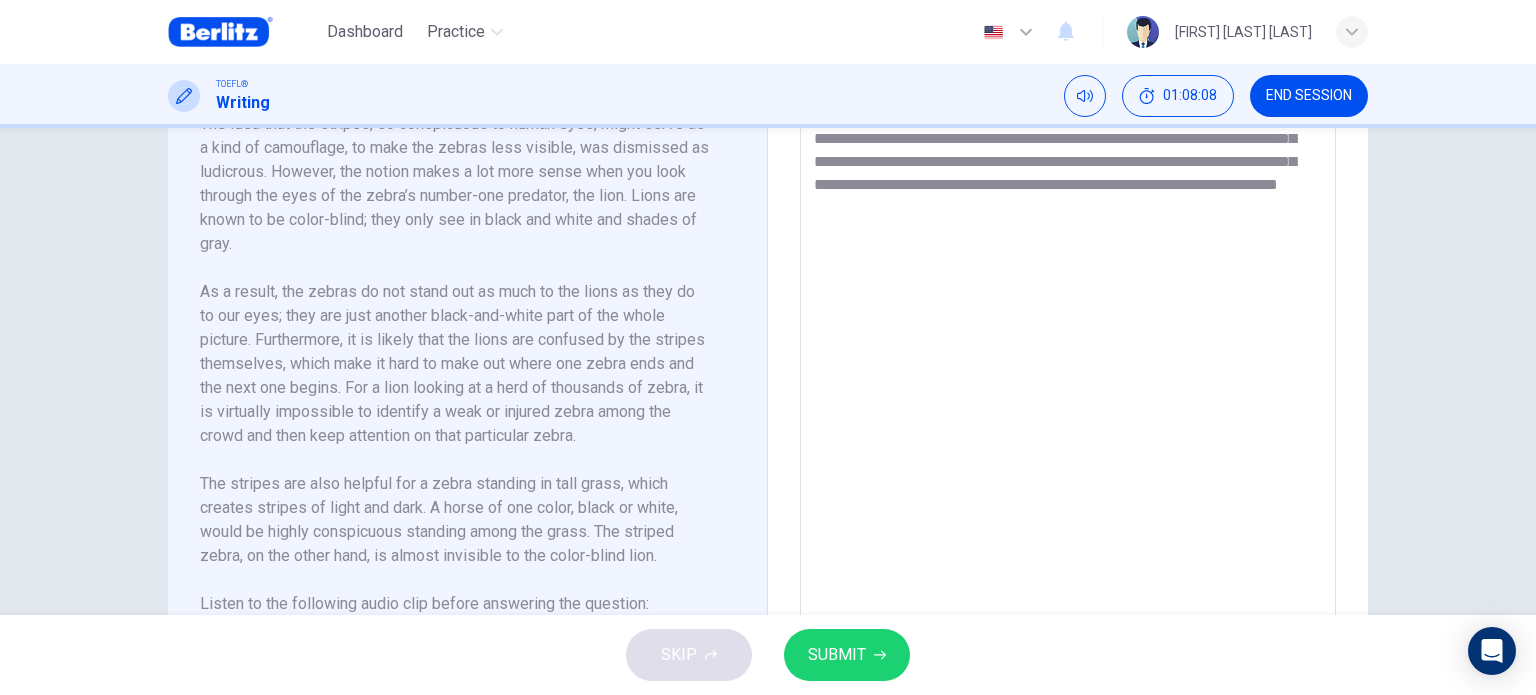 click on "**********" at bounding box center (1068, 372) 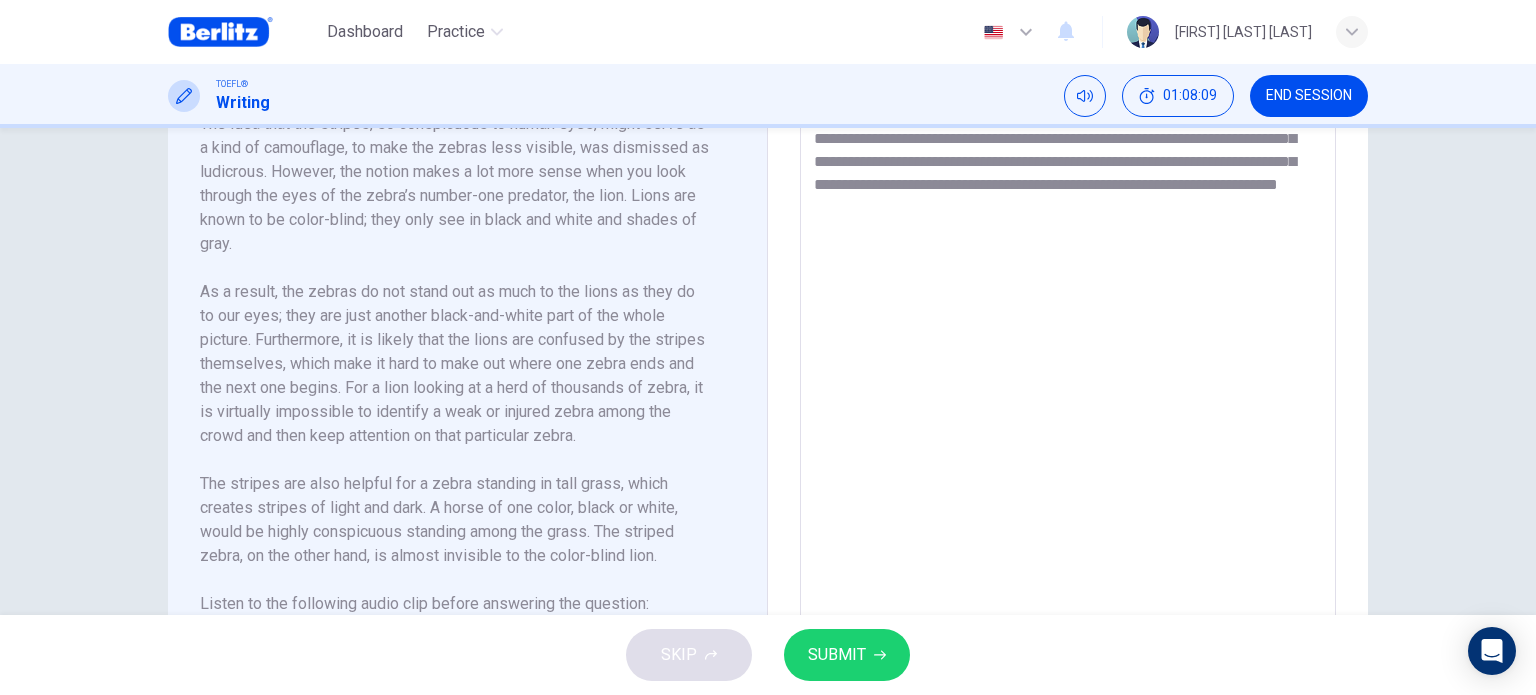click on "**********" at bounding box center (1068, 372) 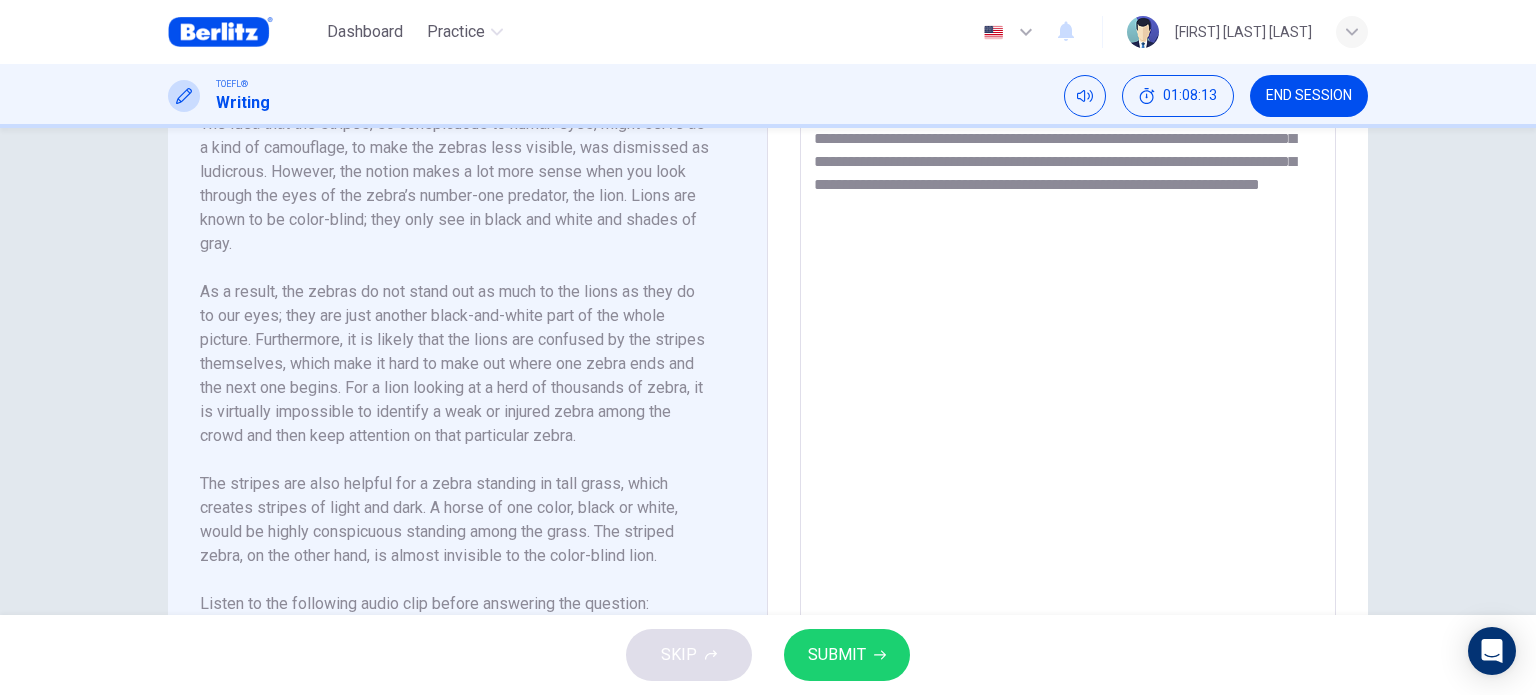 click on "**********" at bounding box center [1068, 372] 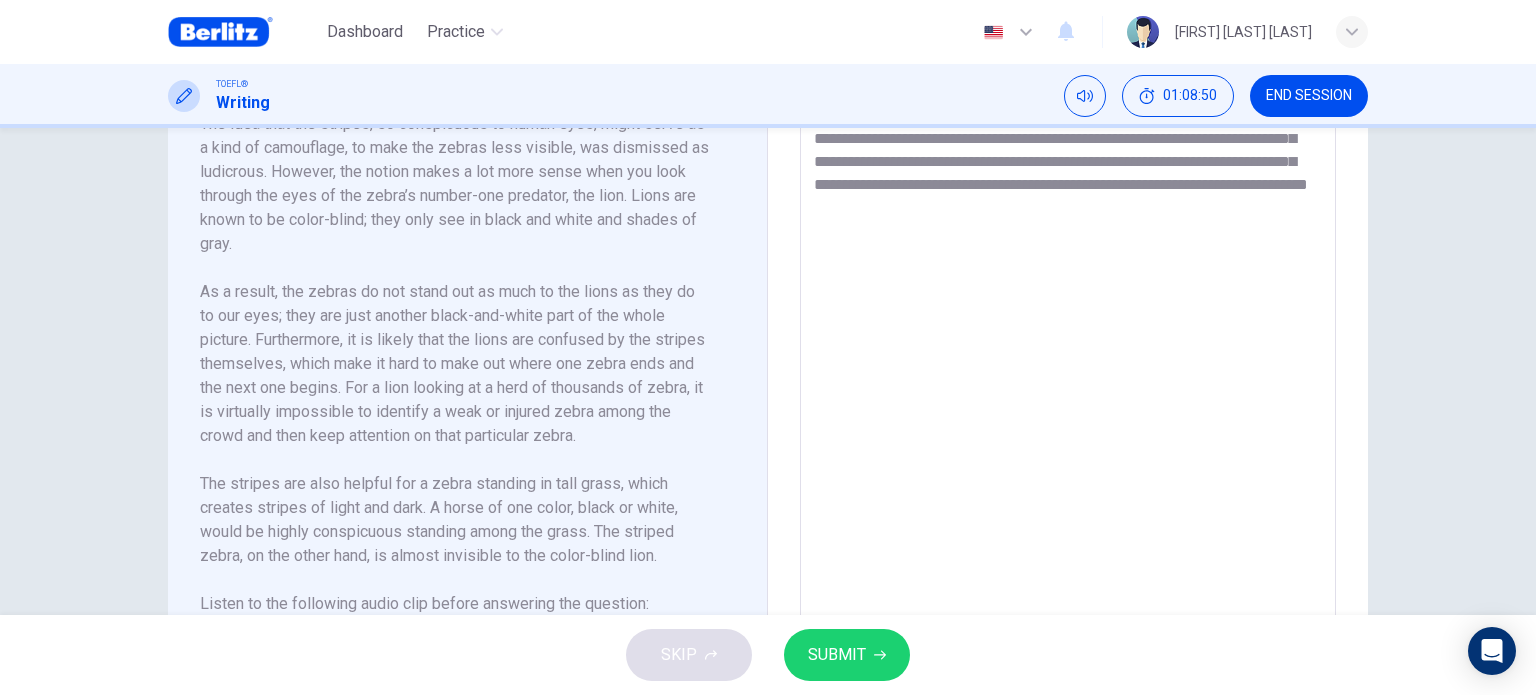 click on "**********" at bounding box center (1068, 372) 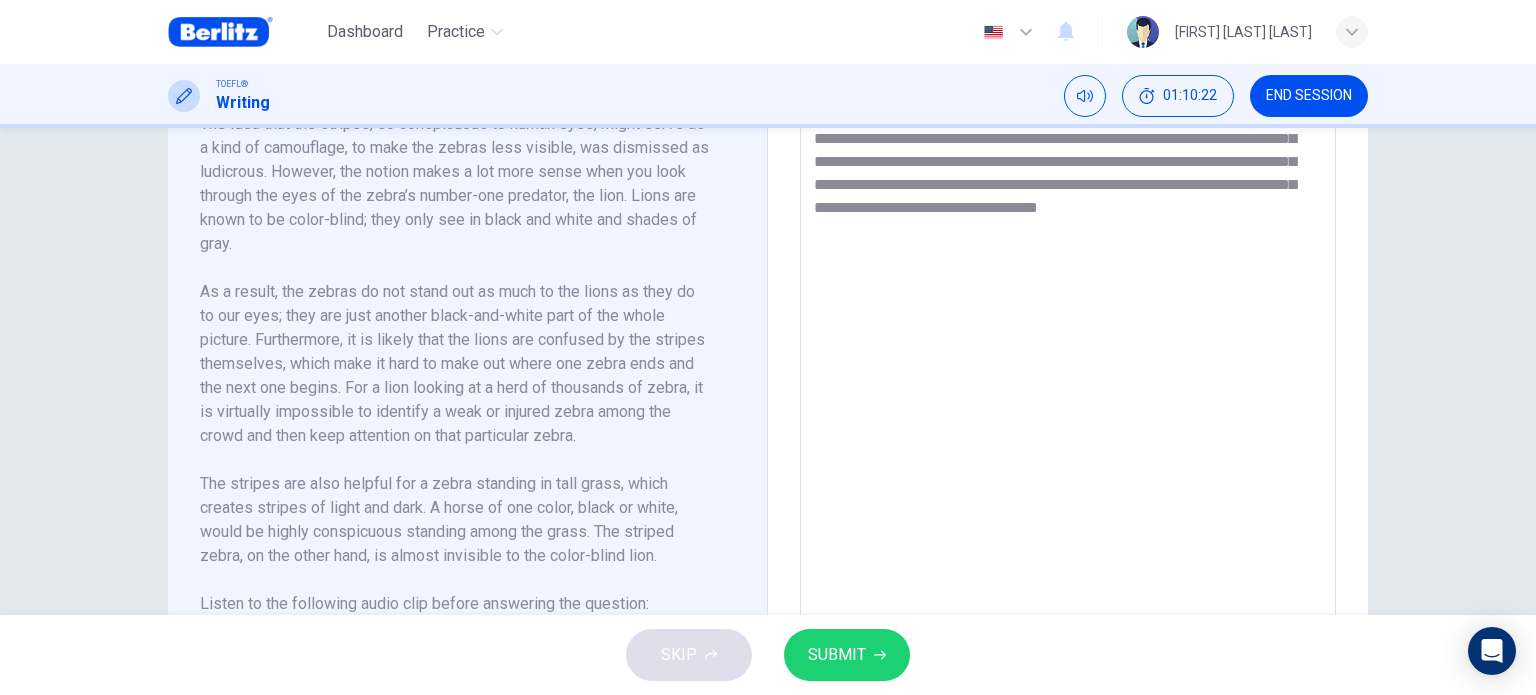click on "**********" at bounding box center (1068, 372) 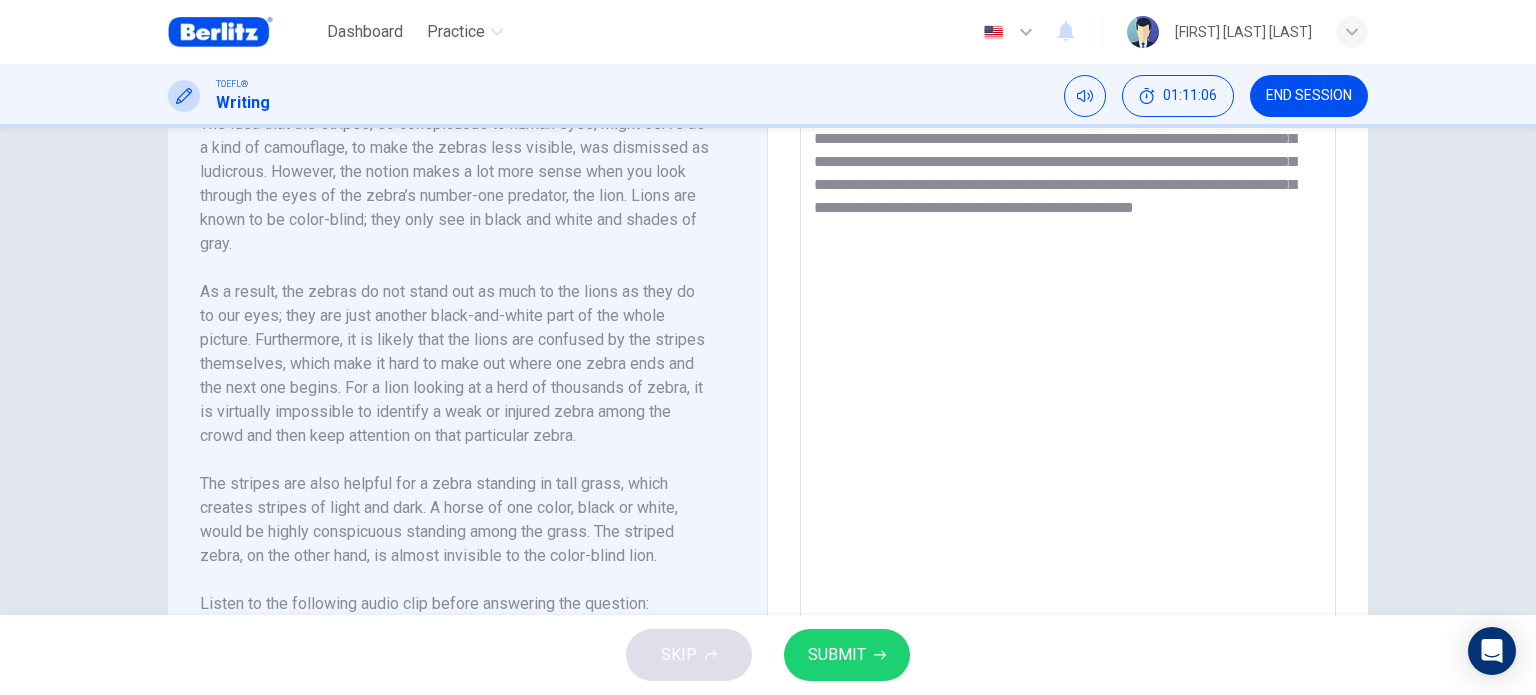 click on "**********" at bounding box center (1068, 372) 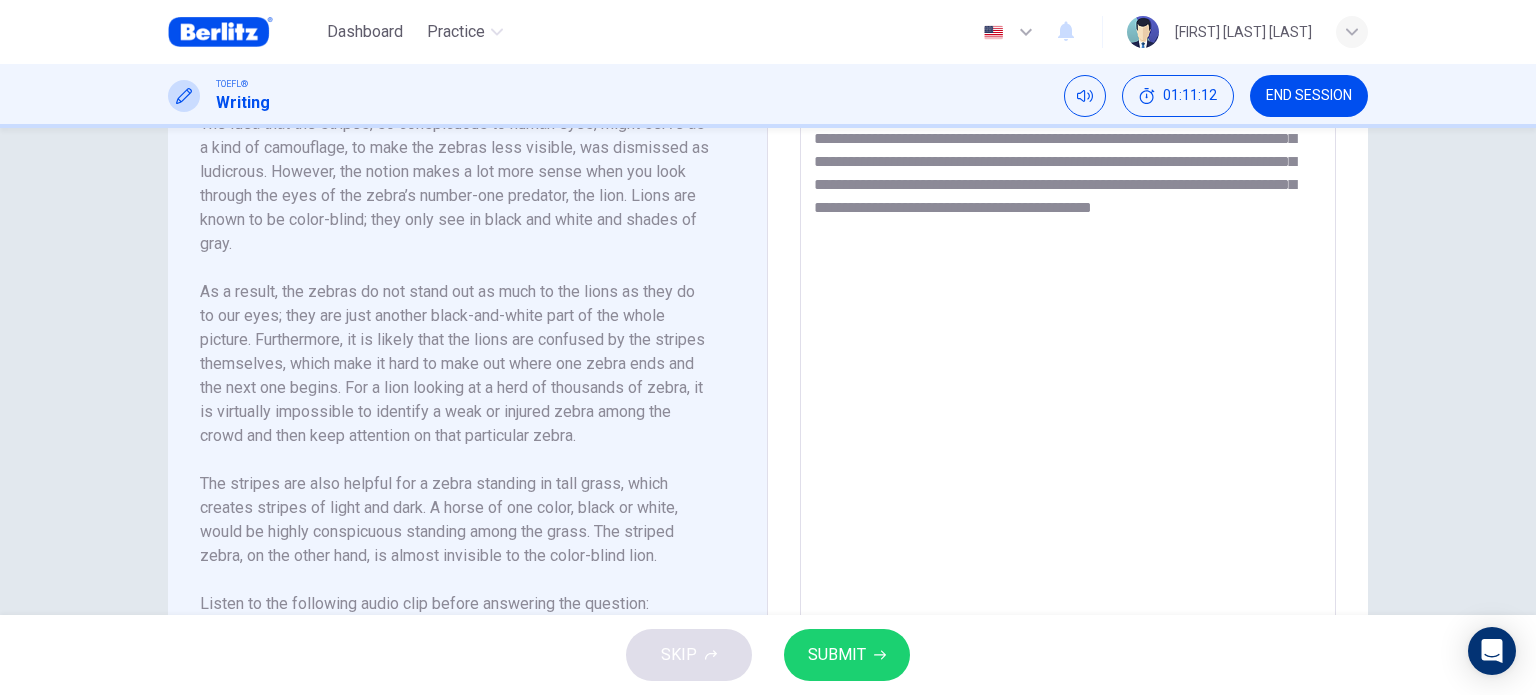 click on "**********" at bounding box center [1068, 372] 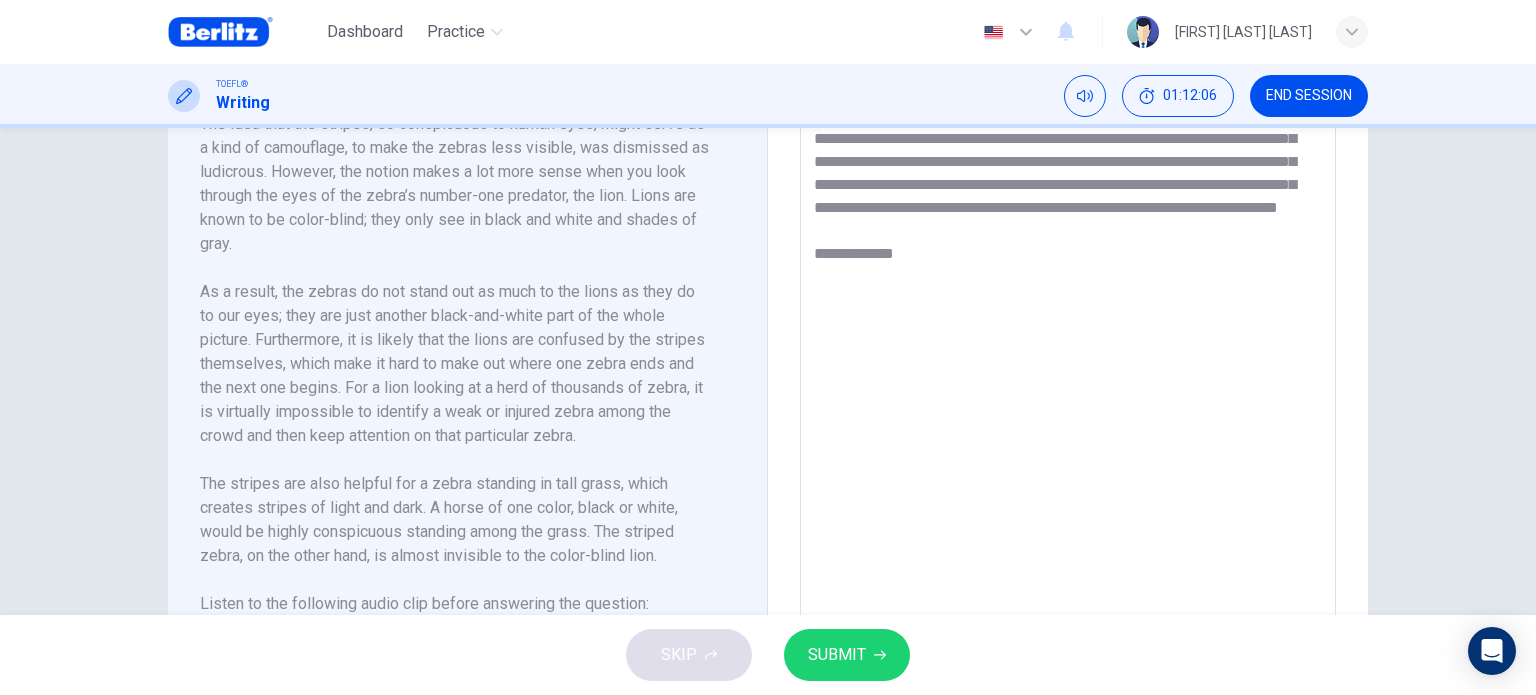 click on "**********" at bounding box center (1068, 372) 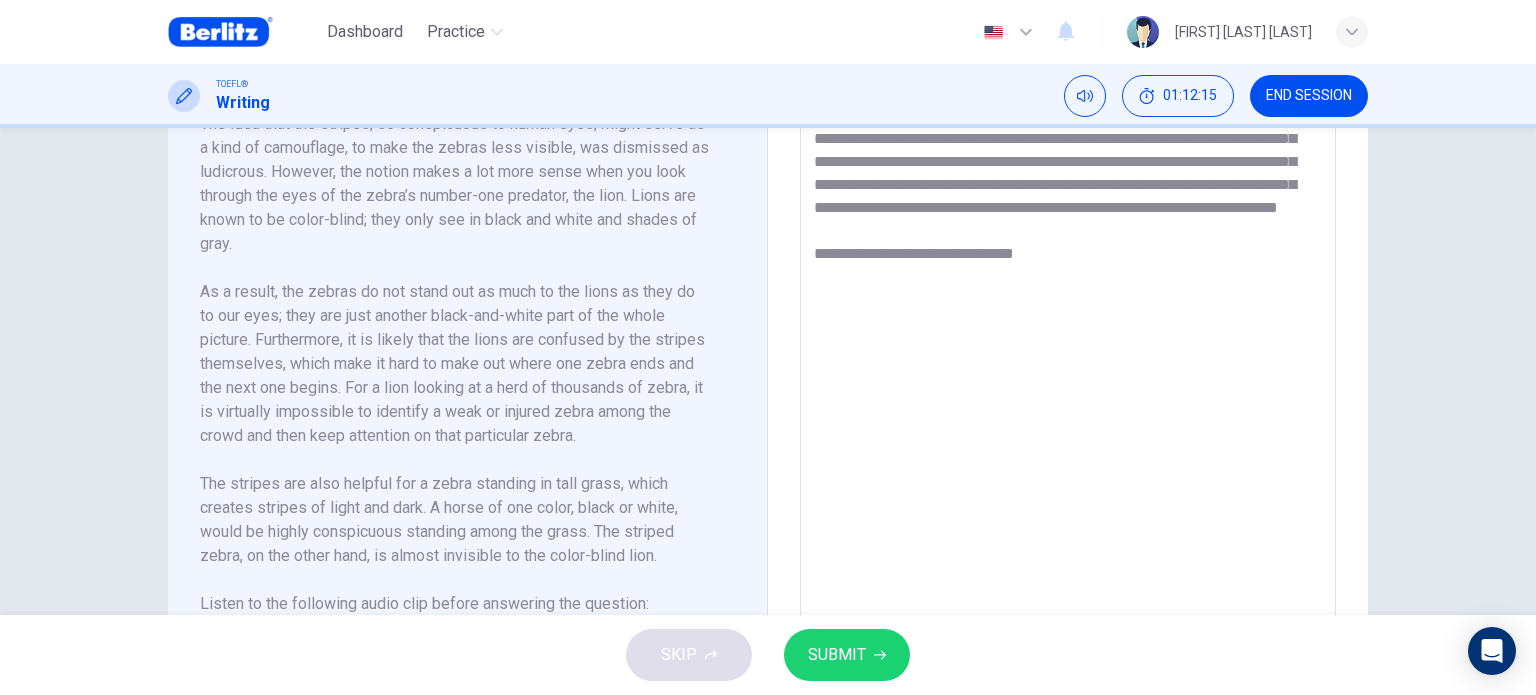 click on "**********" at bounding box center [1068, 372] 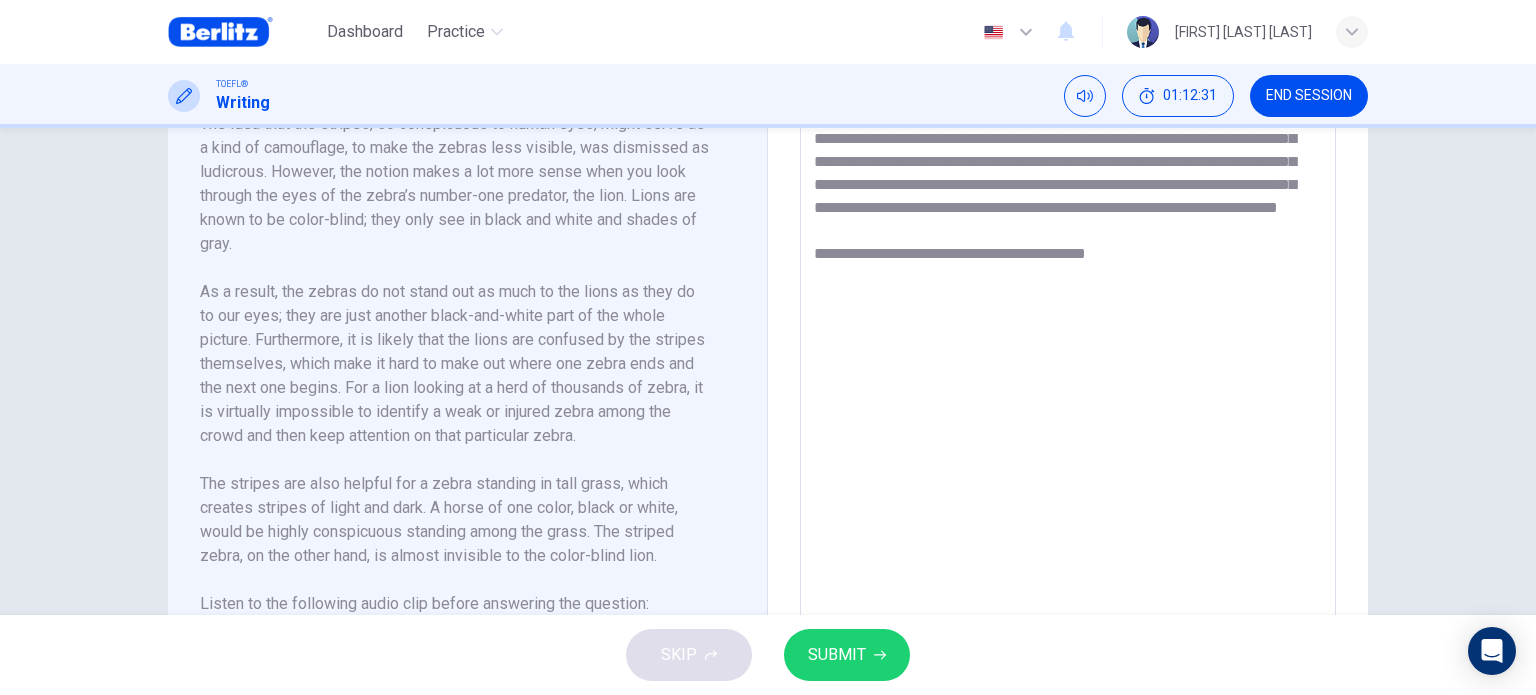 click on "**********" at bounding box center (1068, 372) 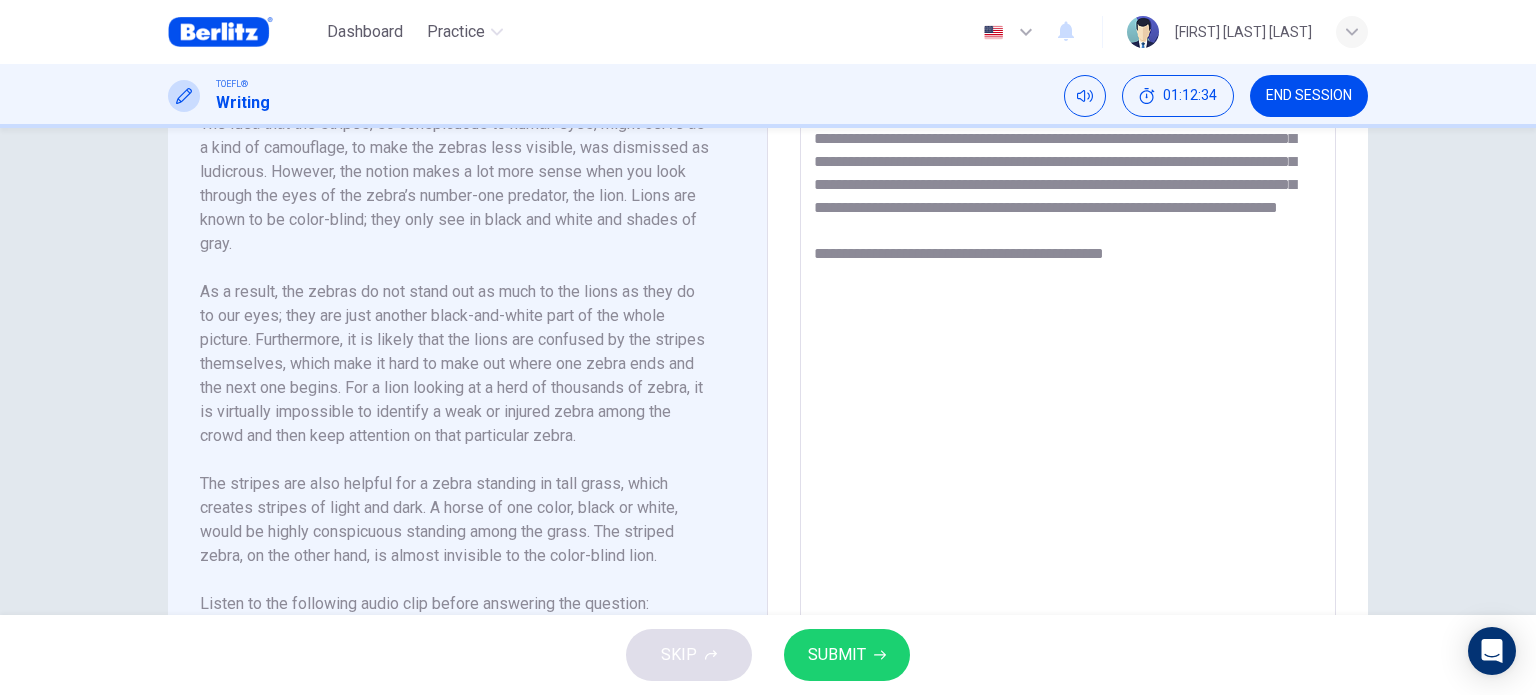 click on "**********" at bounding box center (1068, 372) 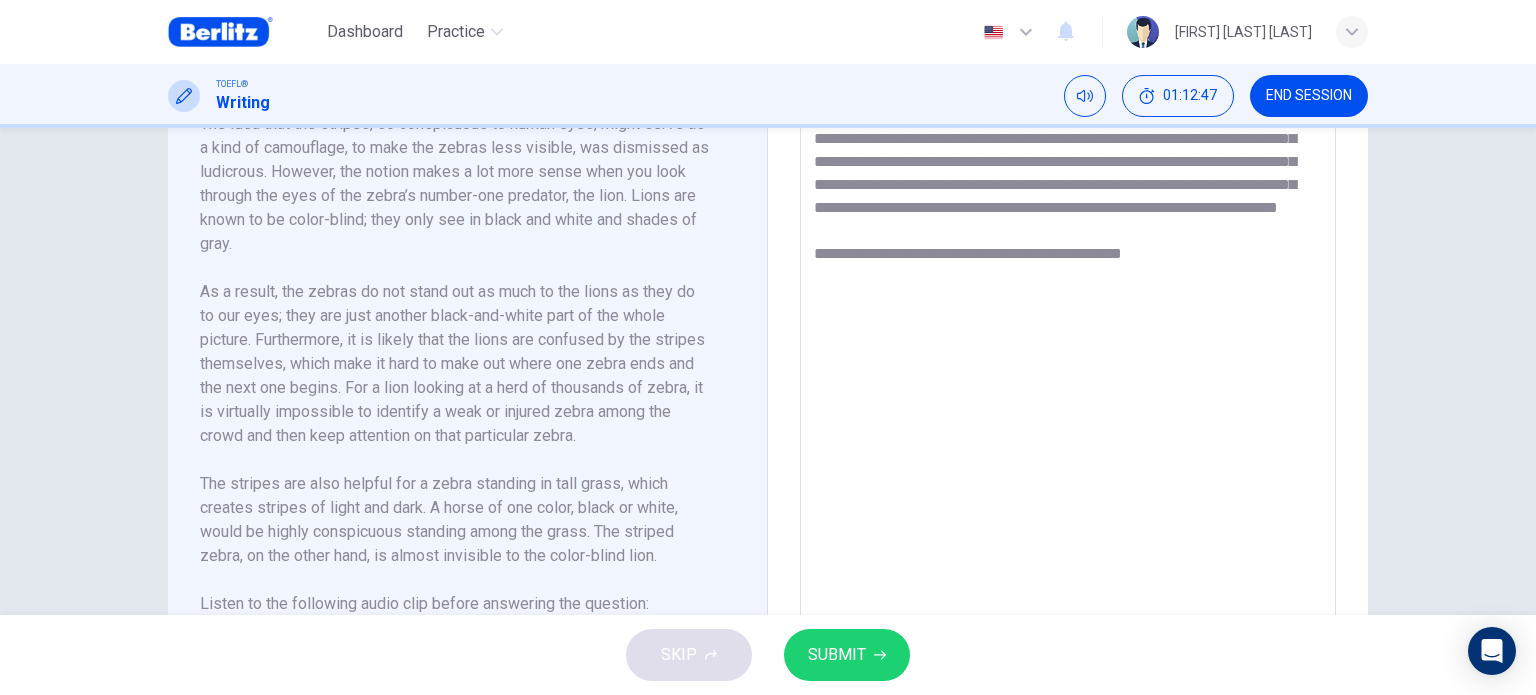 click on "**********" at bounding box center [1068, 372] 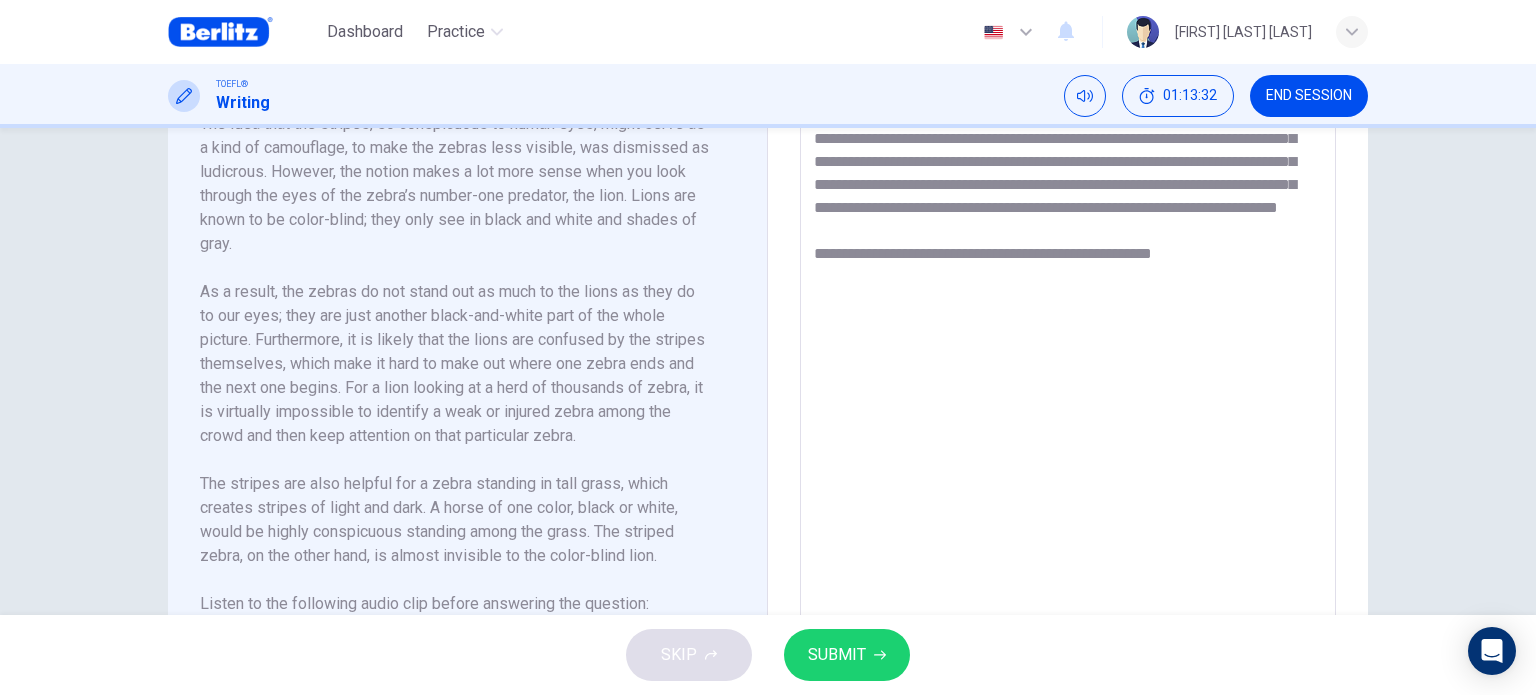 click on "**********" at bounding box center [1068, 372] 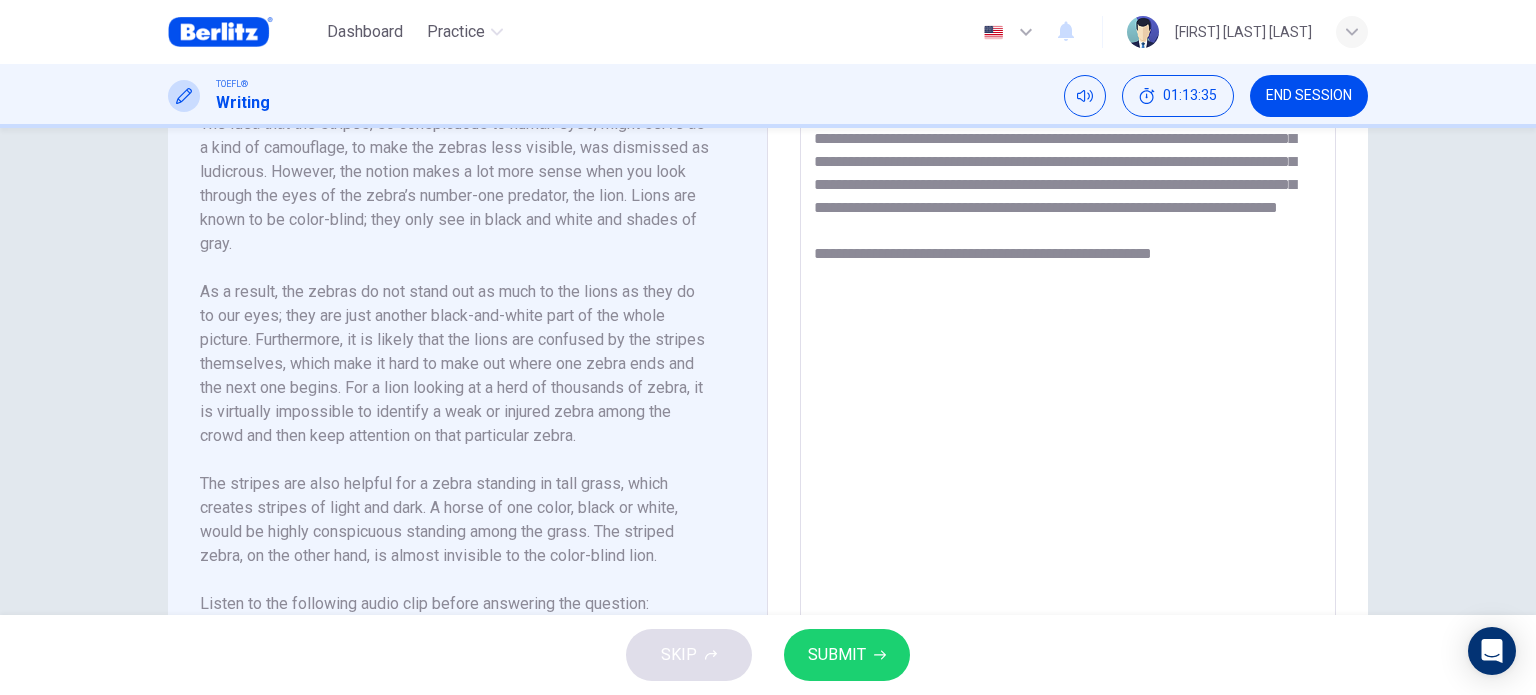 click on "**********" at bounding box center (1068, 372) 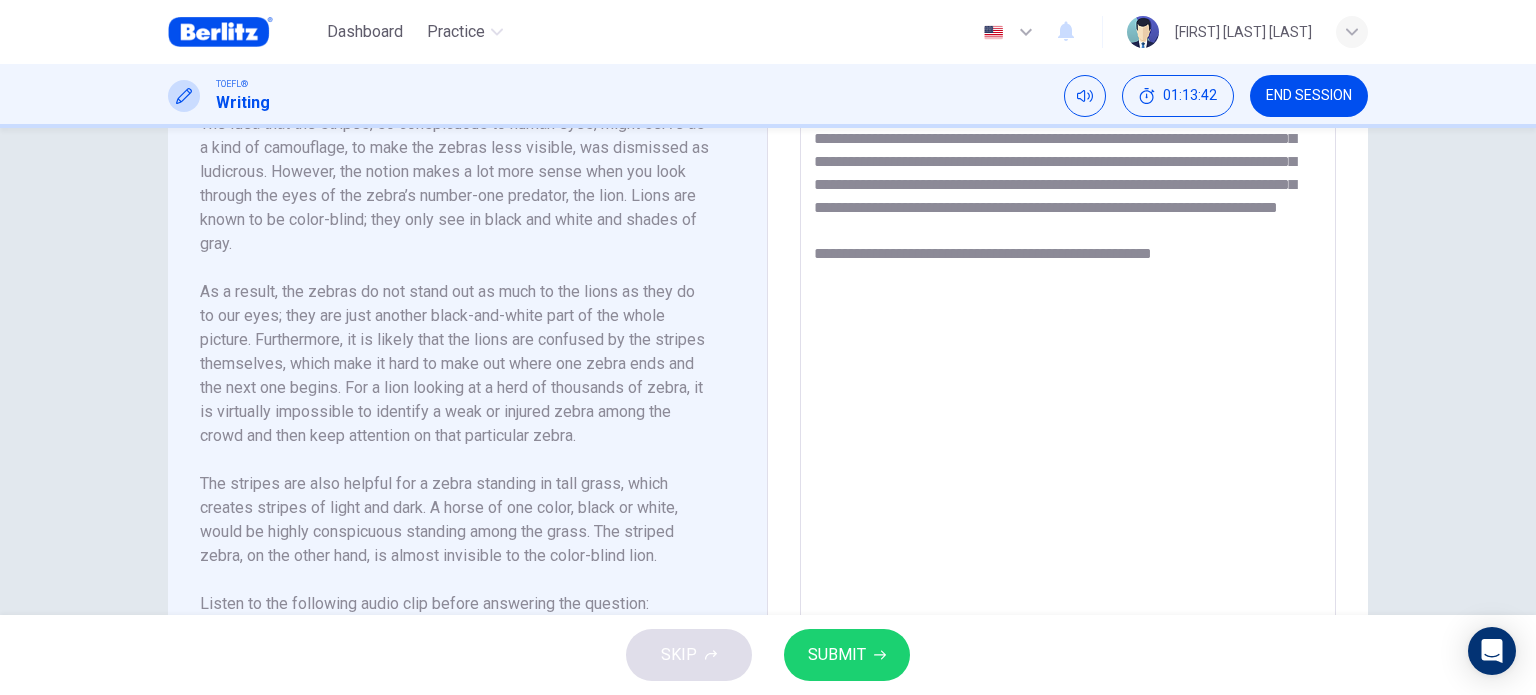 click on "**********" at bounding box center (1068, 372) 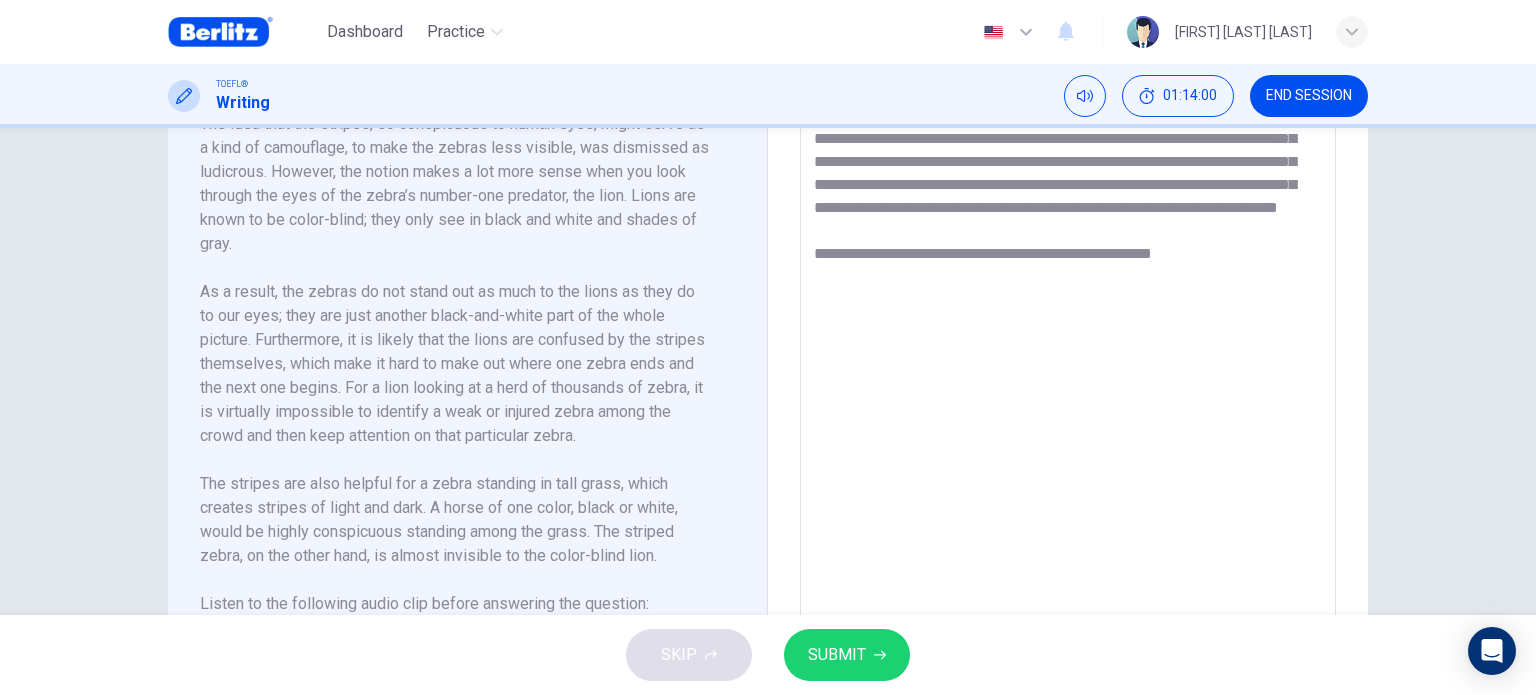 click on "**********" at bounding box center (1068, 372) 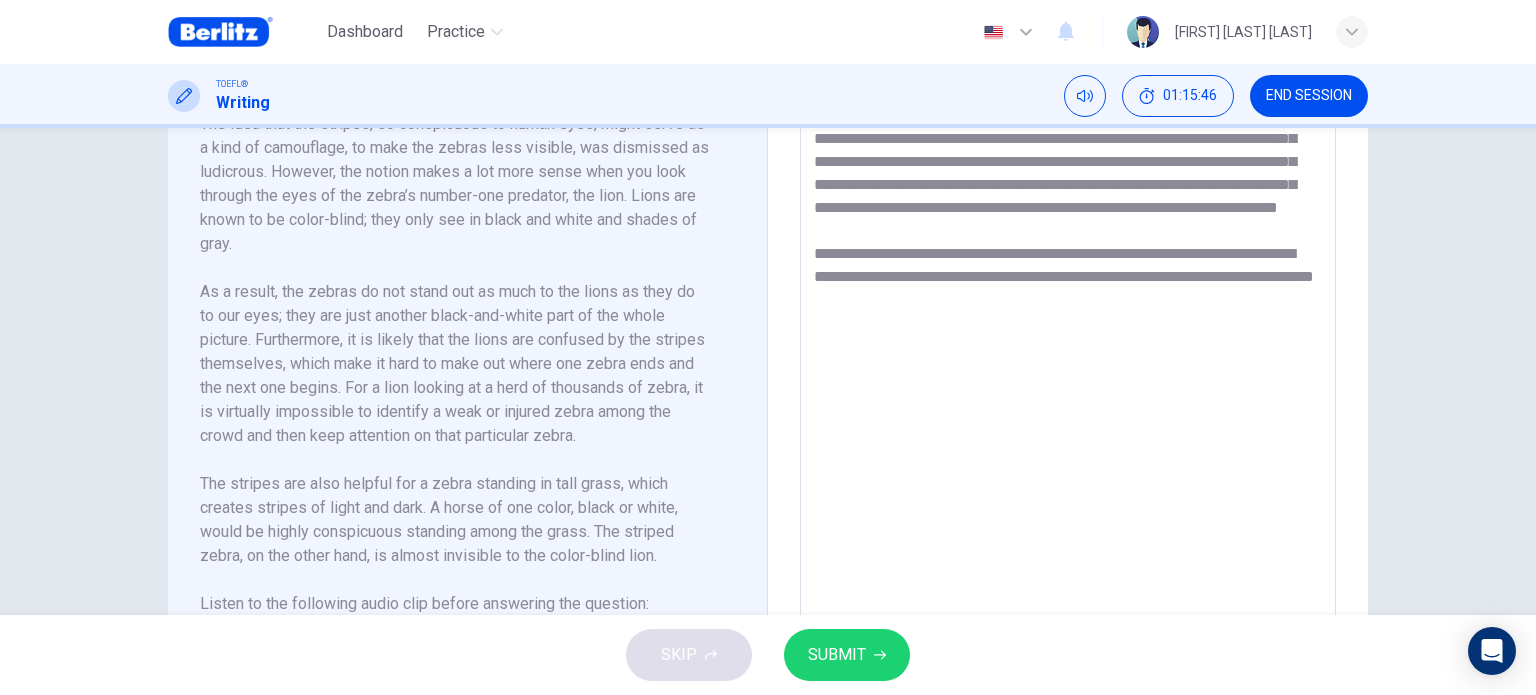 click on "**********" at bounding box center [1068, 372] 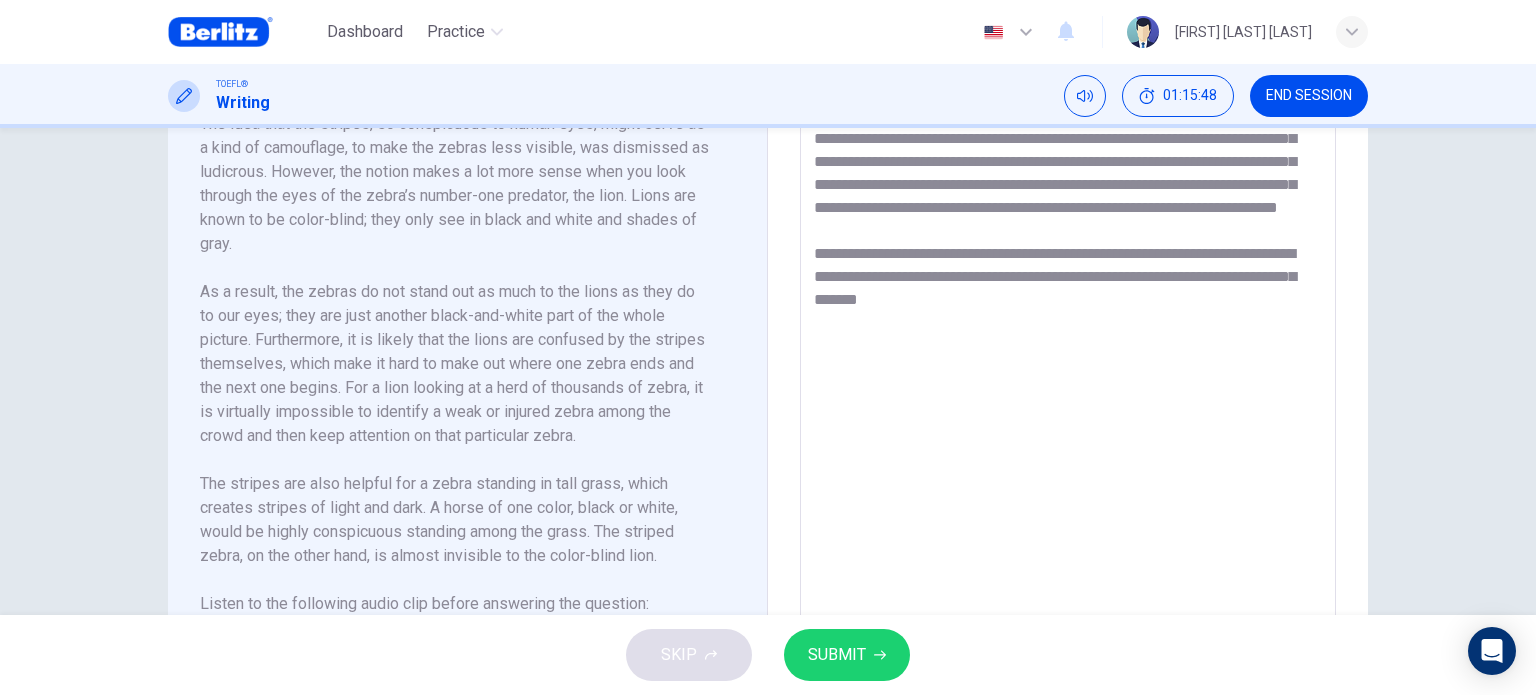 click on "**********" at bounding box center [1068, 372] 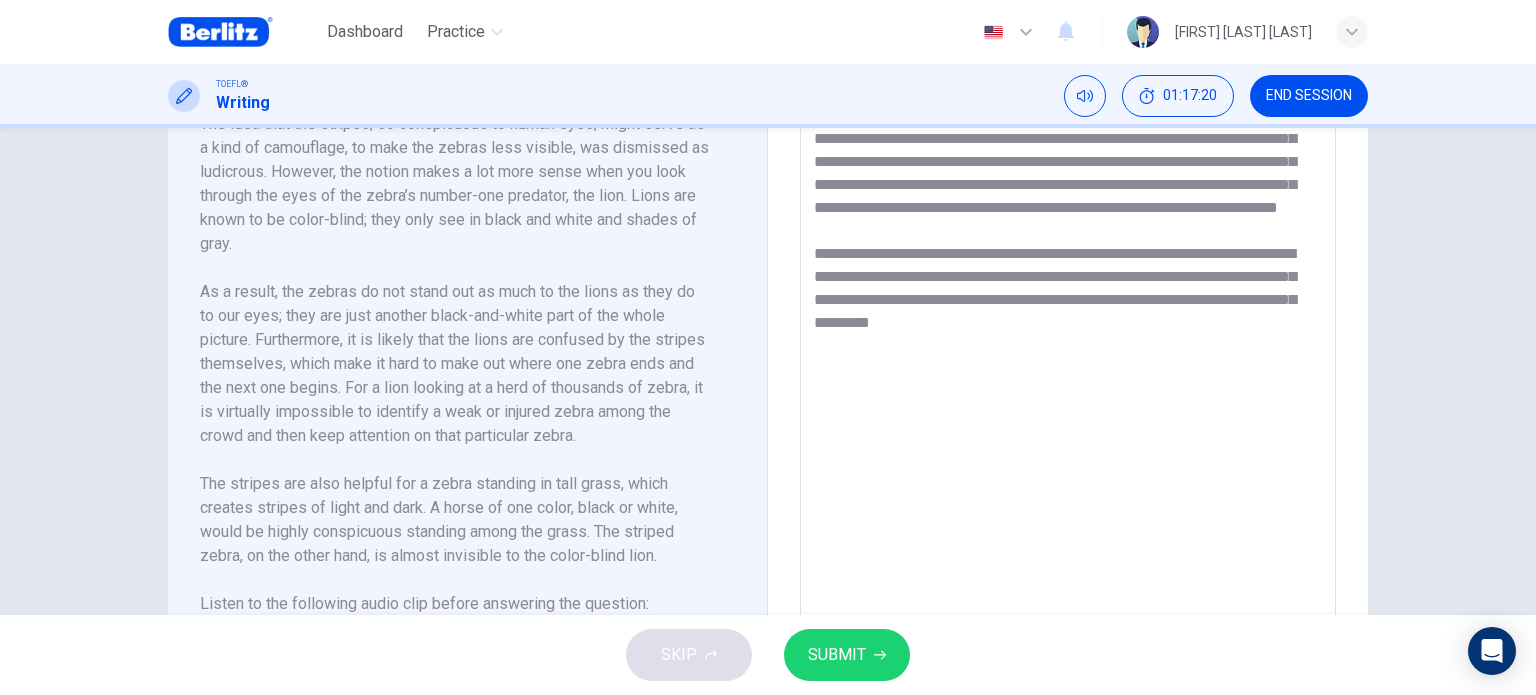 click on "**********" at bounding box center [1068, 372] 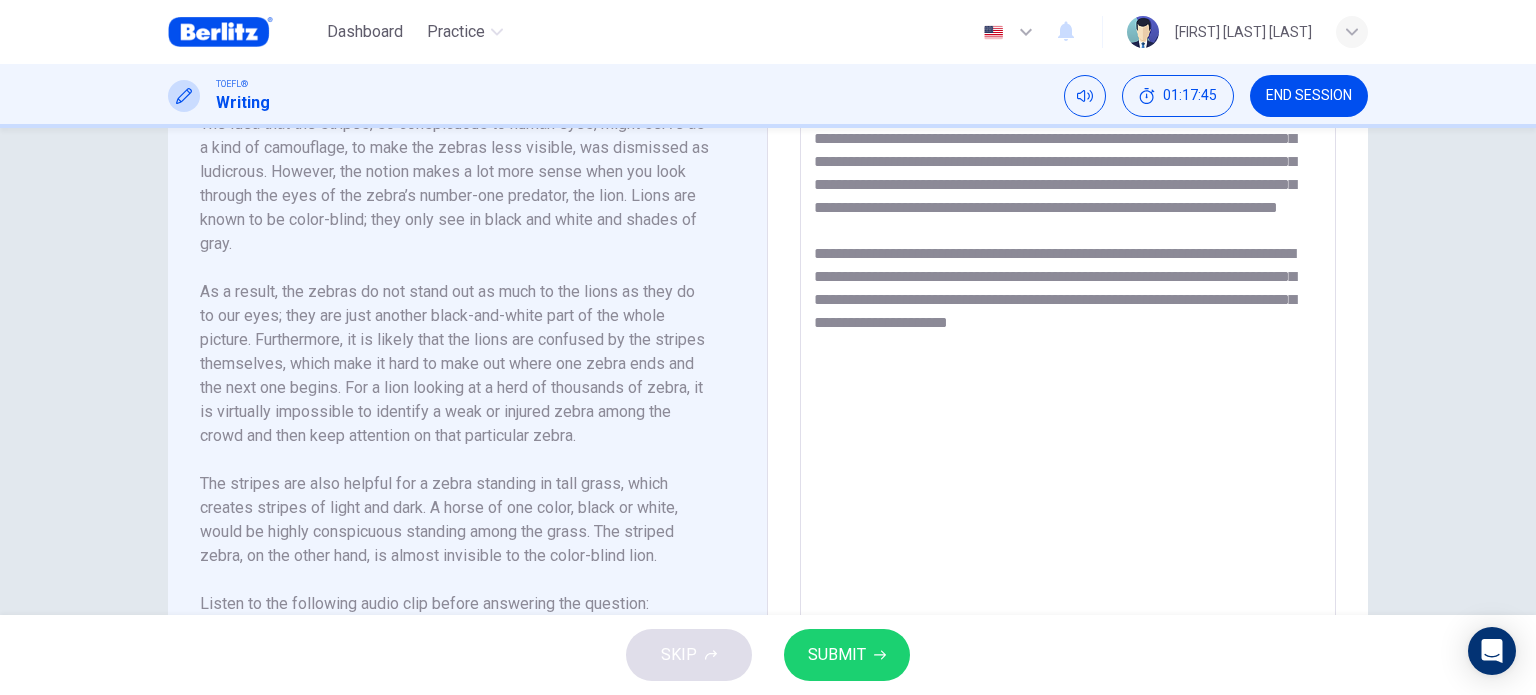 click on "**********" at bounding box center [1068, 372] 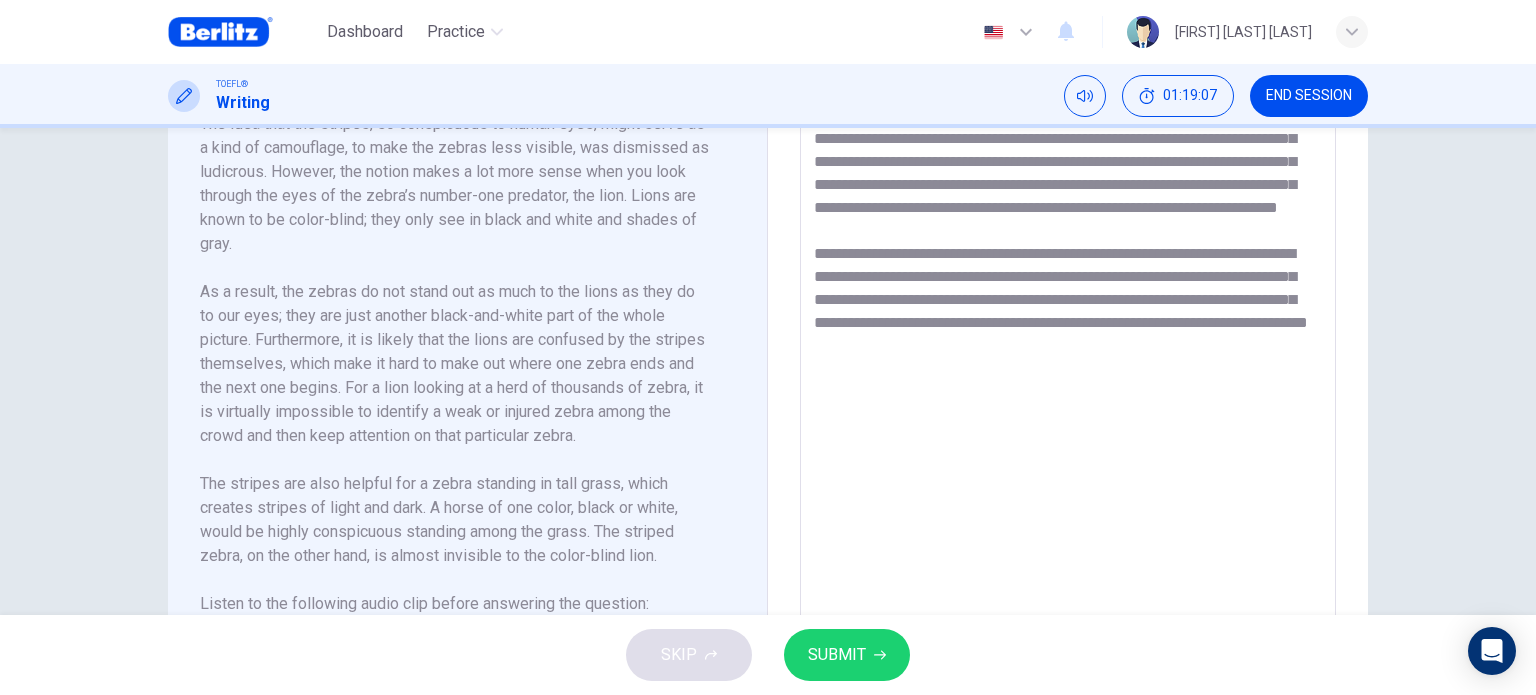 click on "**********" at bounding box center (1068, 372) 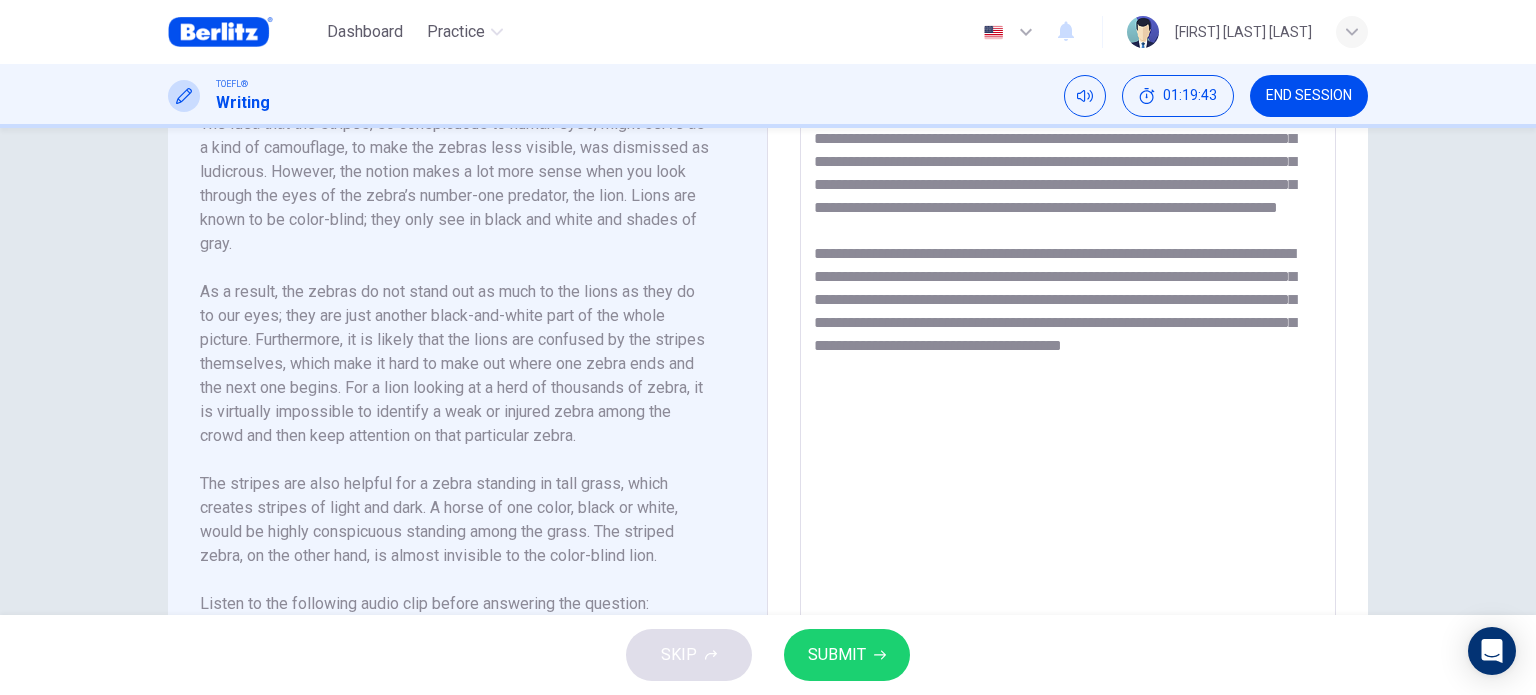 click on "**********" at bounding box center (1068, 372) 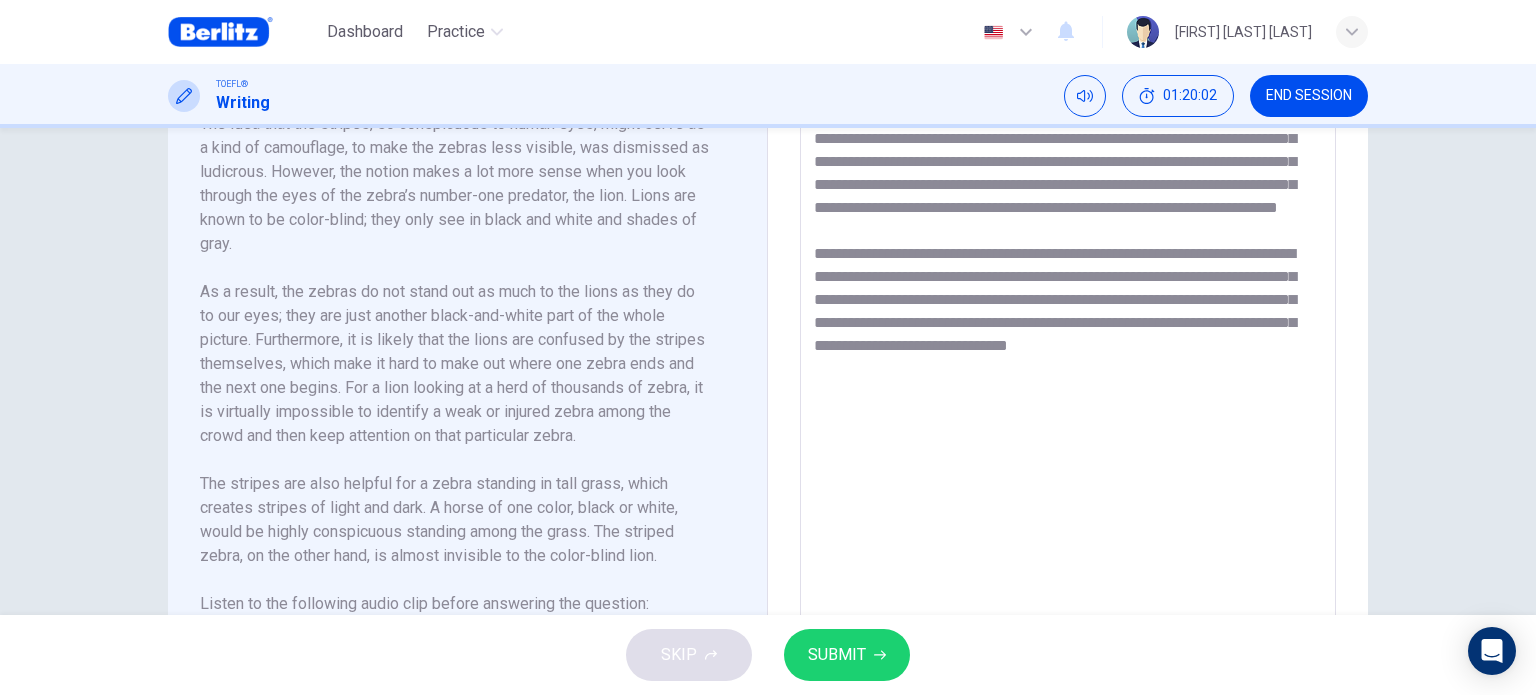 click on "**********" at bounding box center [1068, 372] 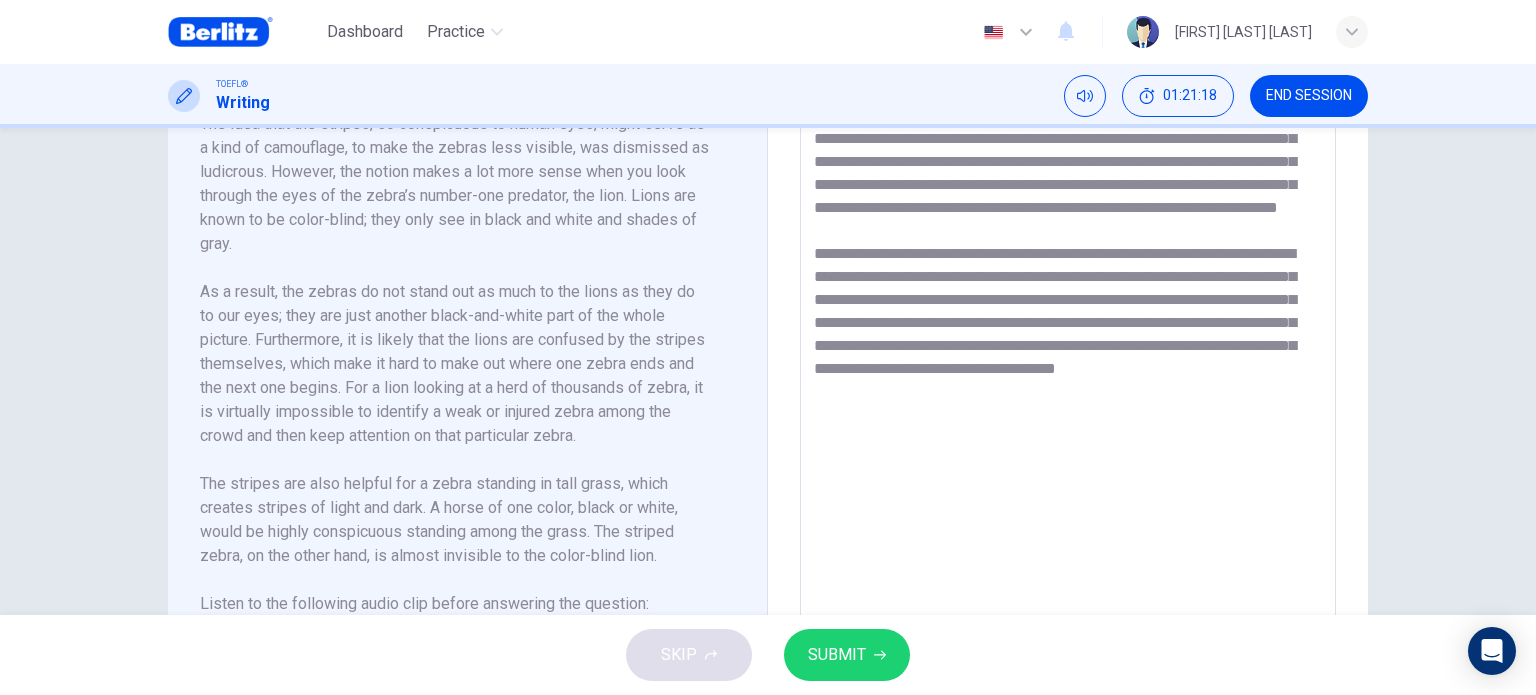 click on "**********" at bounding box center [1068, 372] 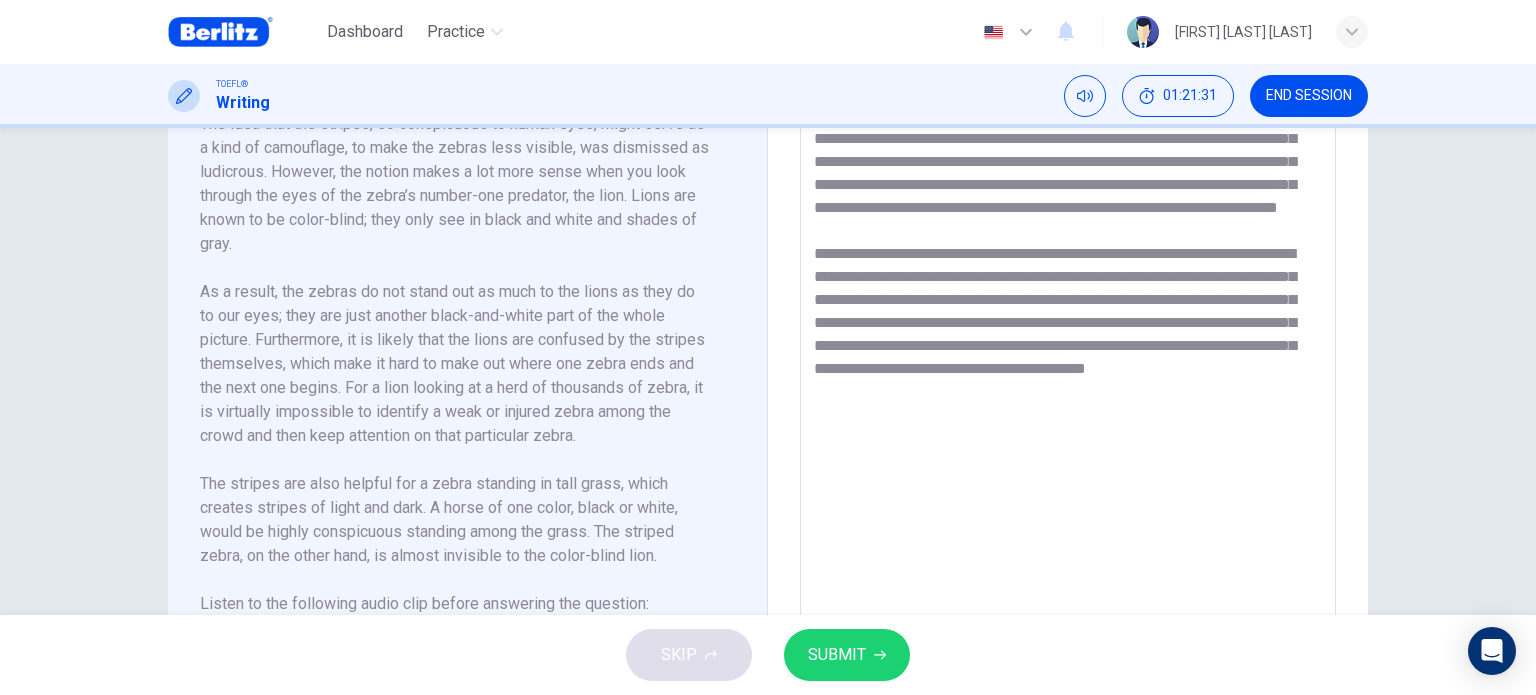 click on "**********" at bounding box center [1068, 372] 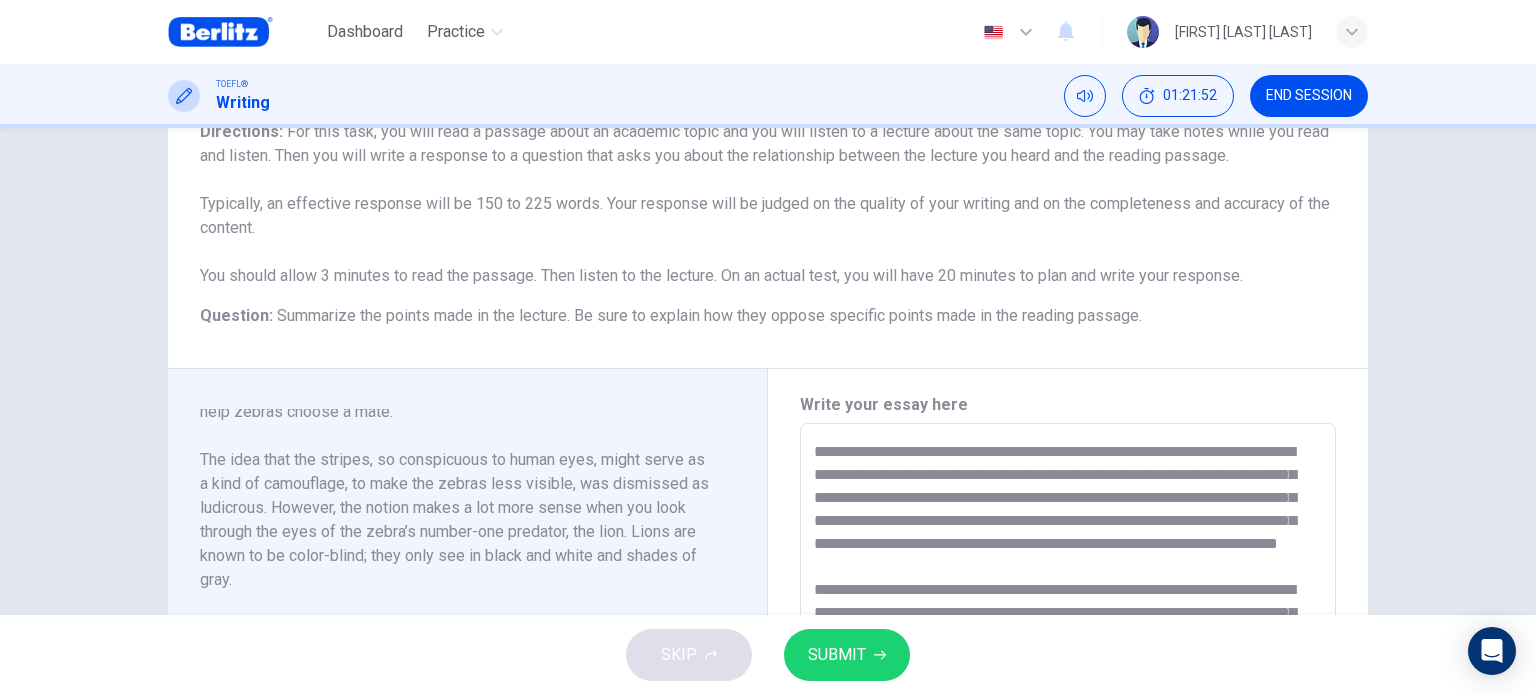 scroll, scrollTop: 657, scrollLeft: 0, axis: vertical 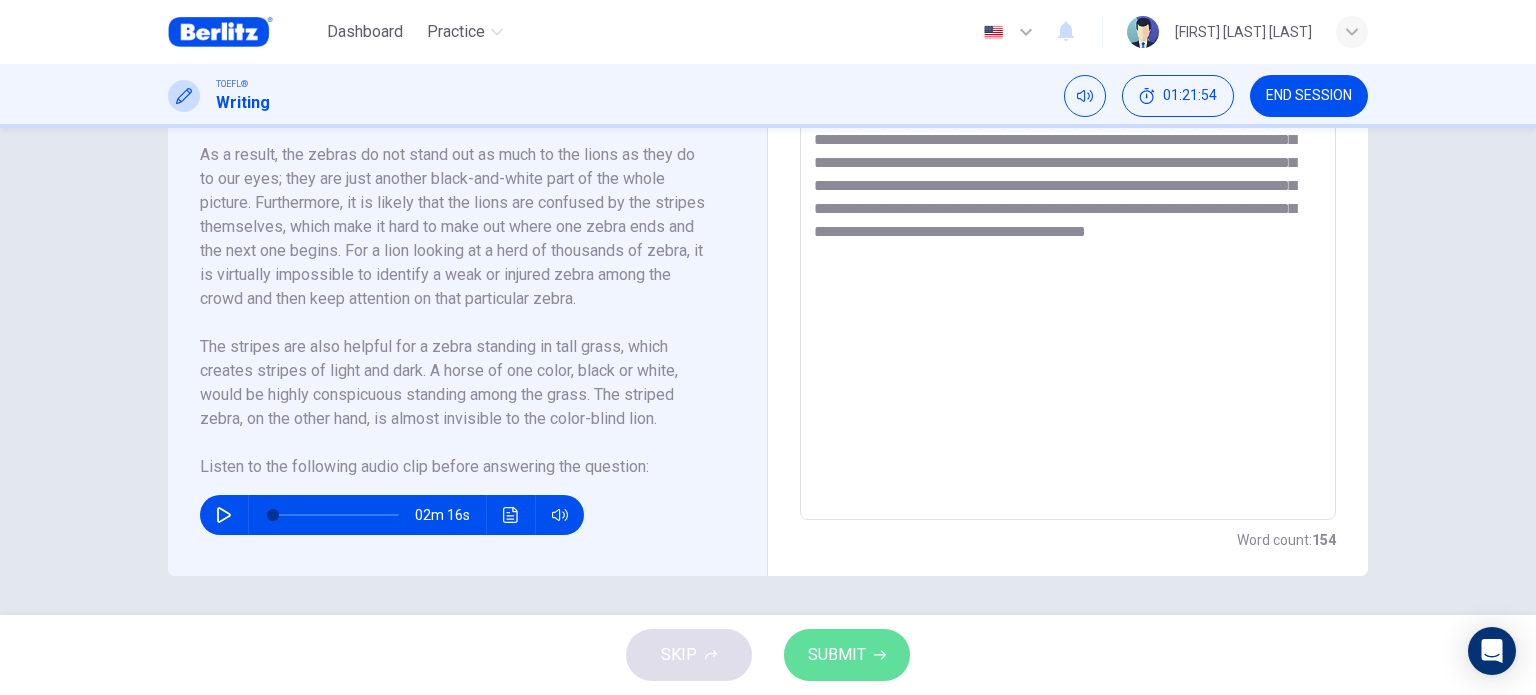 click on "SUBMIT" at bounding box center (837, 655) 